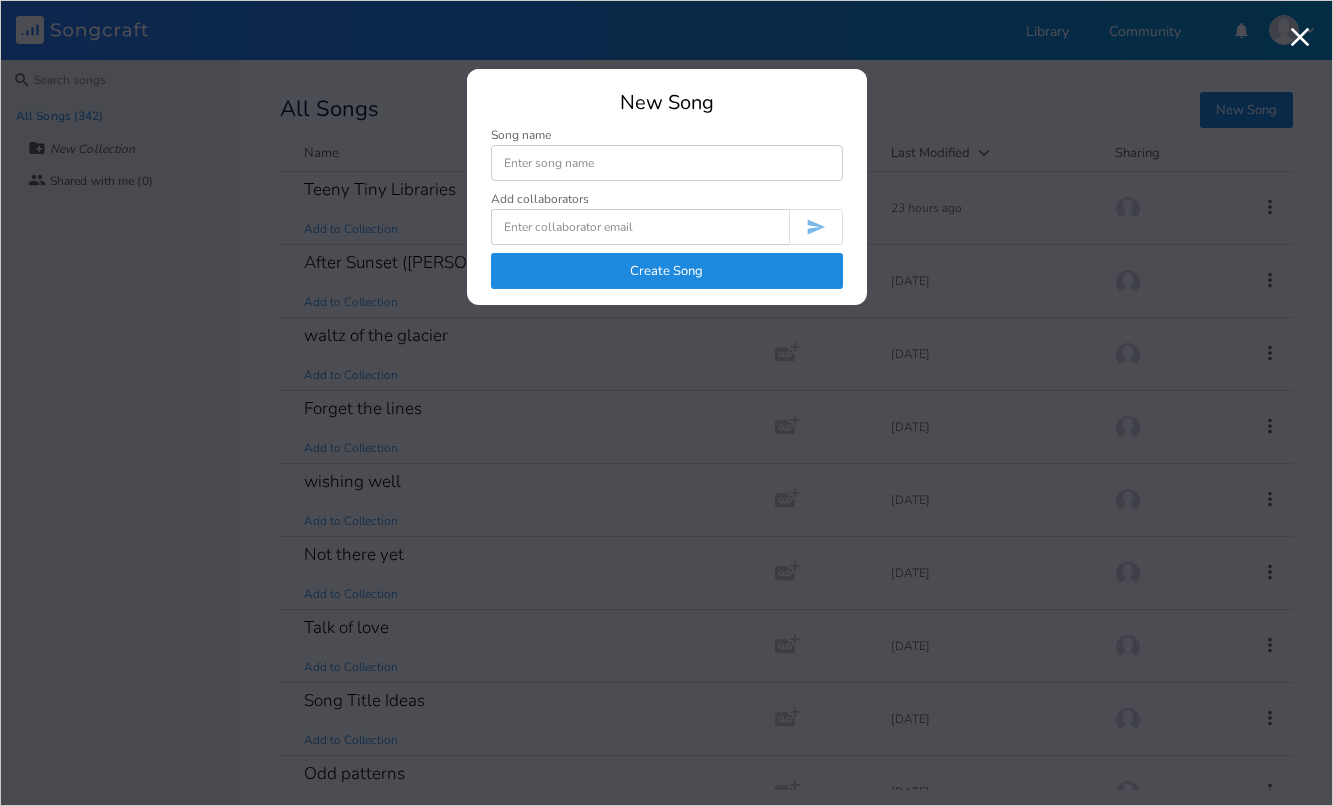 scroll, scrollTop: 0, scrollLeft: 0, axis: both 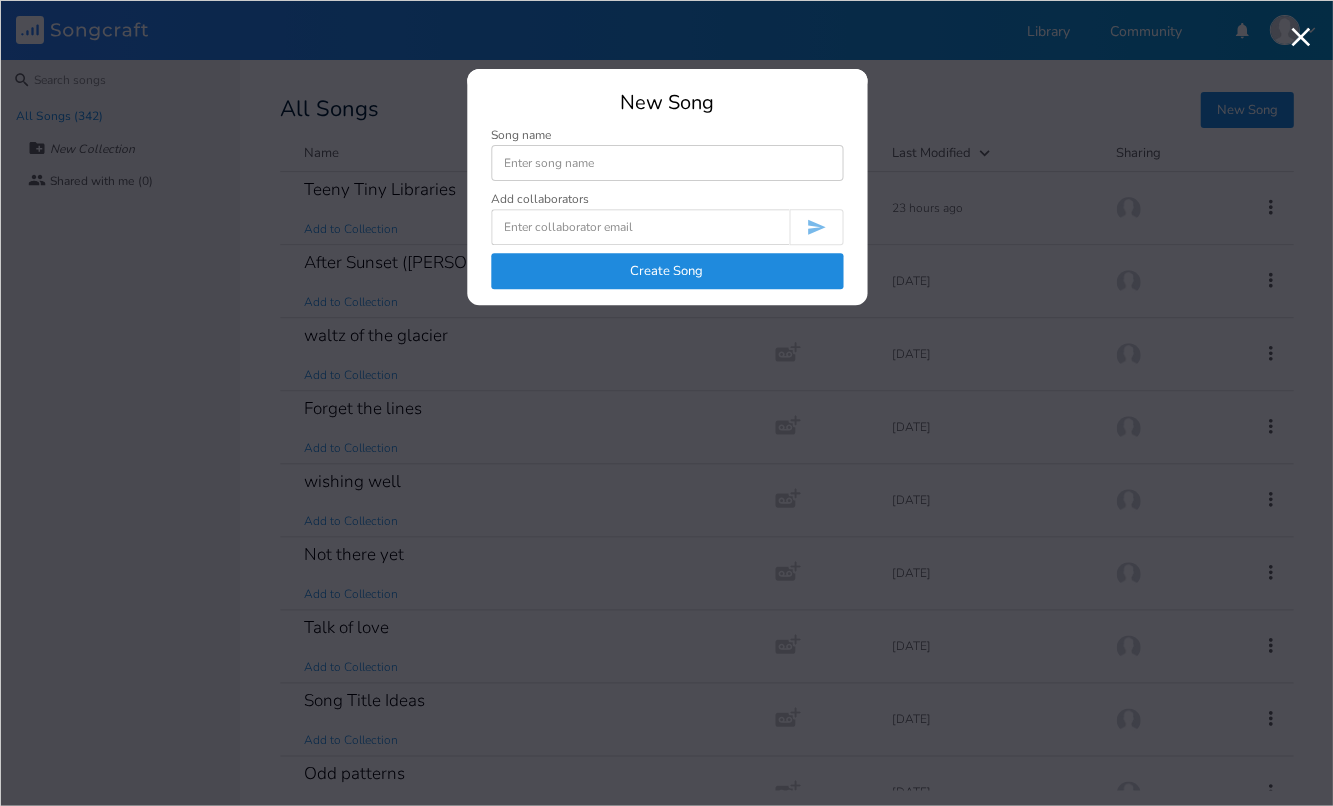 click at bounding box center [667, 163] 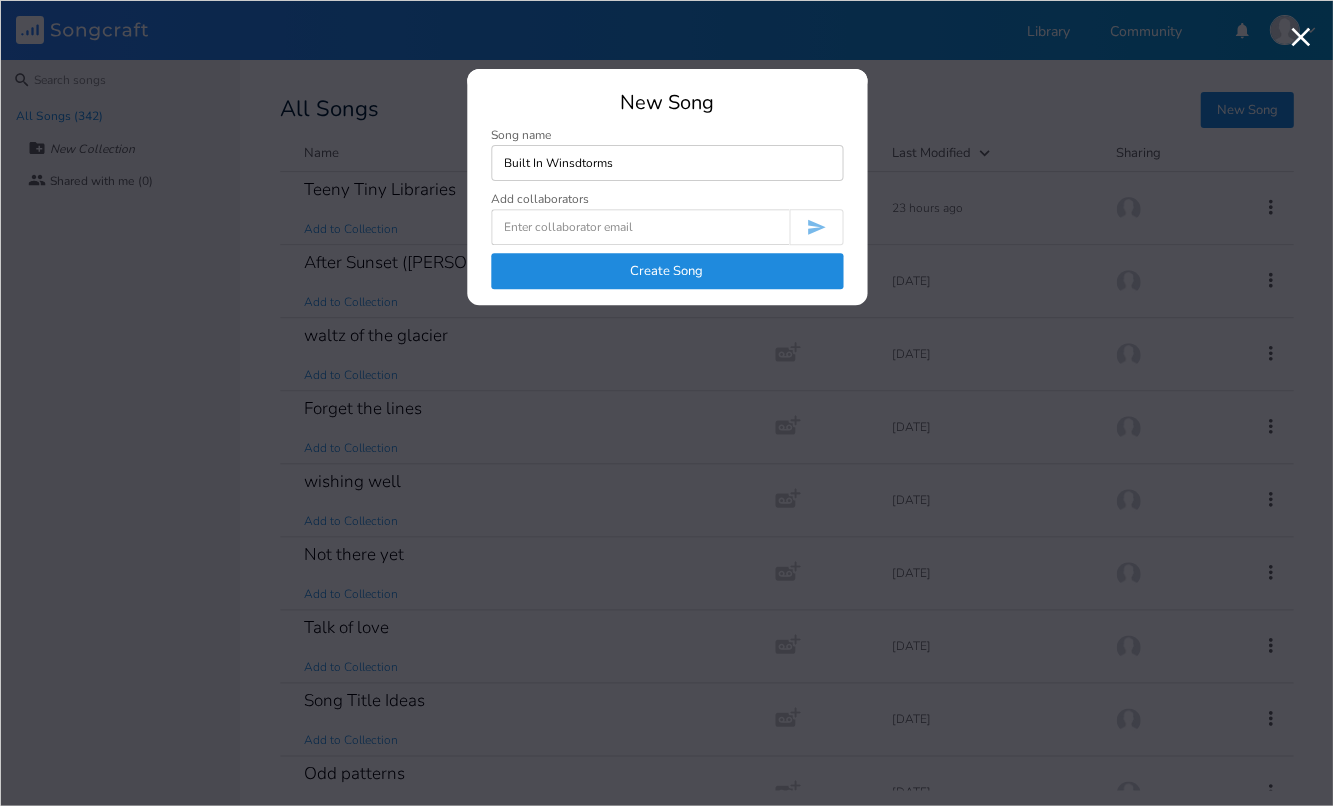type on "Built In Winsdtorms" 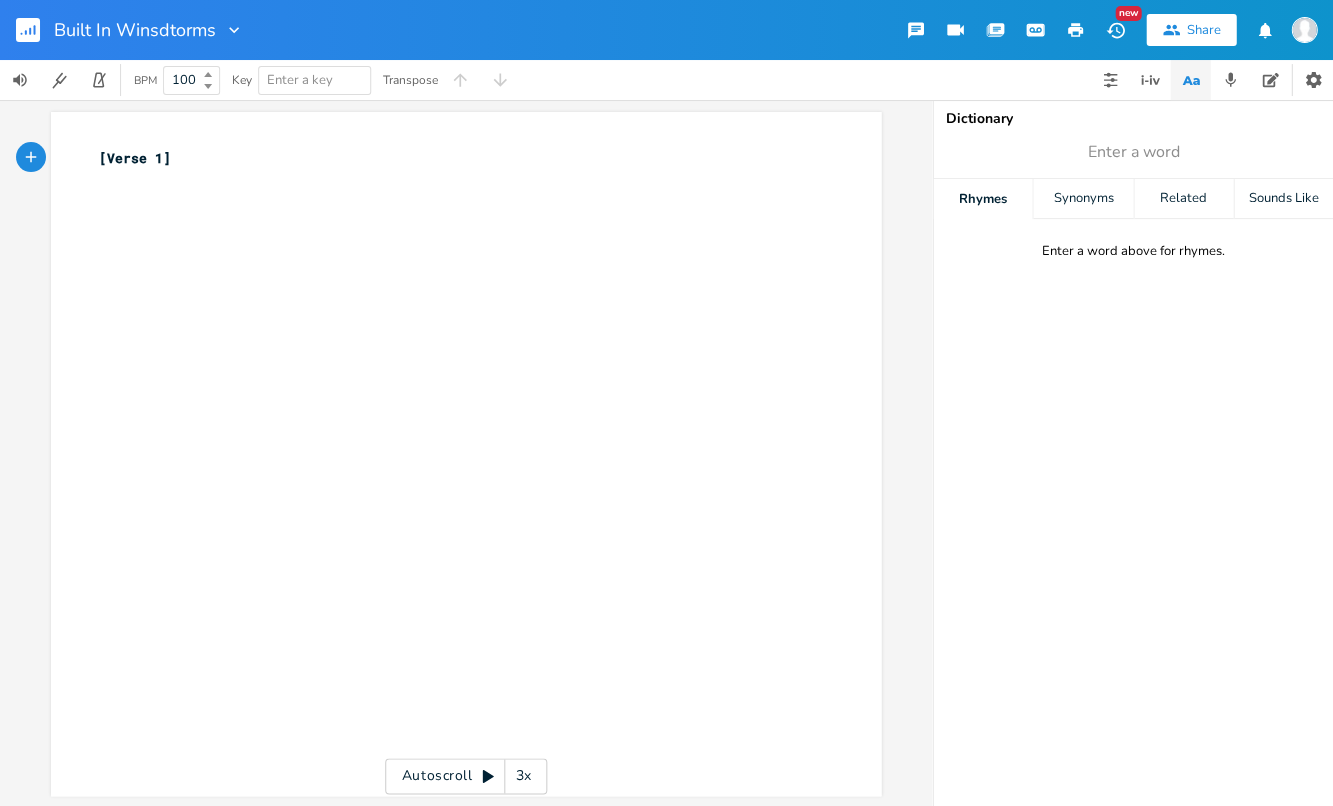 click 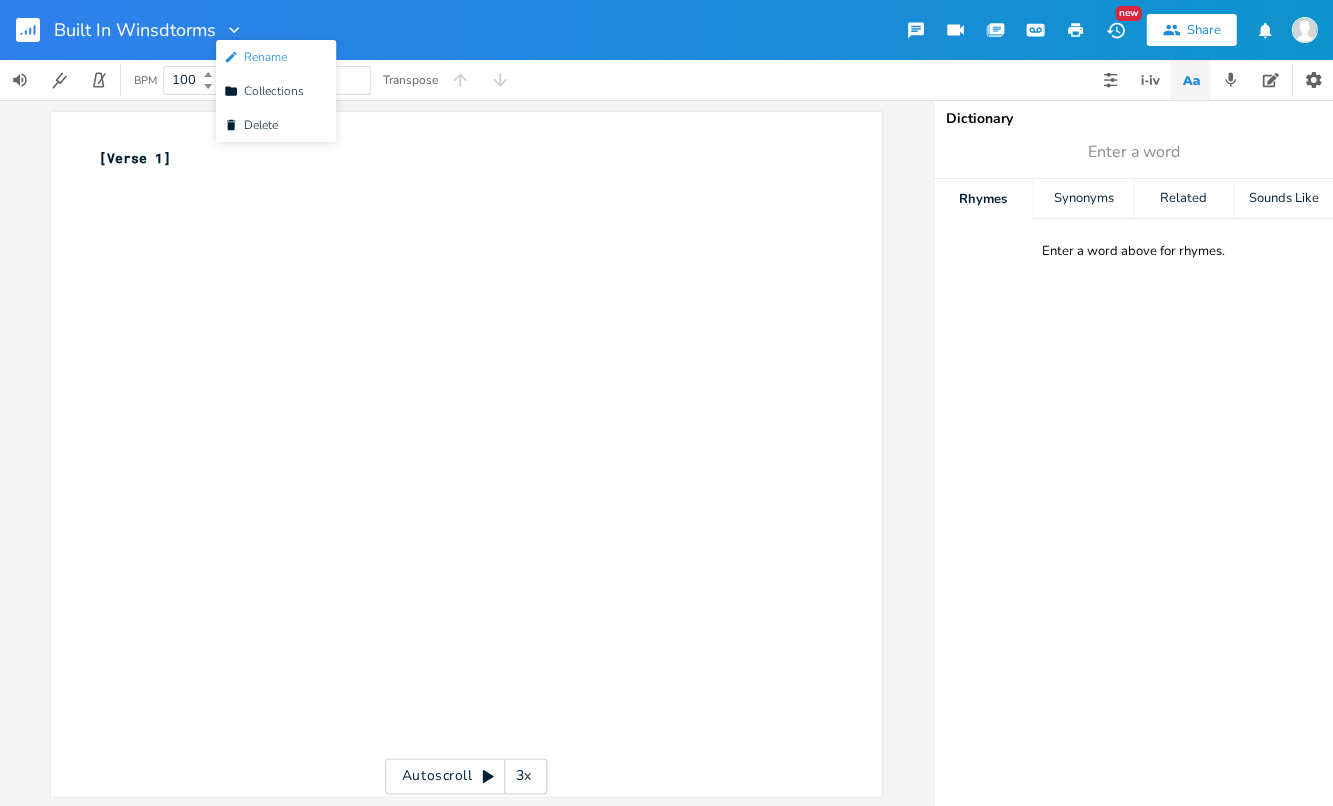 click on "Edit Rename" at bounding box center (255, 57) 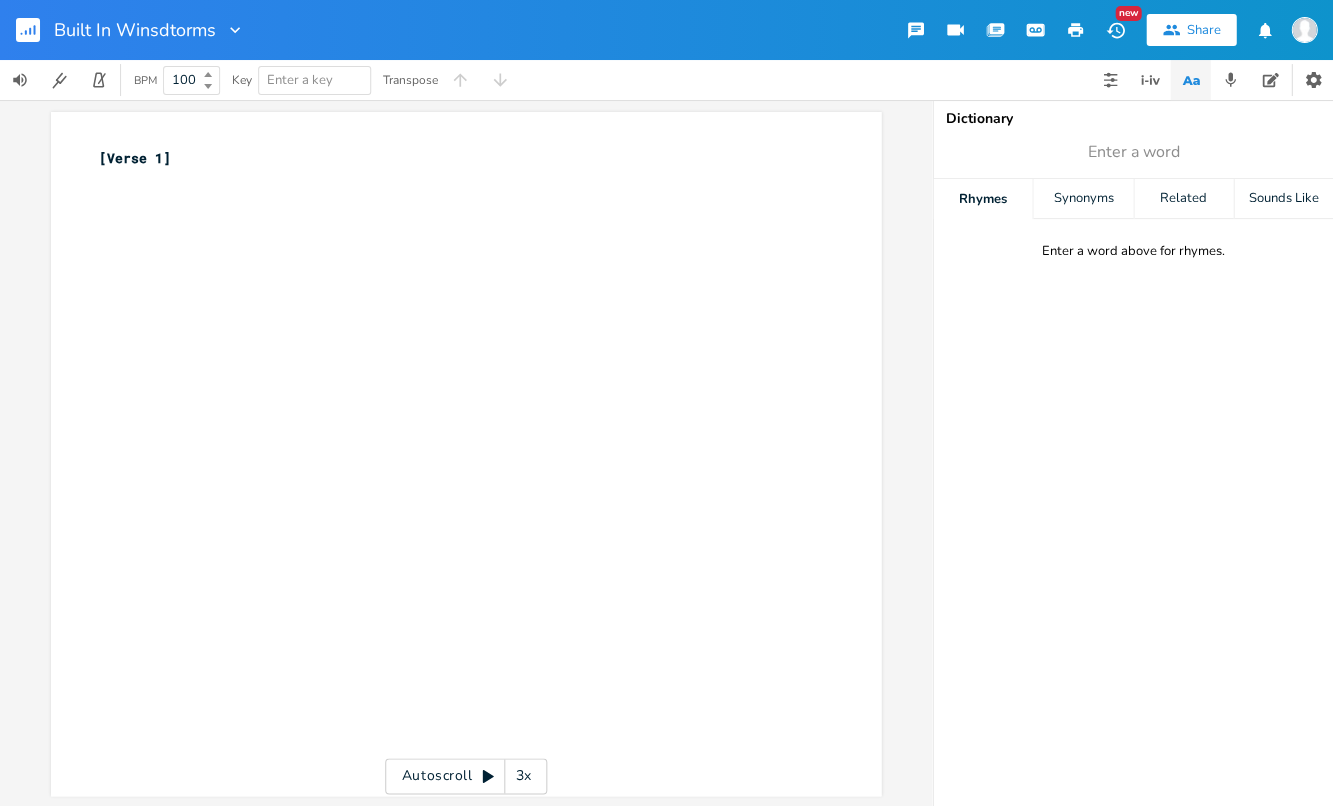 scroll, scrollTop: 0, scrollLeft: 1, axis: horizontal 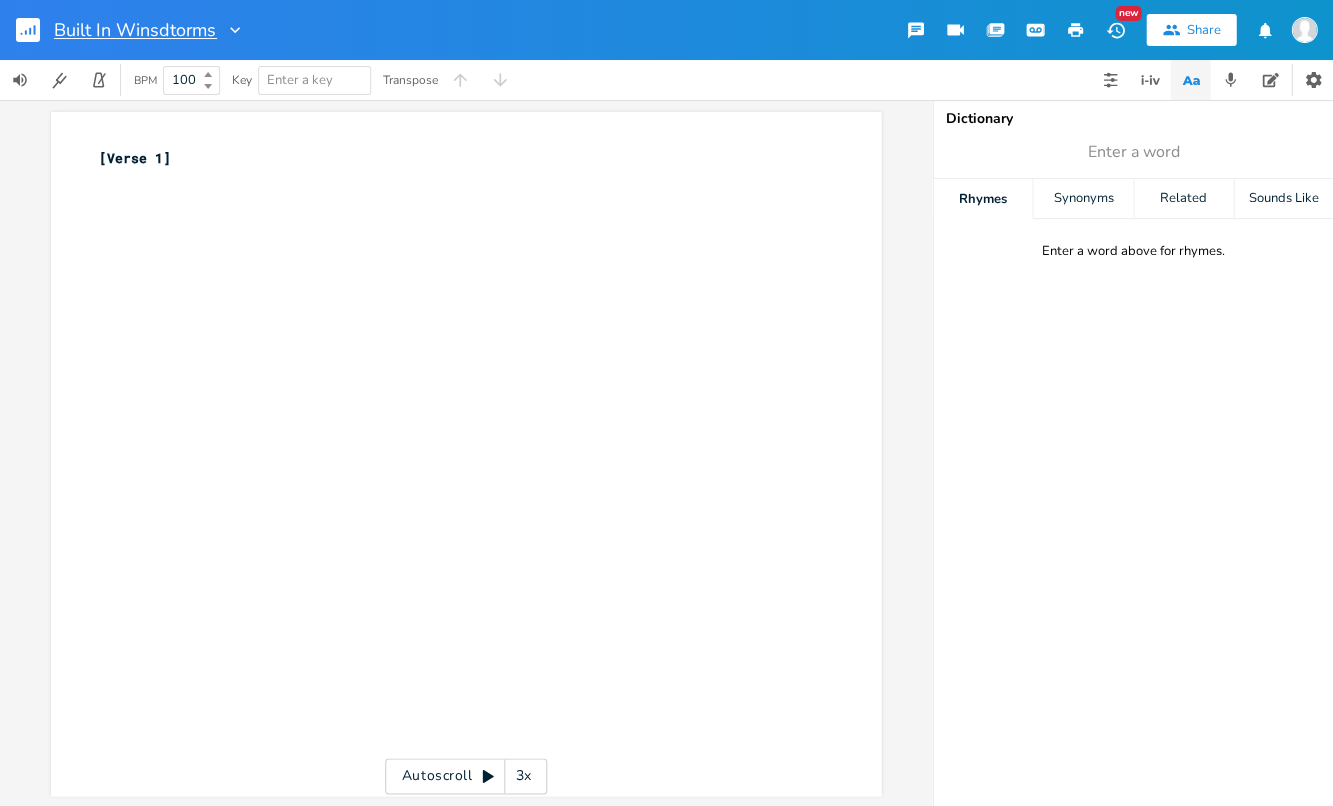 click on "Built In Winsdtorms" at bounding box center [135, 30] 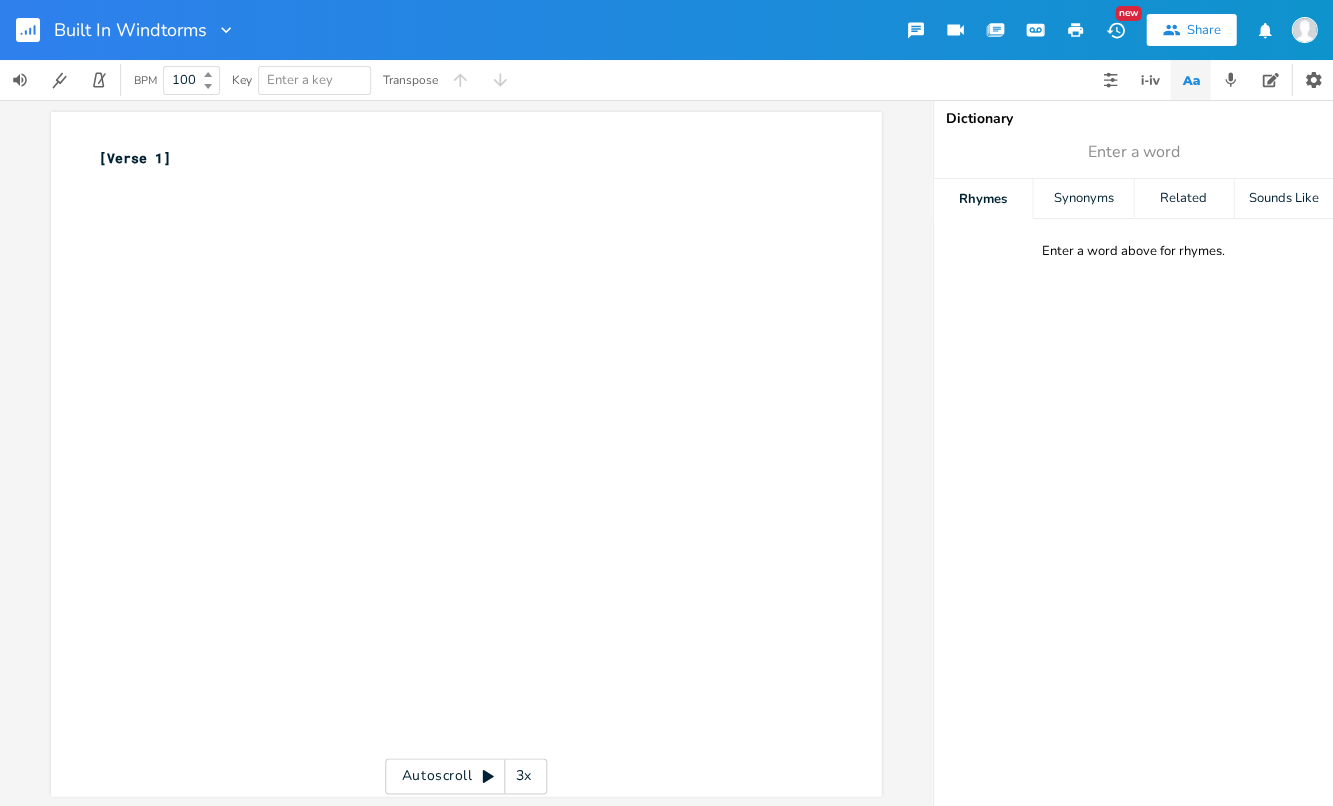 type on "Built In Windstorms" 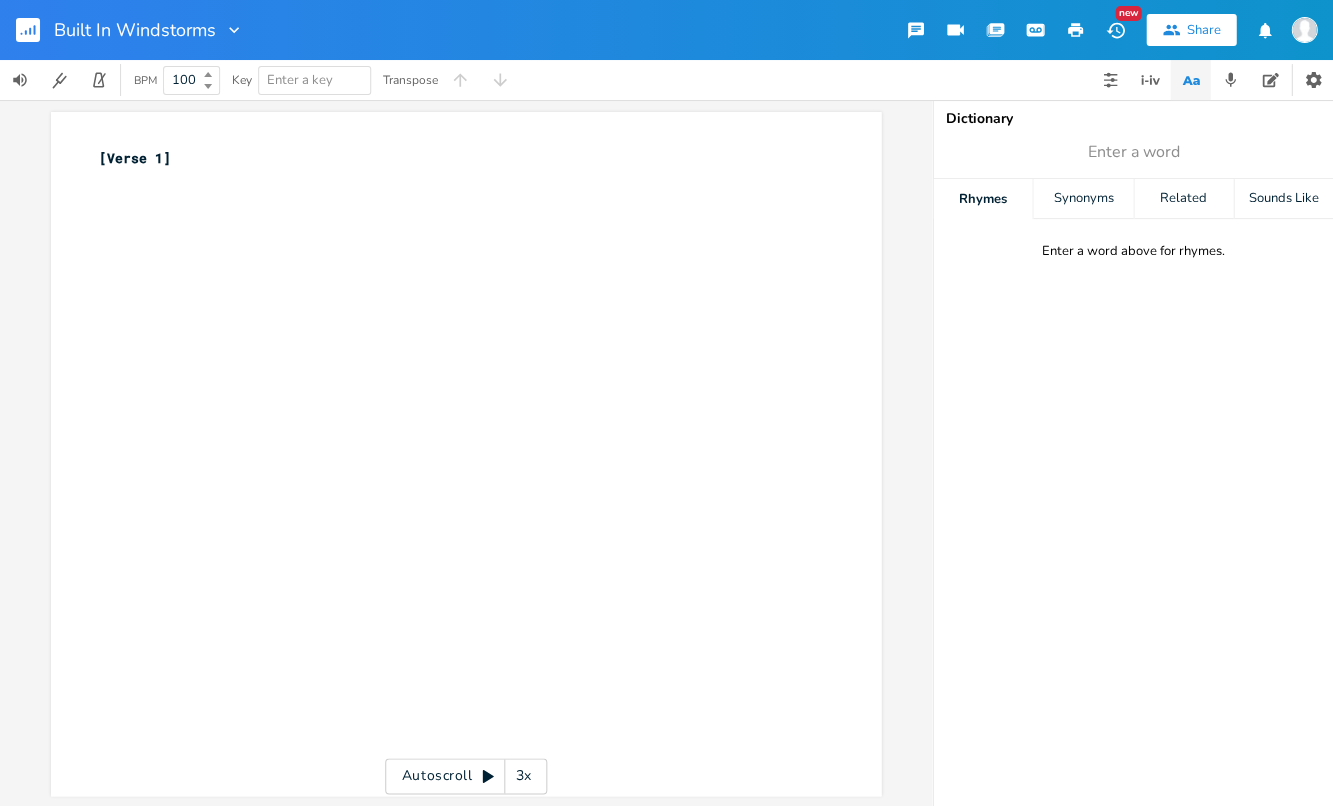 click on "Built In Windstorms New Share" at bounding box center (666, 30) 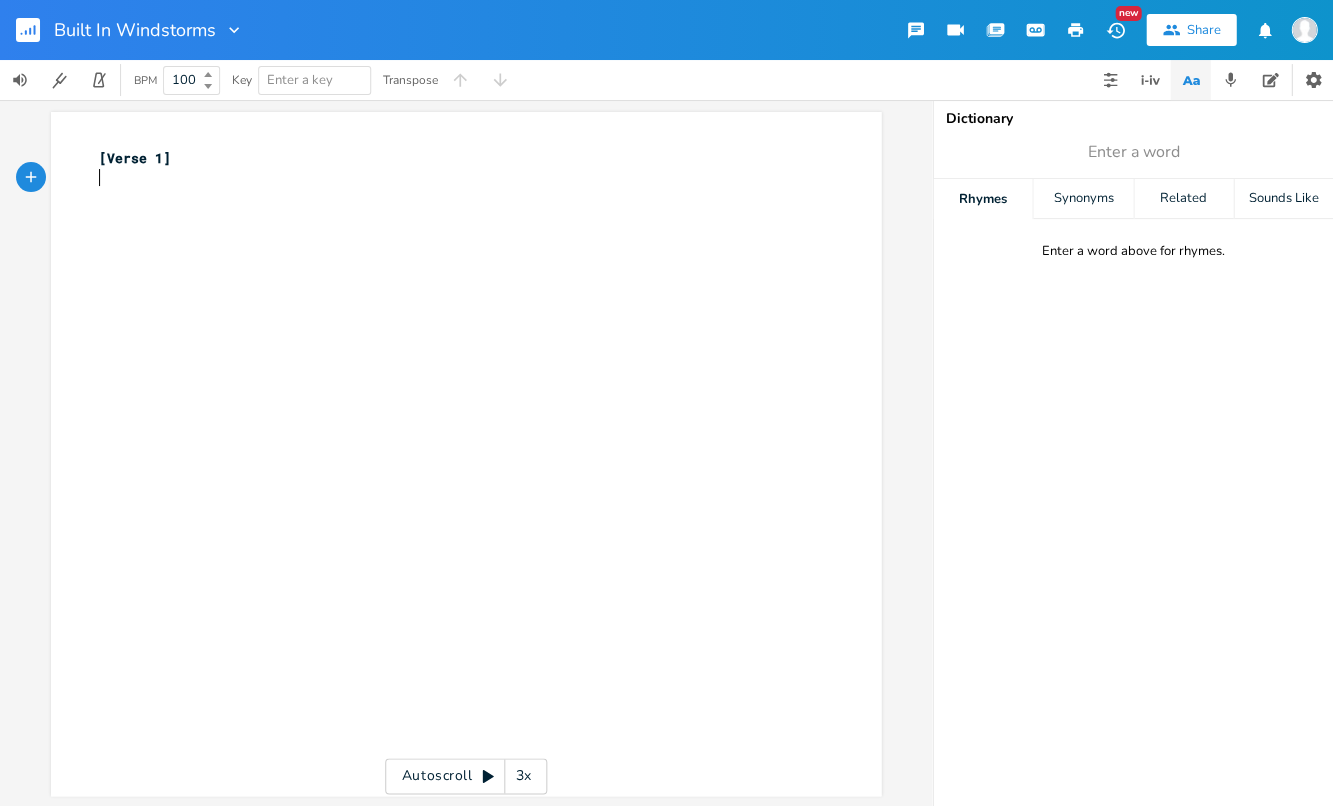 click on "​" at bounding box center [456, 179] 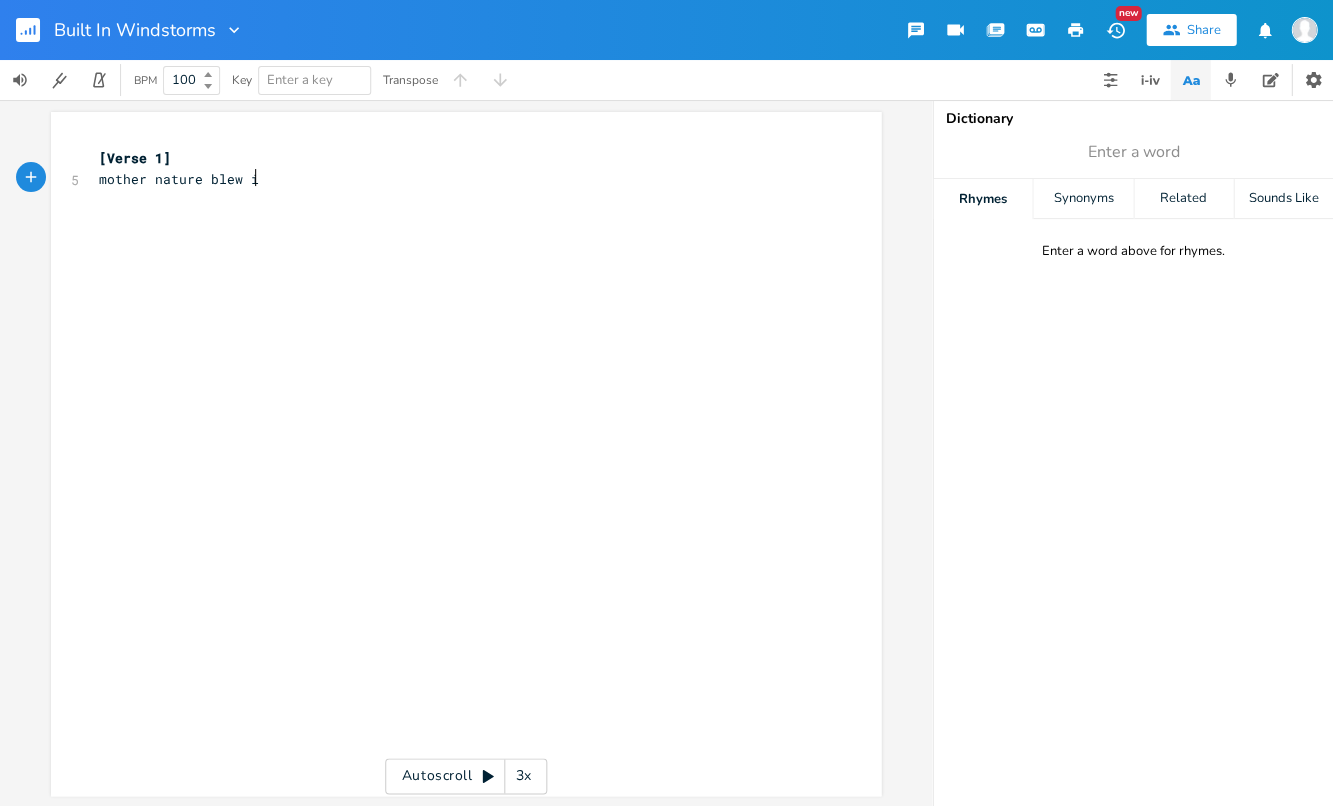 type on "mother nature blew in" 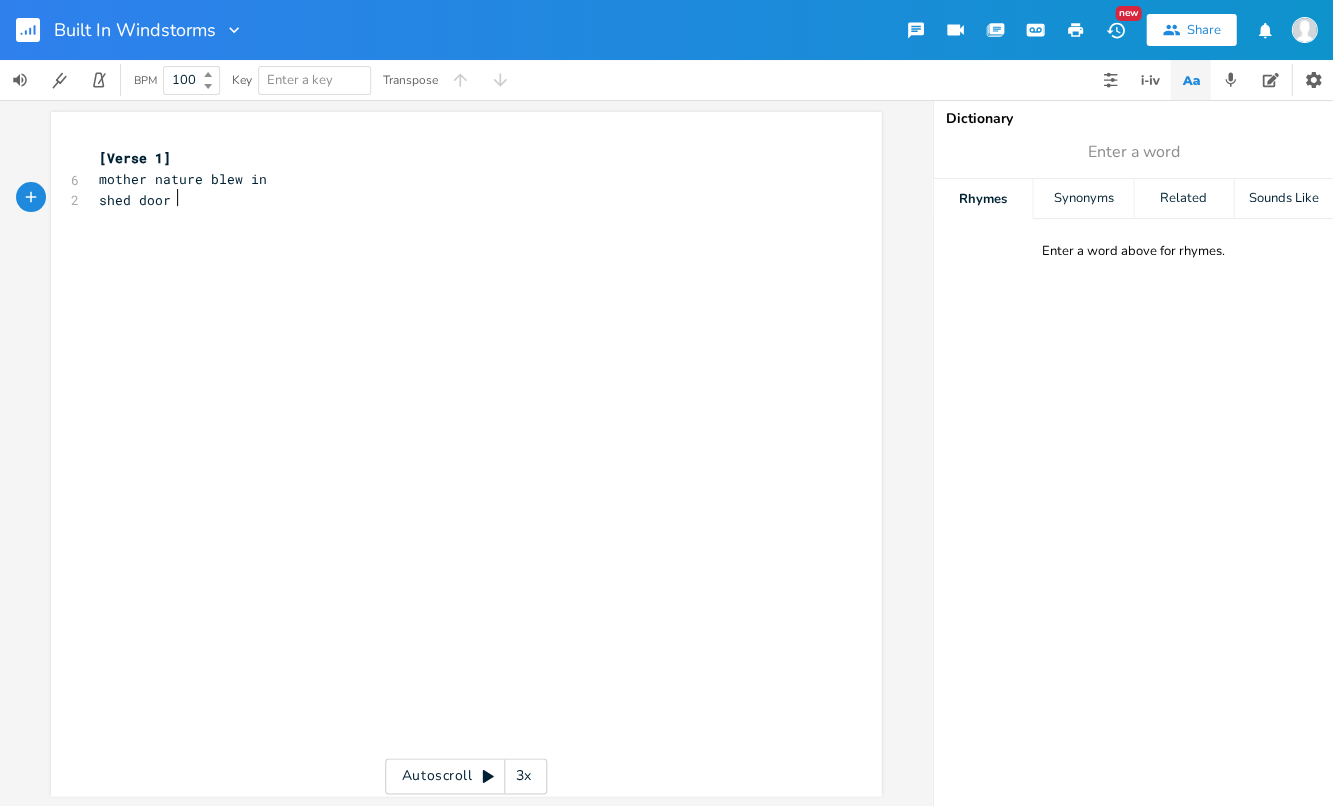 scroll, scrollTop: 0, scrollLeft: 52, axis: horizontal 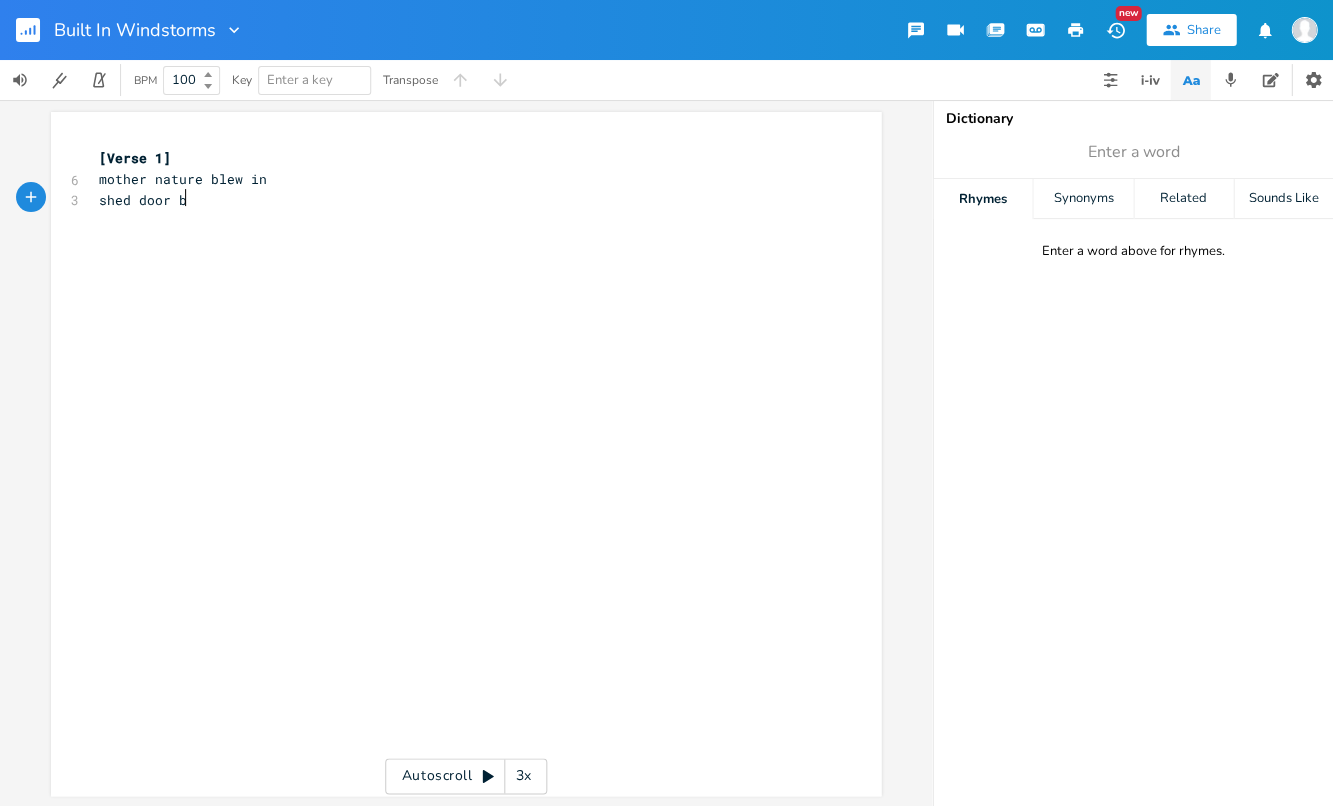 type on "shed door bl" 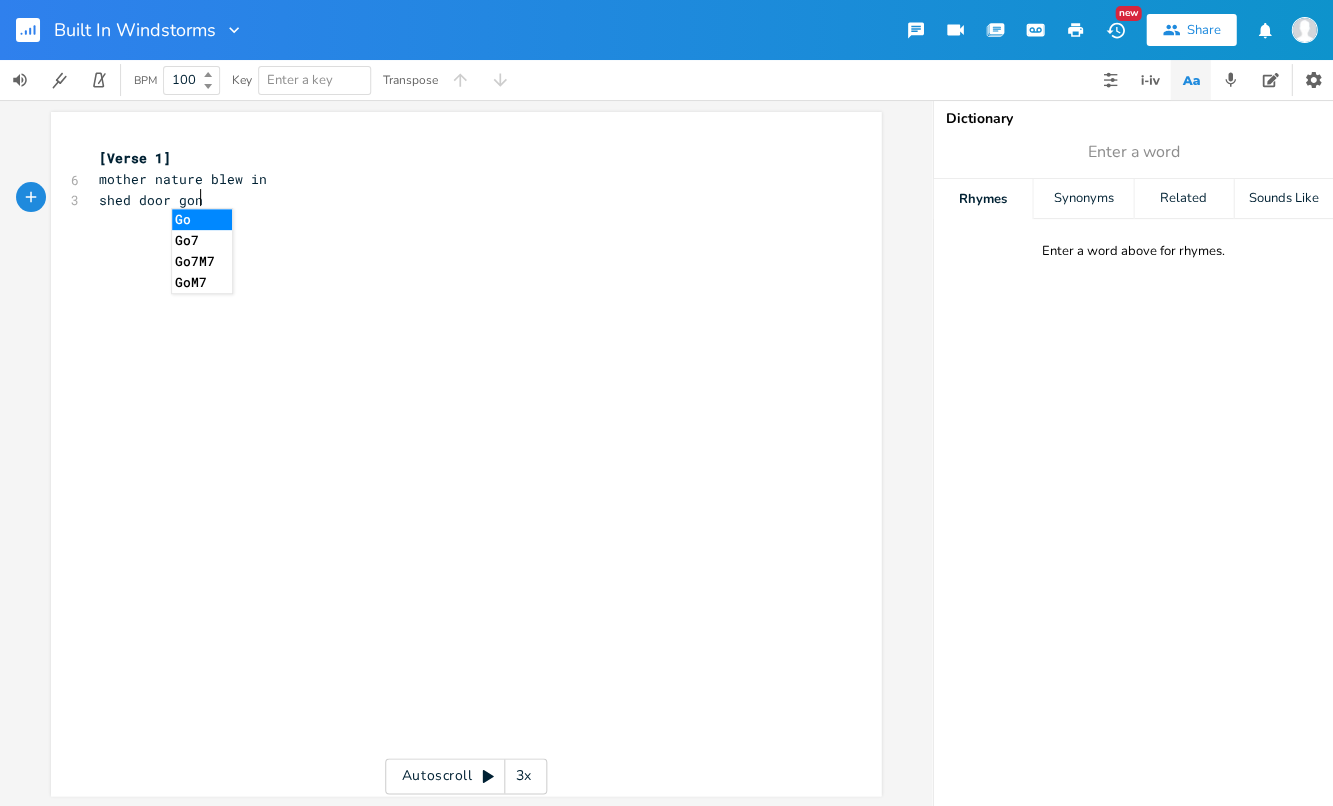 type on "gone" 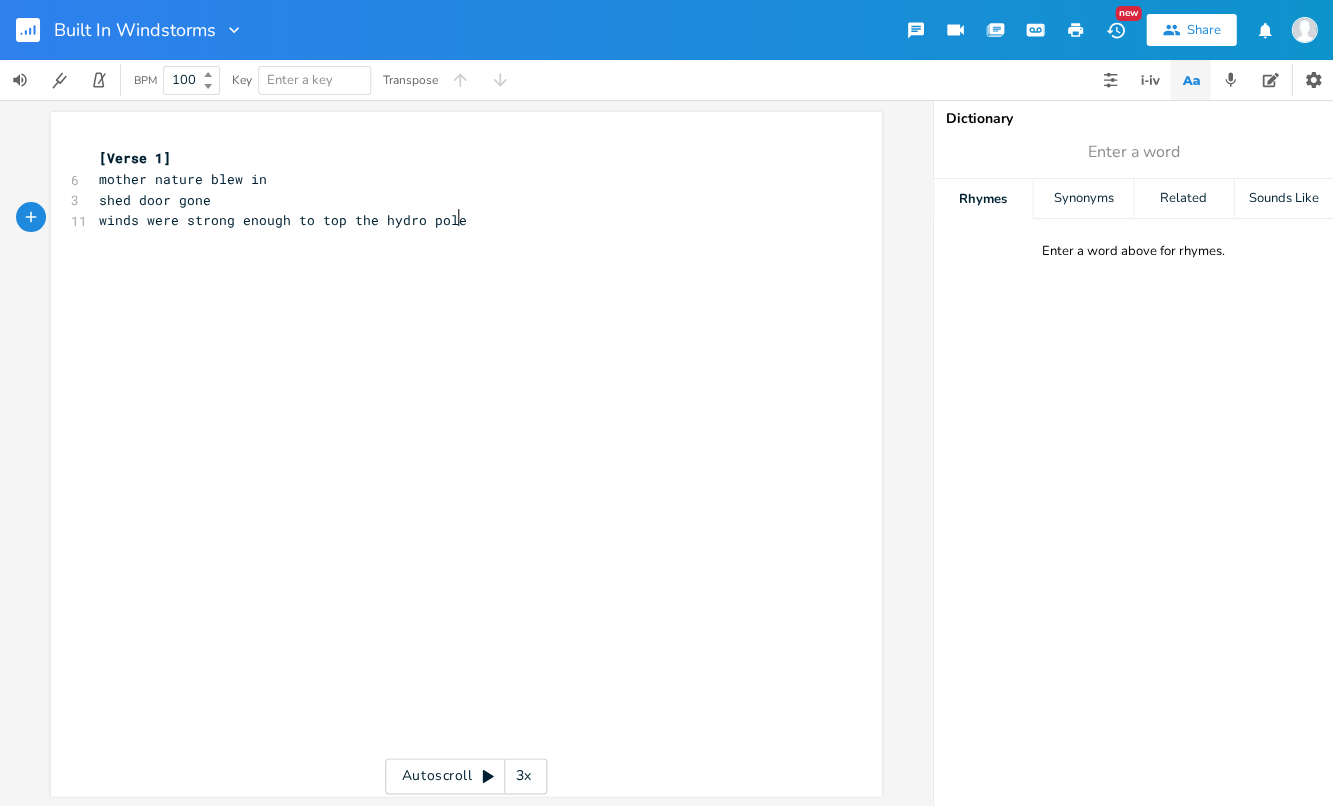 type on "winds were strong enough to top the hydro poles" 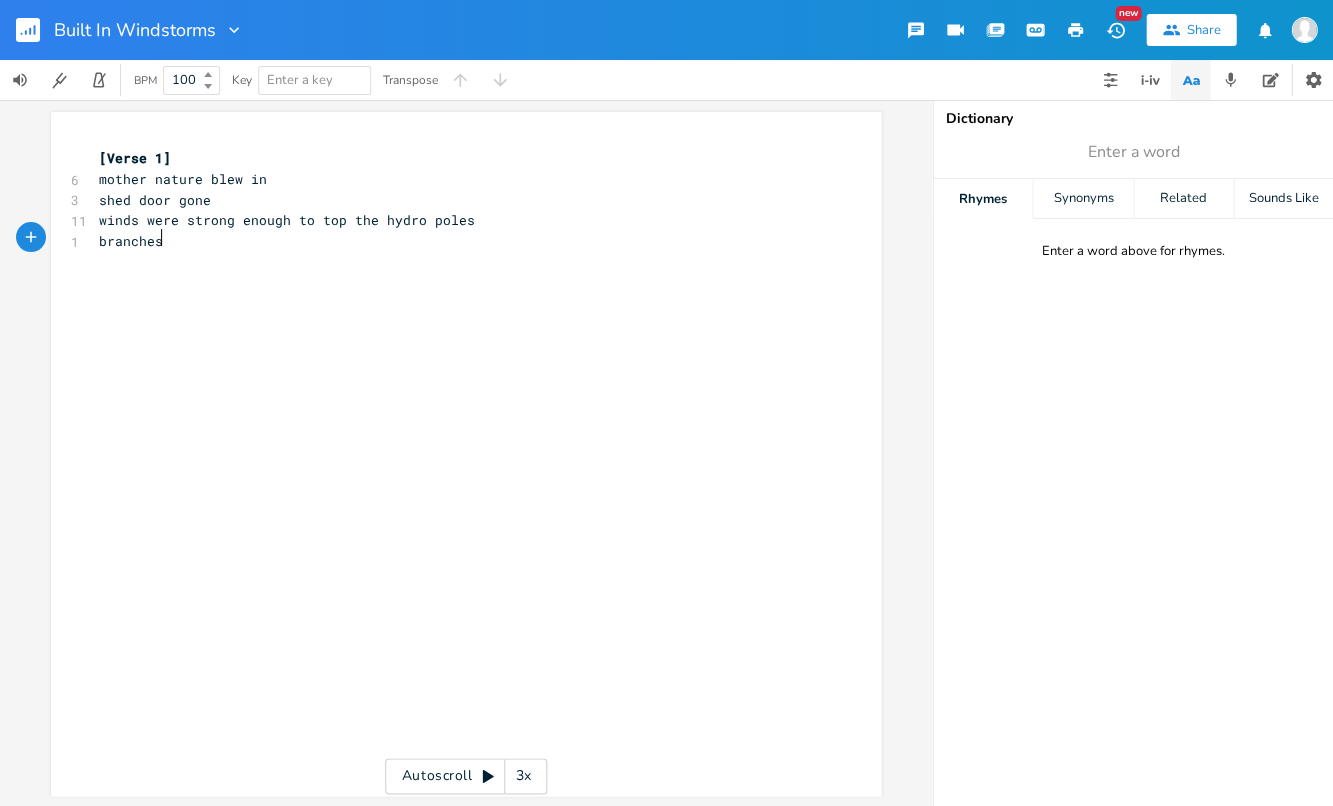 scroll, scrollTop: 0, scrollLeft: 48, axis: horizontal 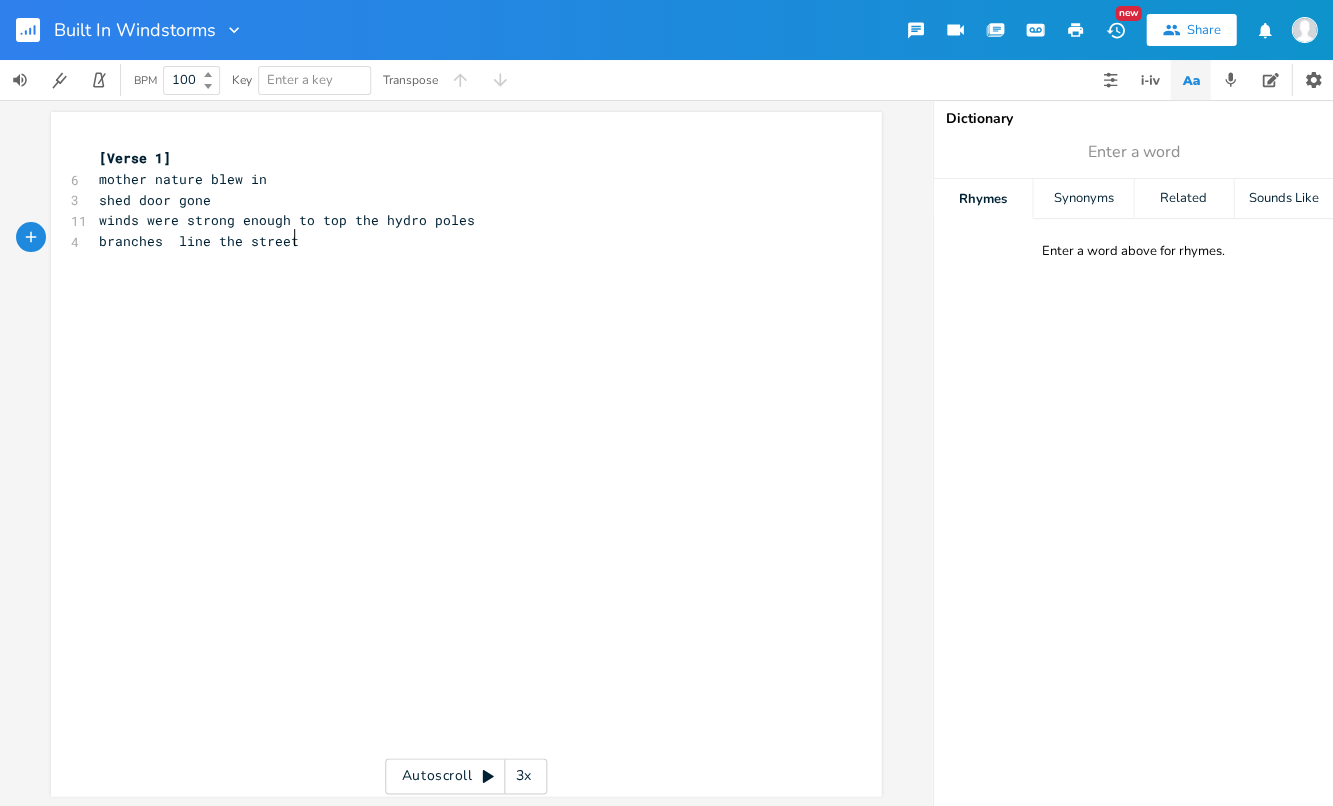 type on "branches  line the streets" 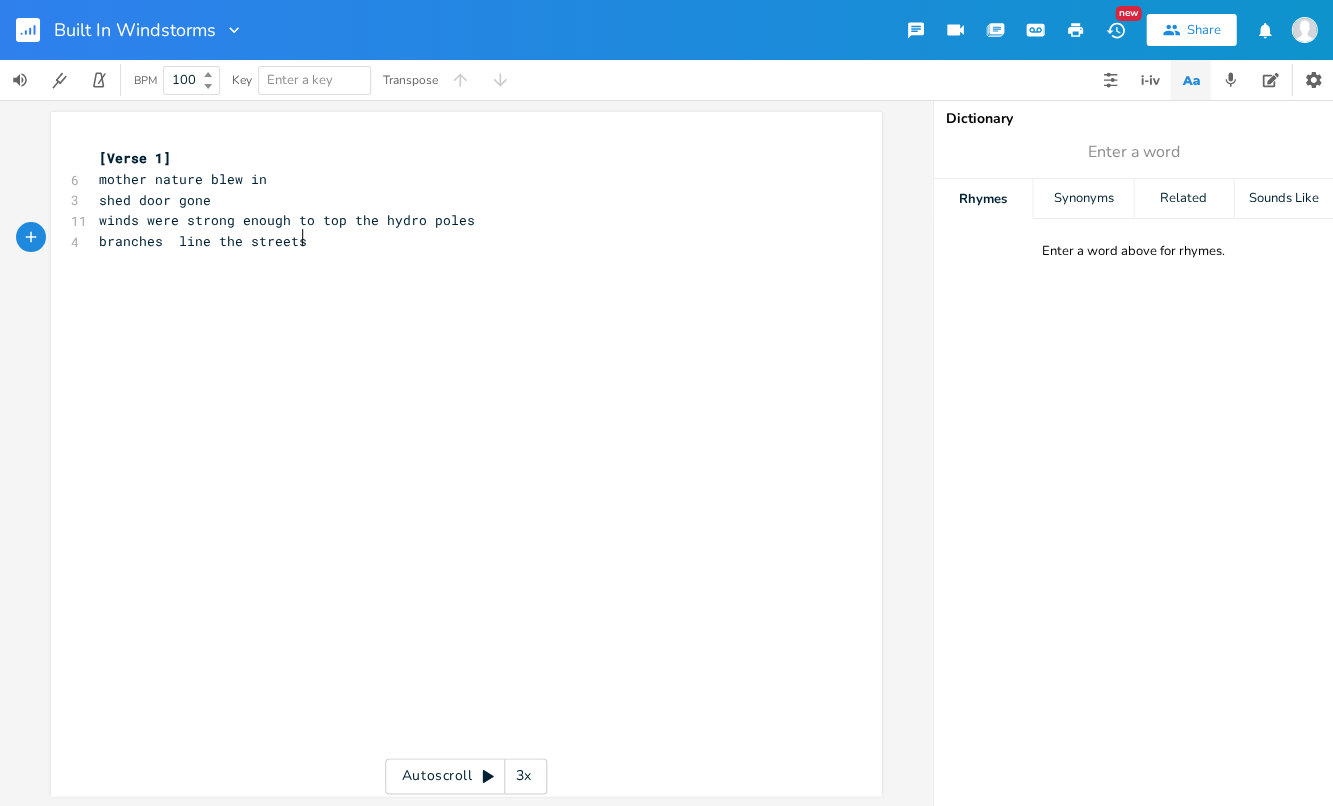 scroll, scrollTop: 0, scrollLeft: 124, axis: horizontal 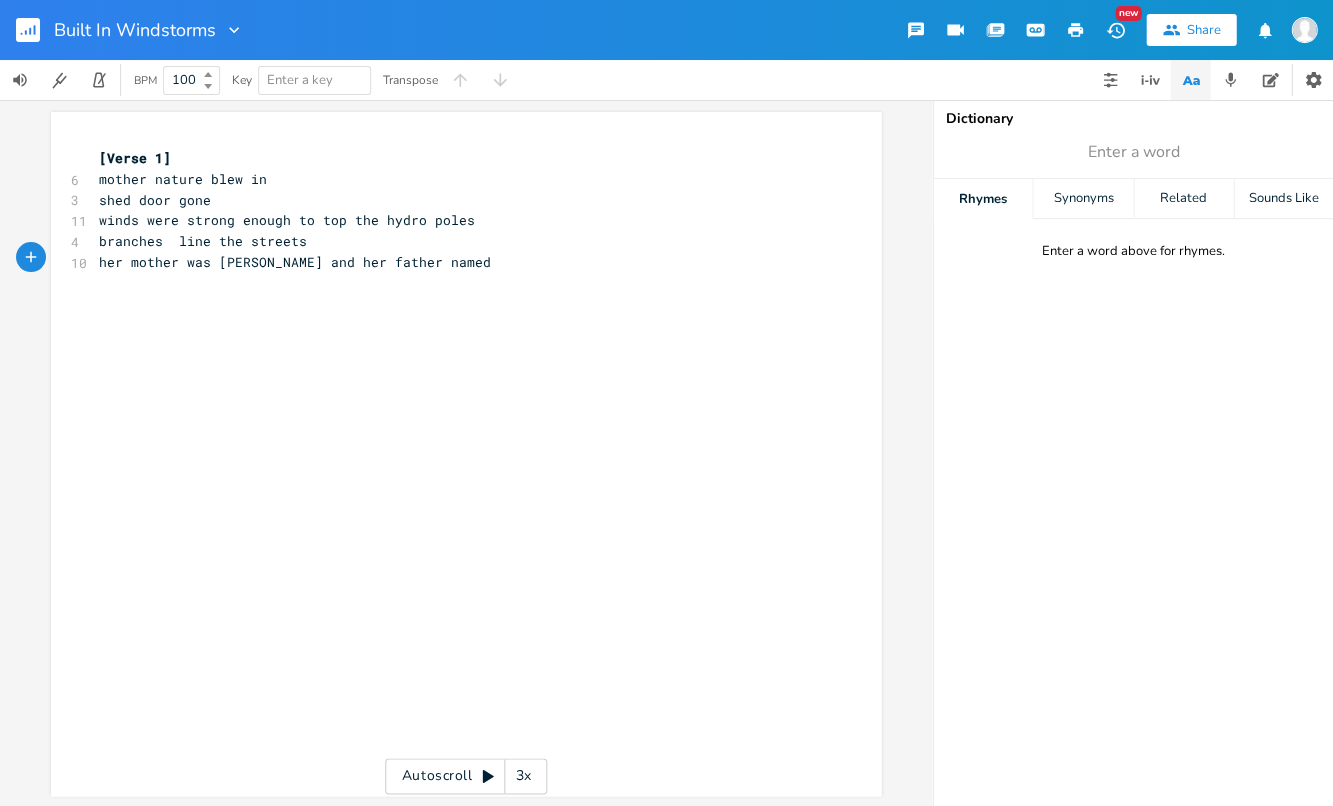 type on "her mother was [PERSON_NAME] and her father named" 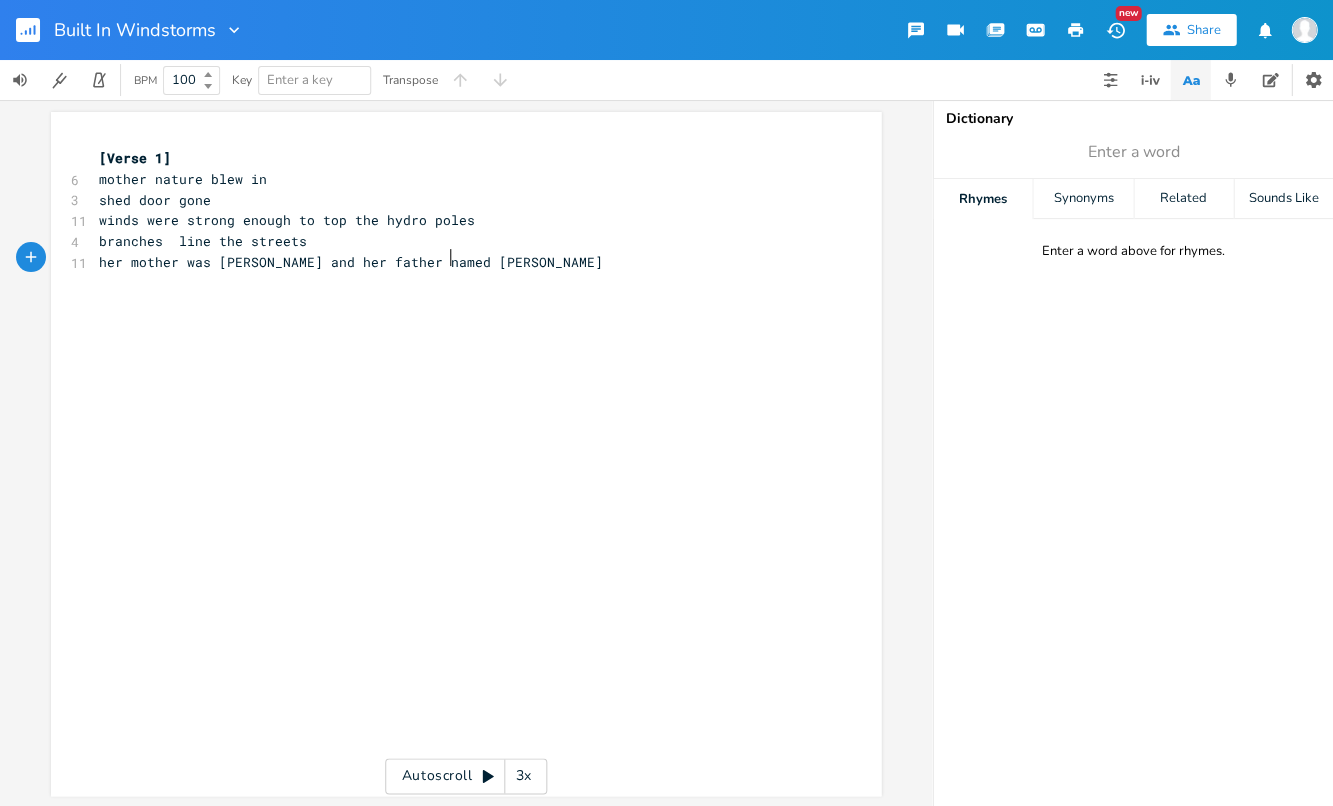 scroll, scrollTop: 0, scrollLeft: 29, axis: horizontal 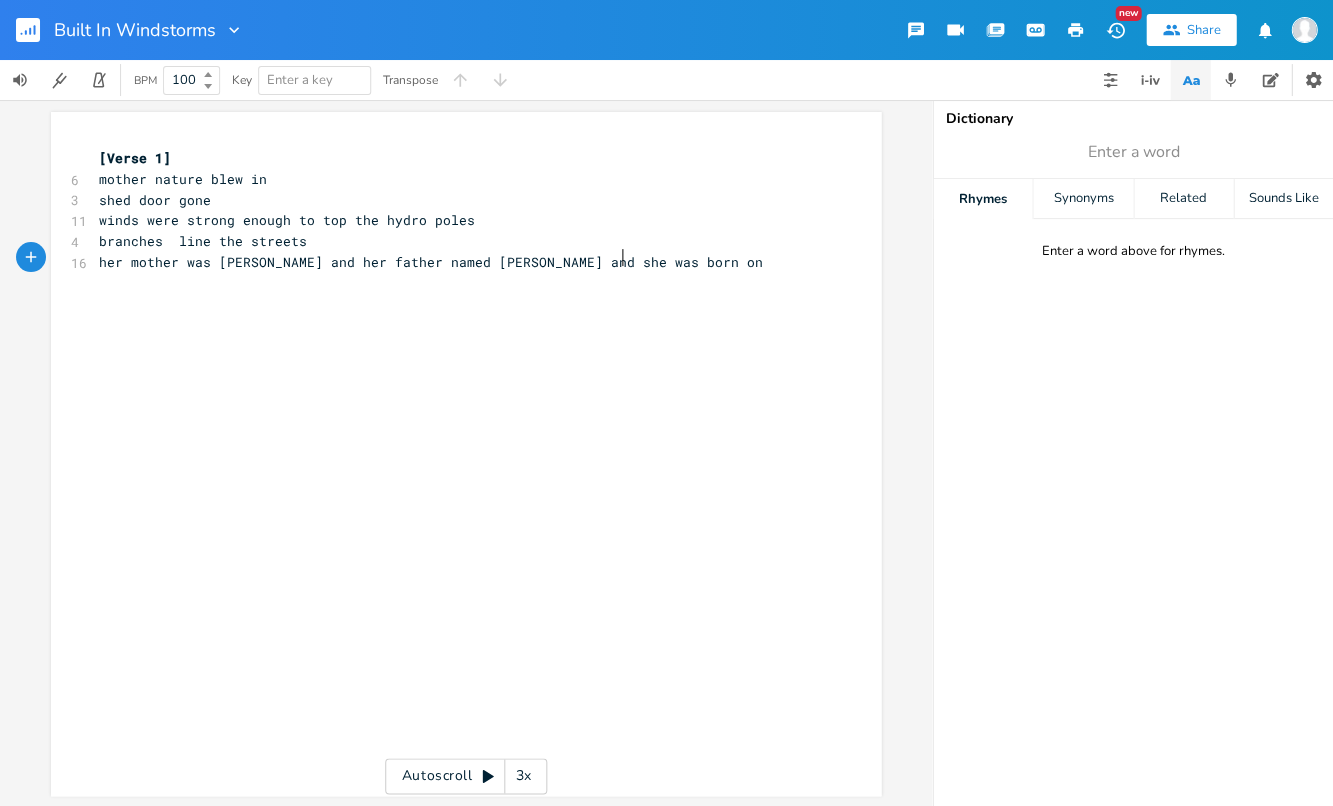 type on "storm and she was born on a" 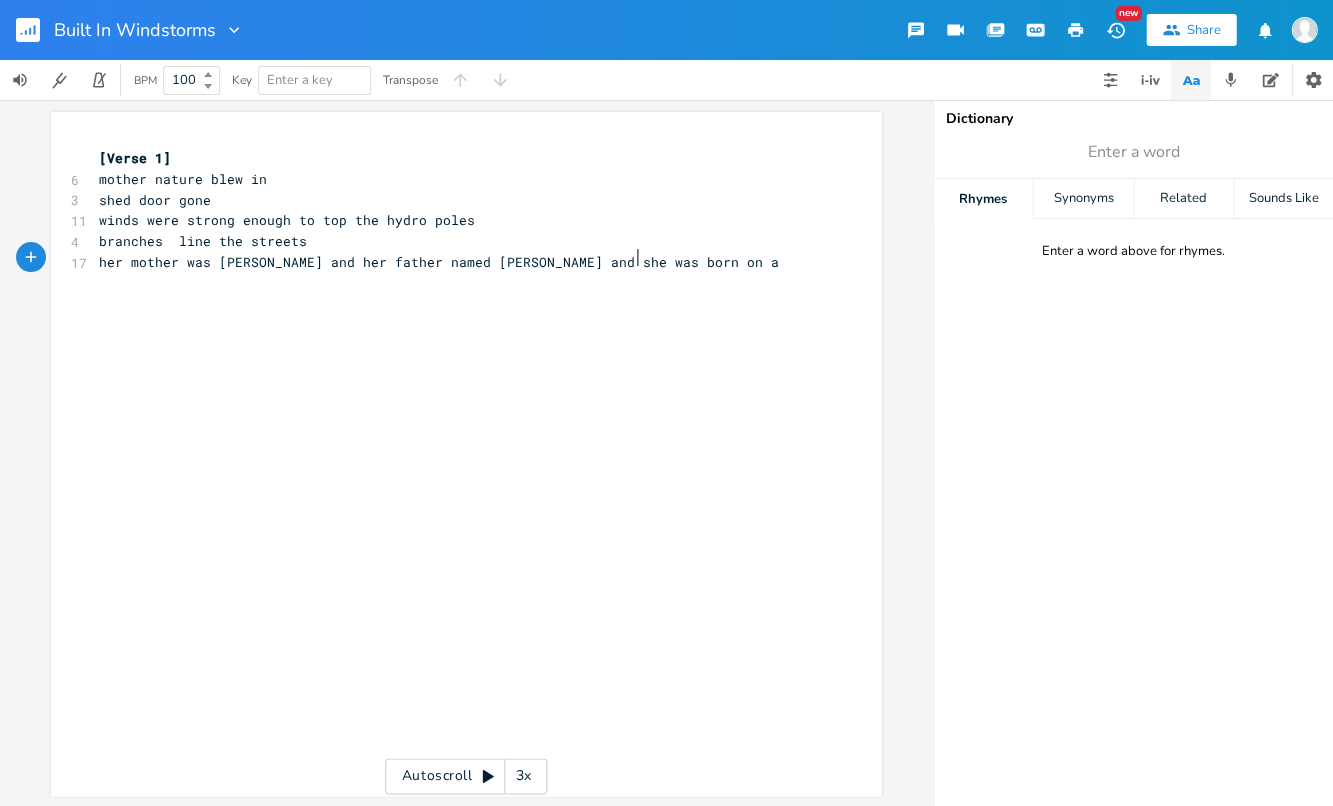 scroll, scrollTop: 0, scrollLeft: 145, axis: horizontal 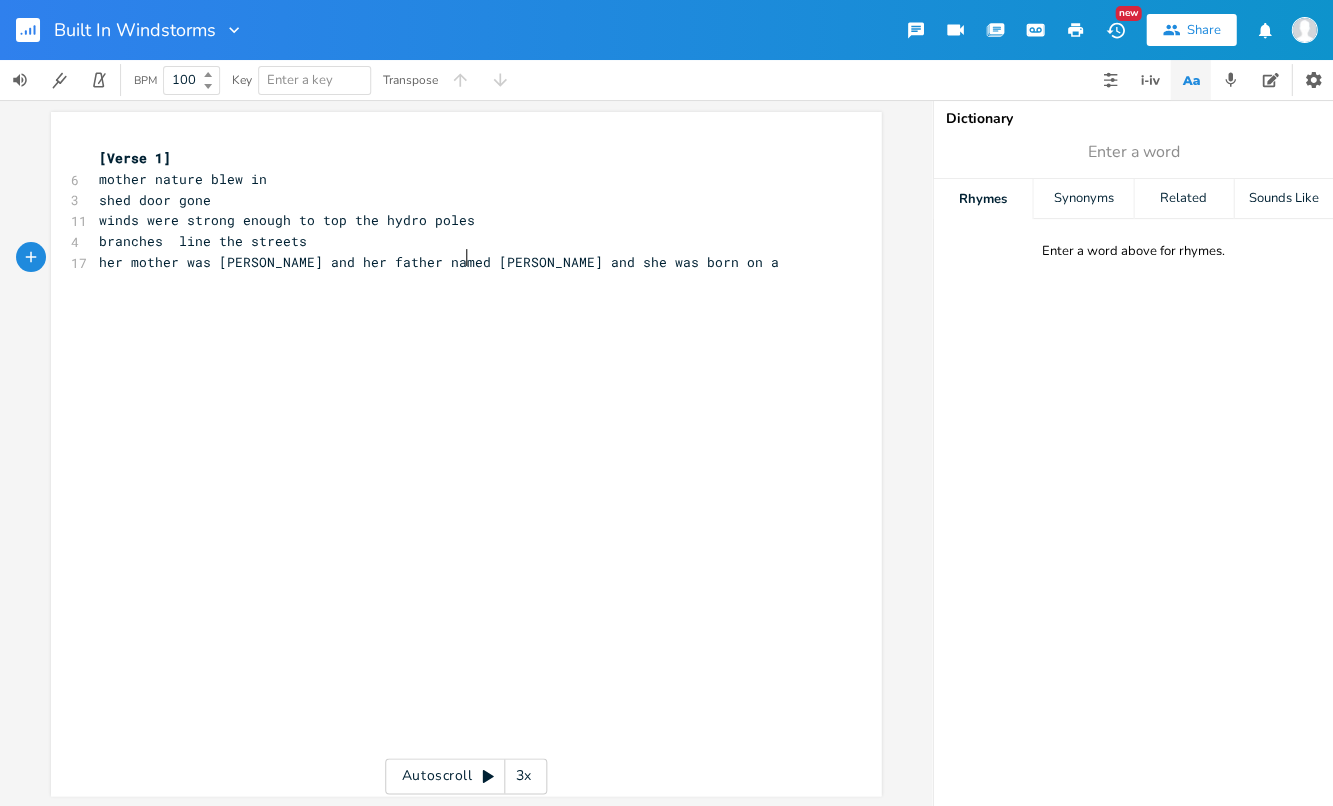click on "her mother was [PERSON_NAME] and her father named [PERSON_NAME] and she was born on a" at bounding box center (439, 262) 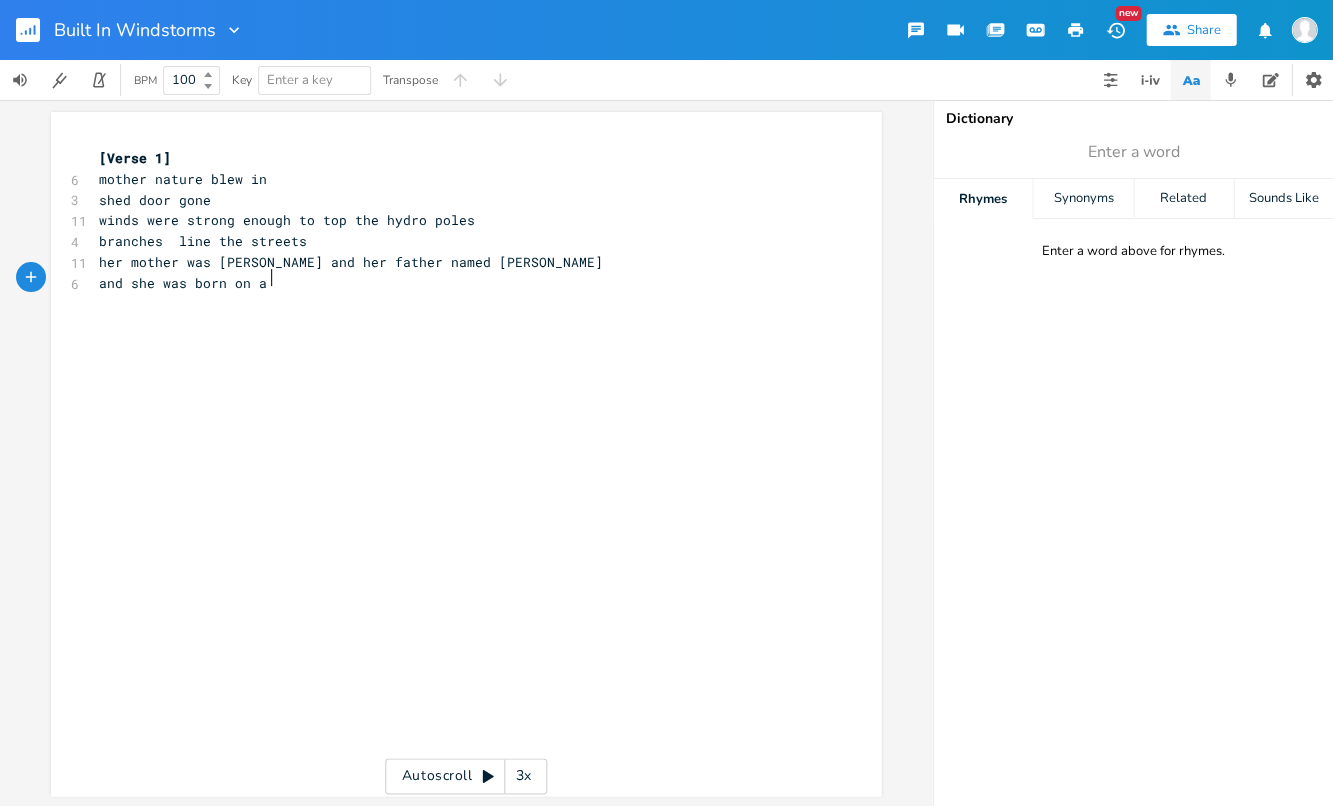 click on "and she was born on a" at bounding box center (456, 283) 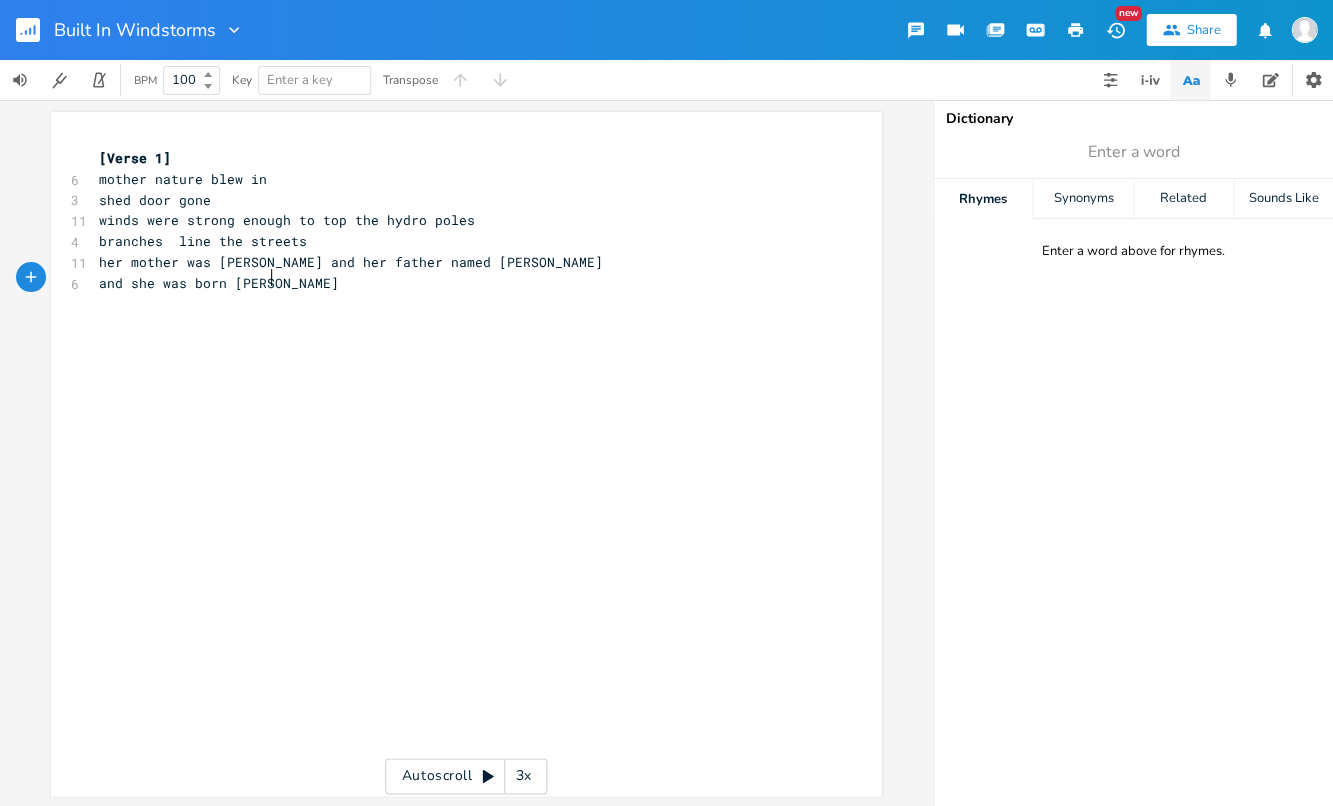 scroll, scrollTop: 0, scrollLeft: 32, axis: horizontal 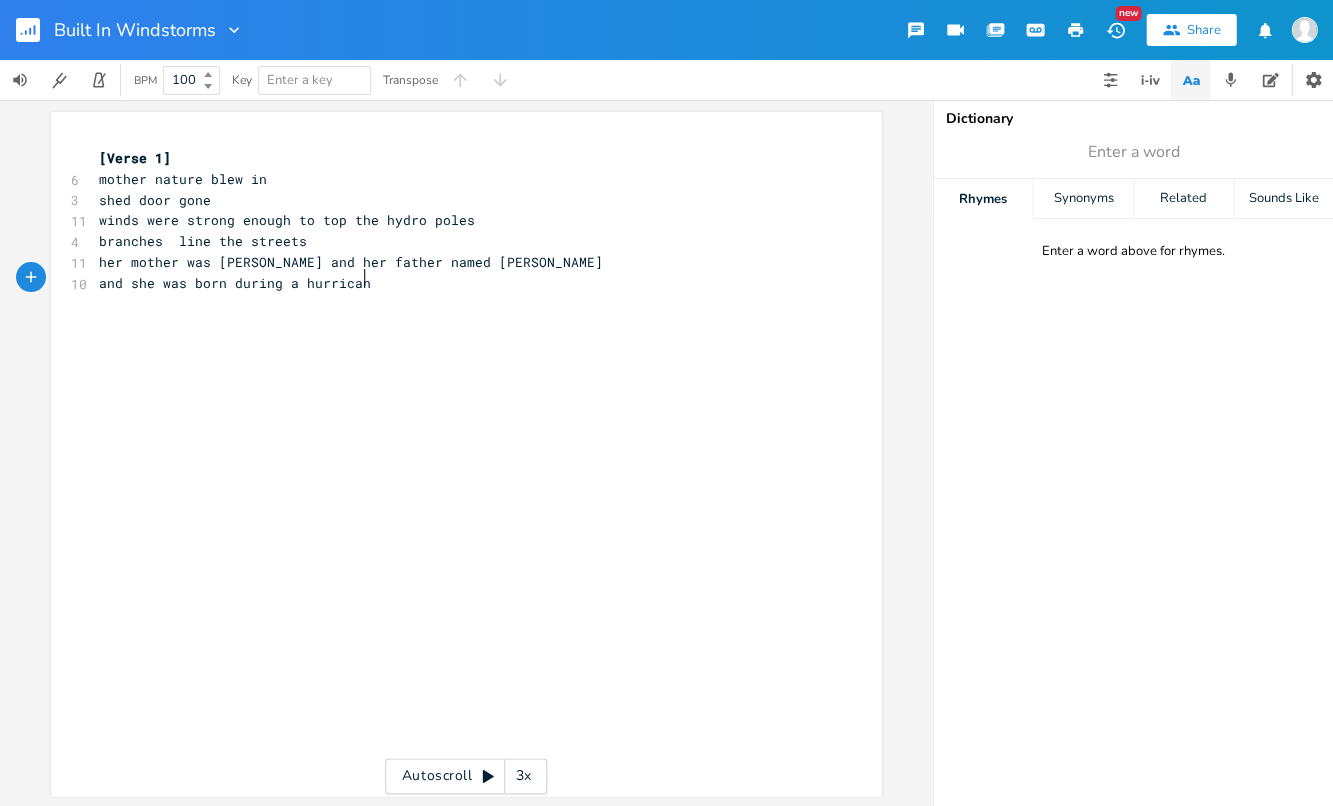 type on "during a hurricane" 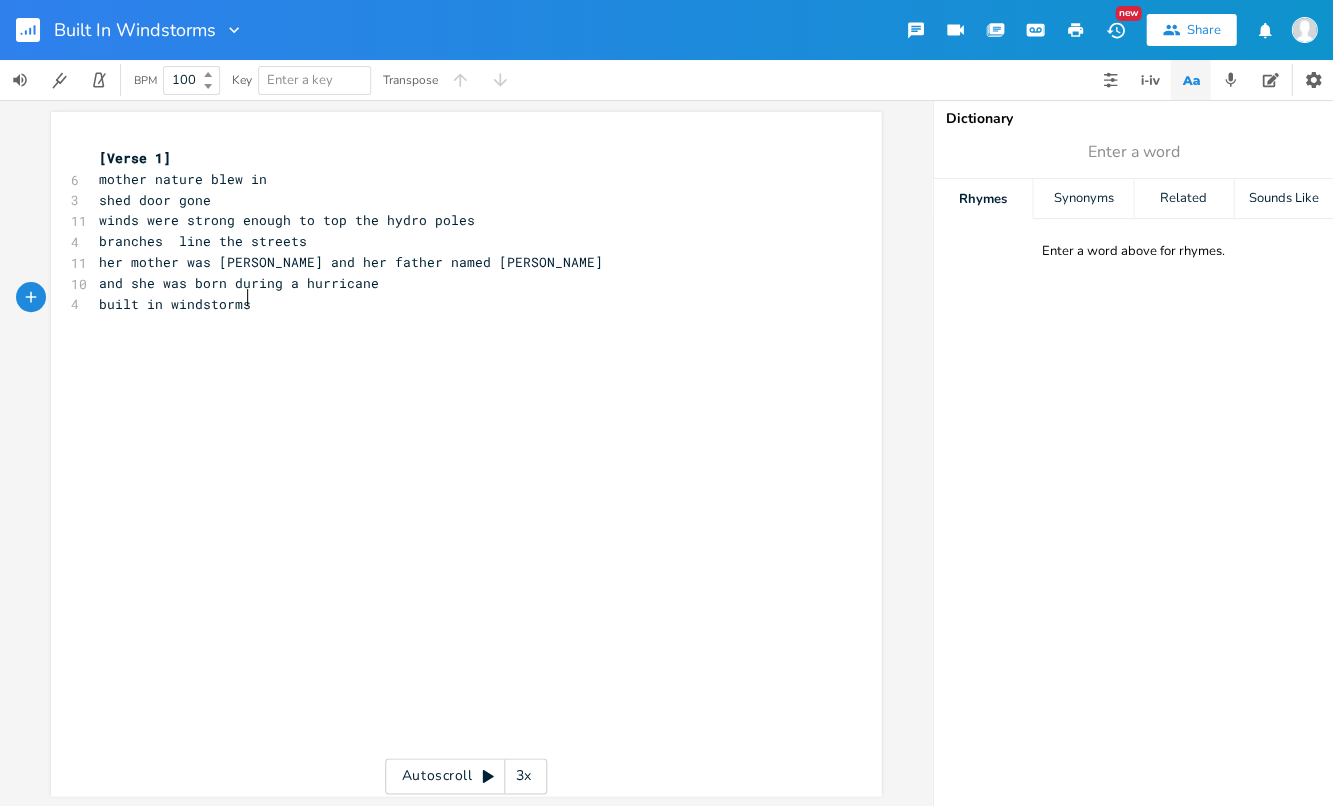 scroll, scrollTop: 0, scrollLeft: 97, axis: horizontal 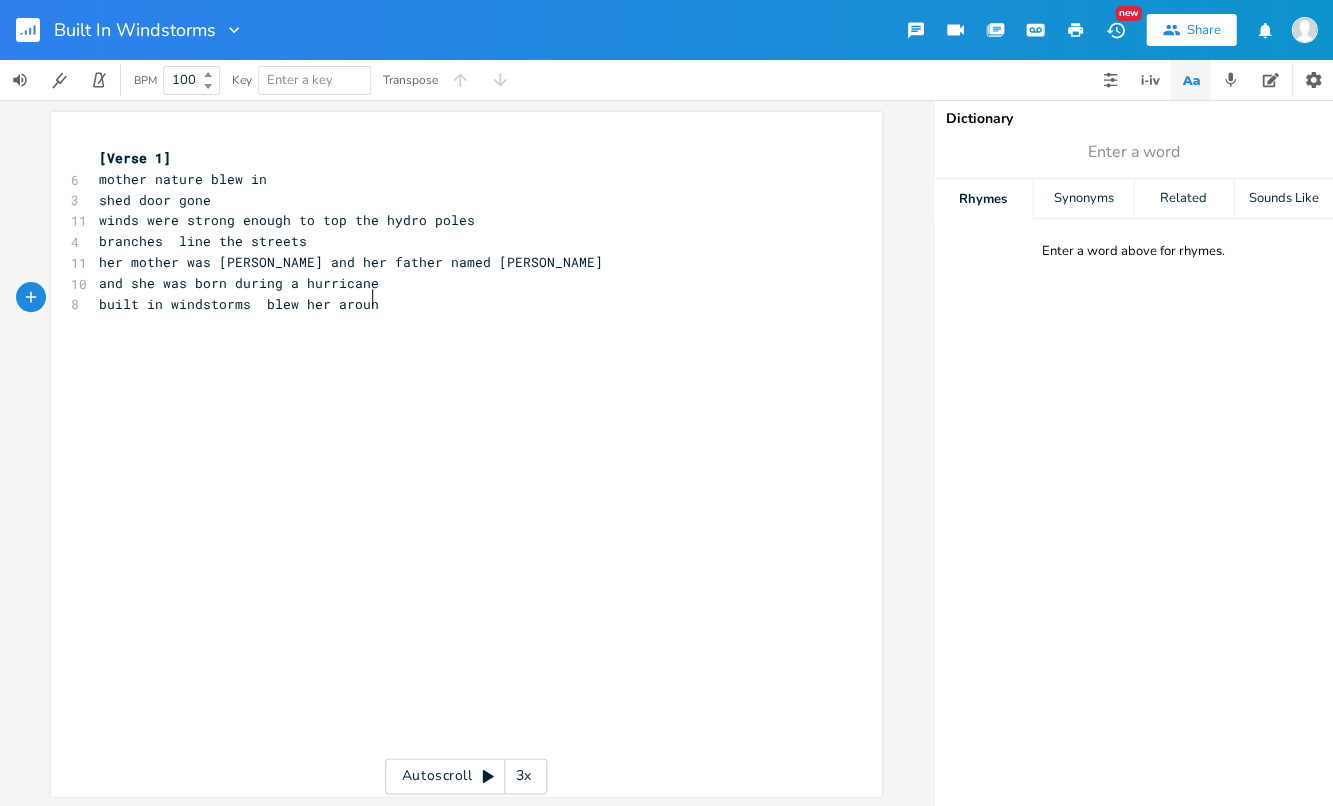 type on "built in windstorms  blew her around" 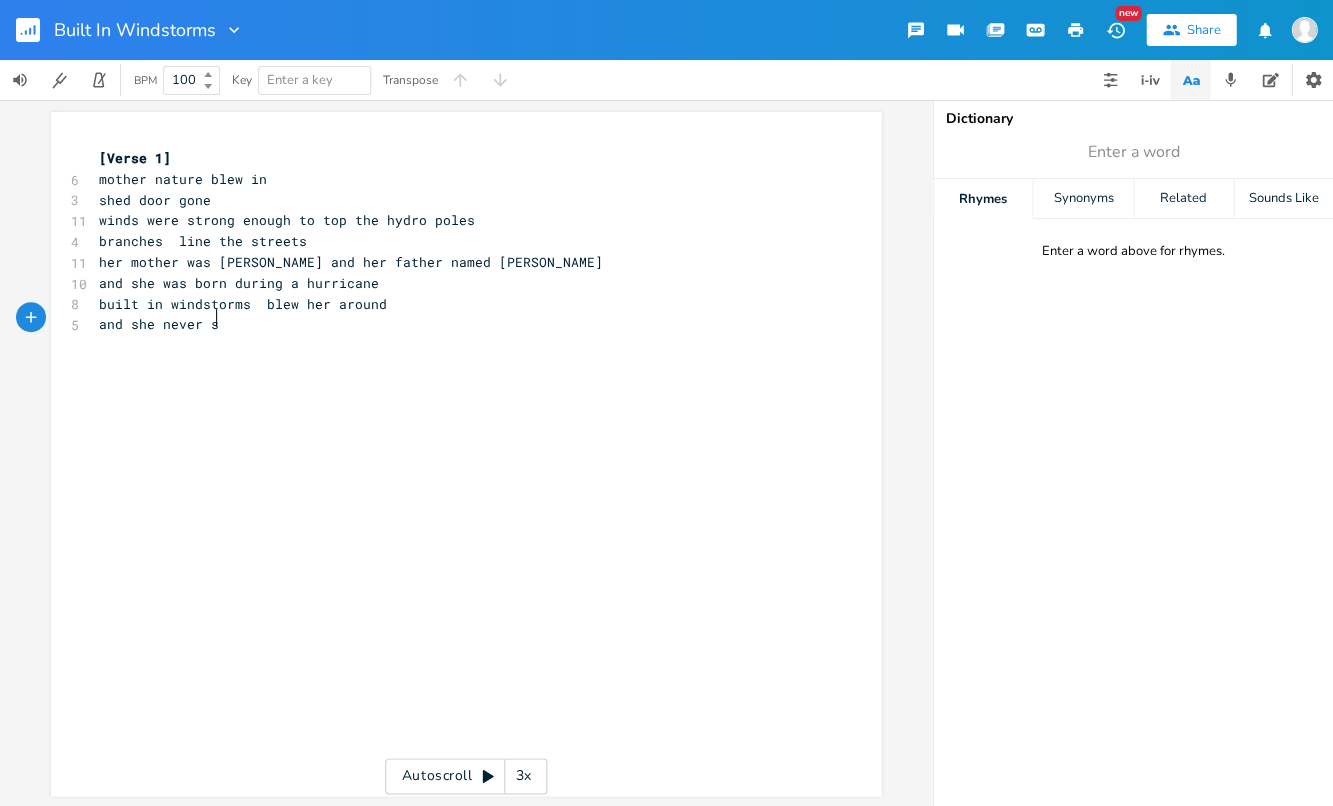type on "and she never se" 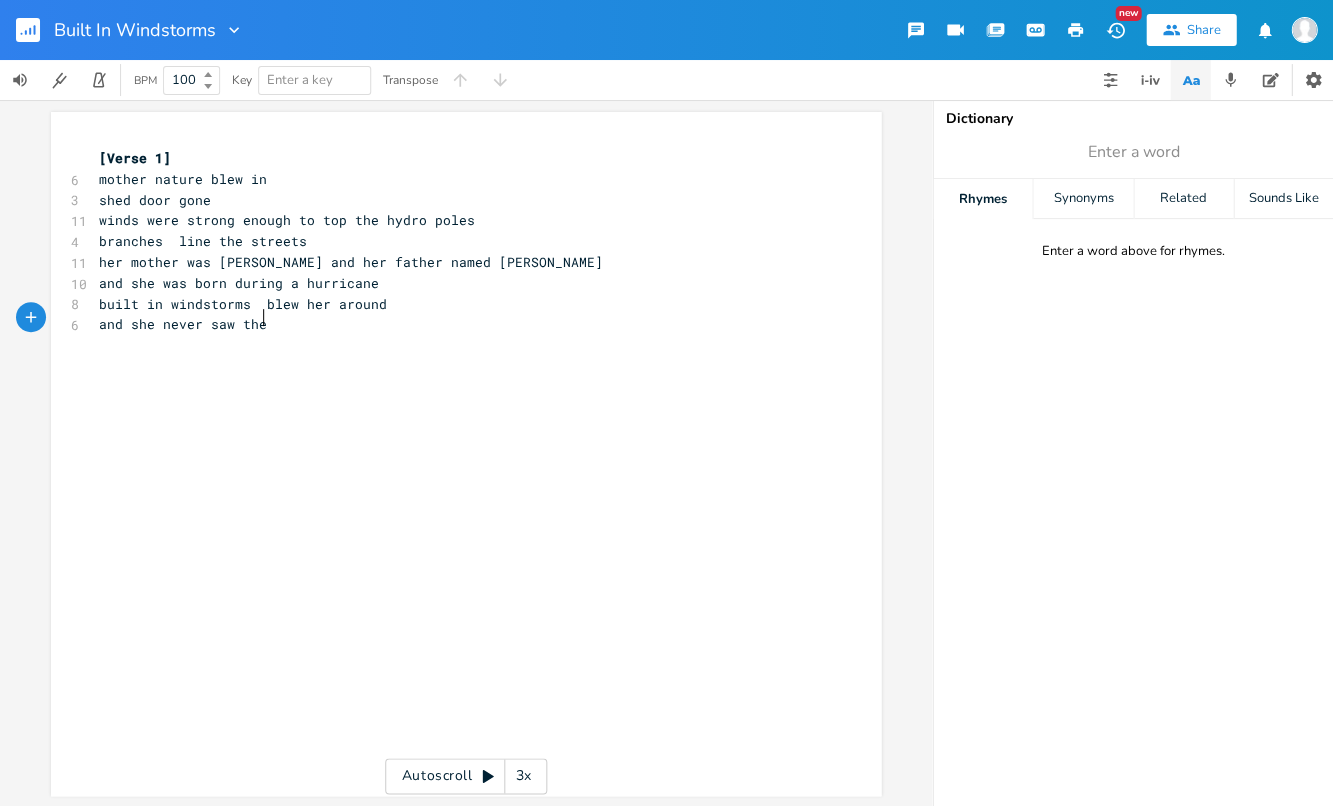 scroll, scrollTop: 0, scrollLeft: 33, axis: horizontal 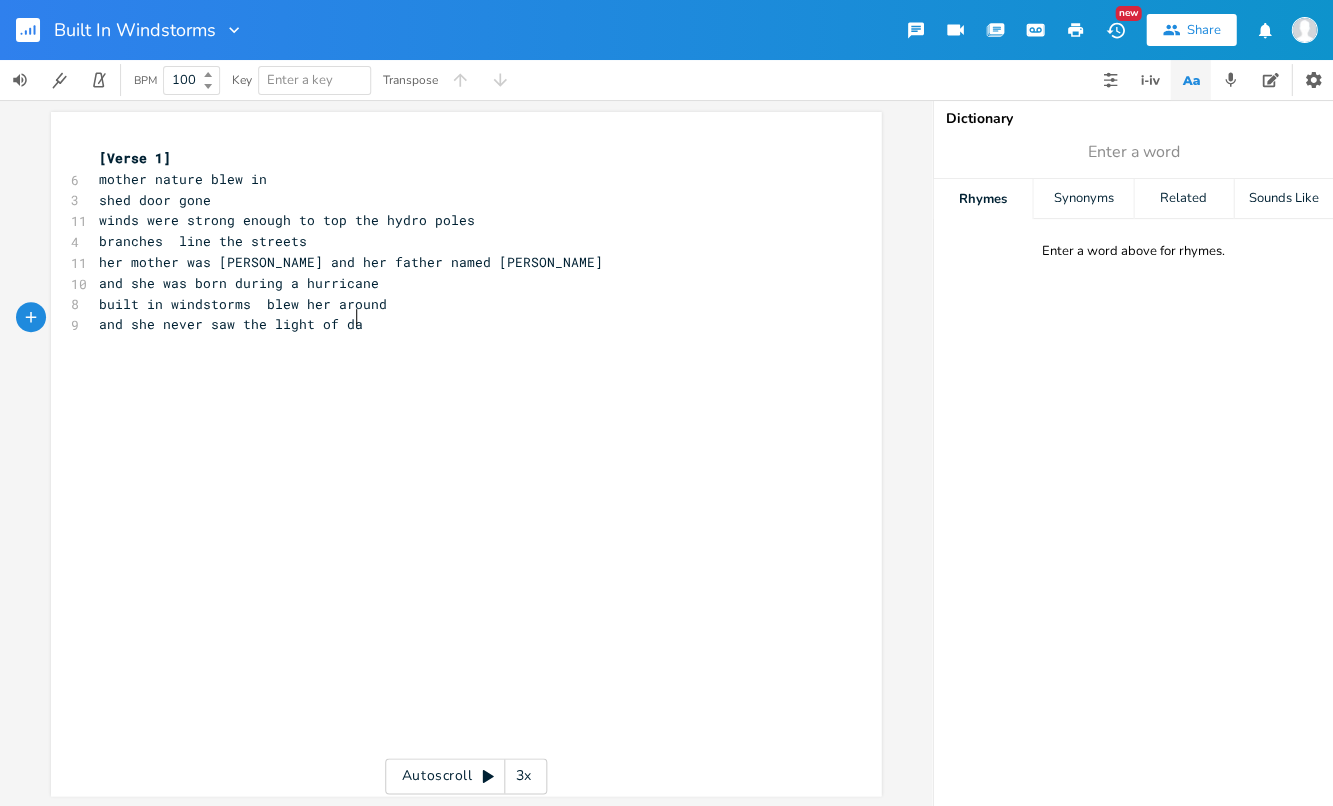 type on "aw the light of day" 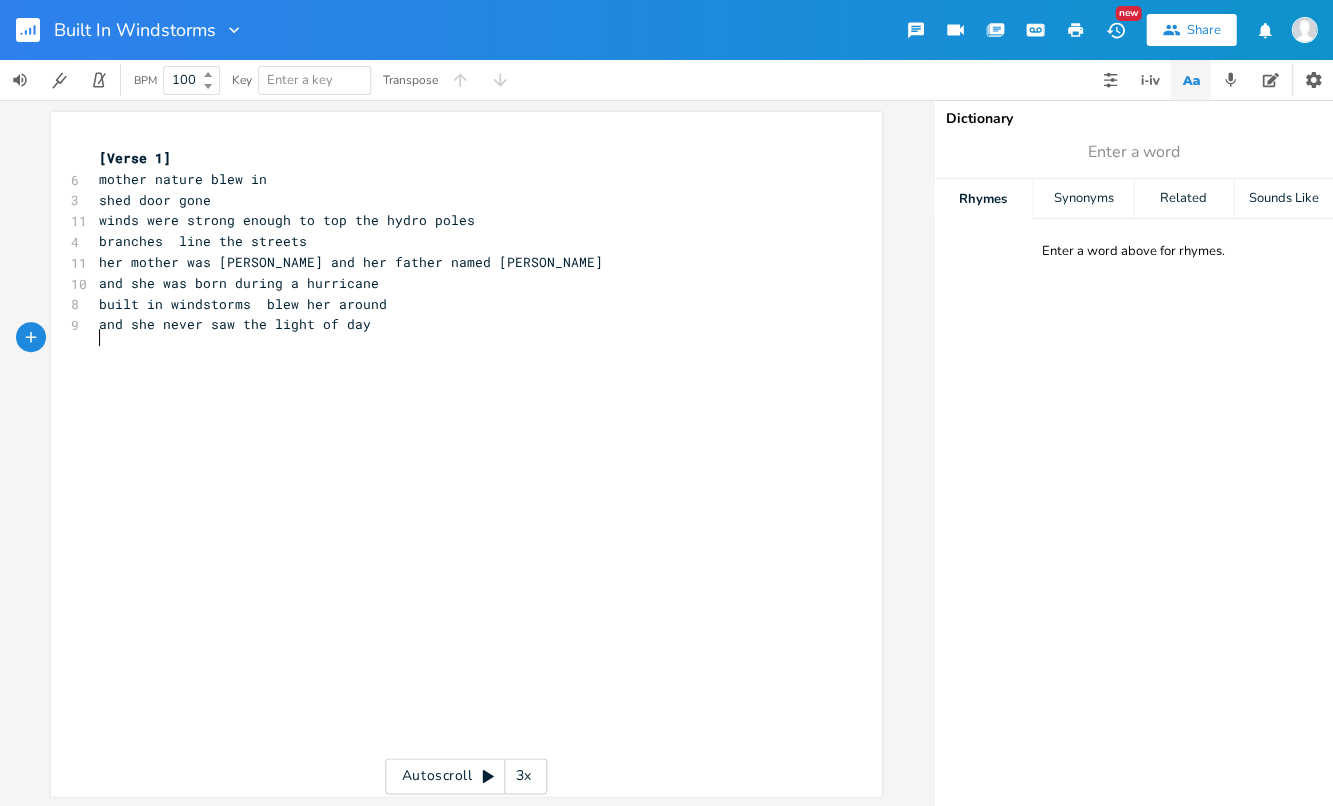 click on "xxxxxxxxxx   [Verse 1] 6 mother nature blew in 3 shed door gone 11 winds were strong enough to top the hydro poles 4 branches  line the streets 11 her mother was [PERSON_NAME] and her father named storm  10 and she was born during a hurricane 8 built in windstorms  blew her around 9 and she never saw the light of day ​" at bounding box center [481, 473] 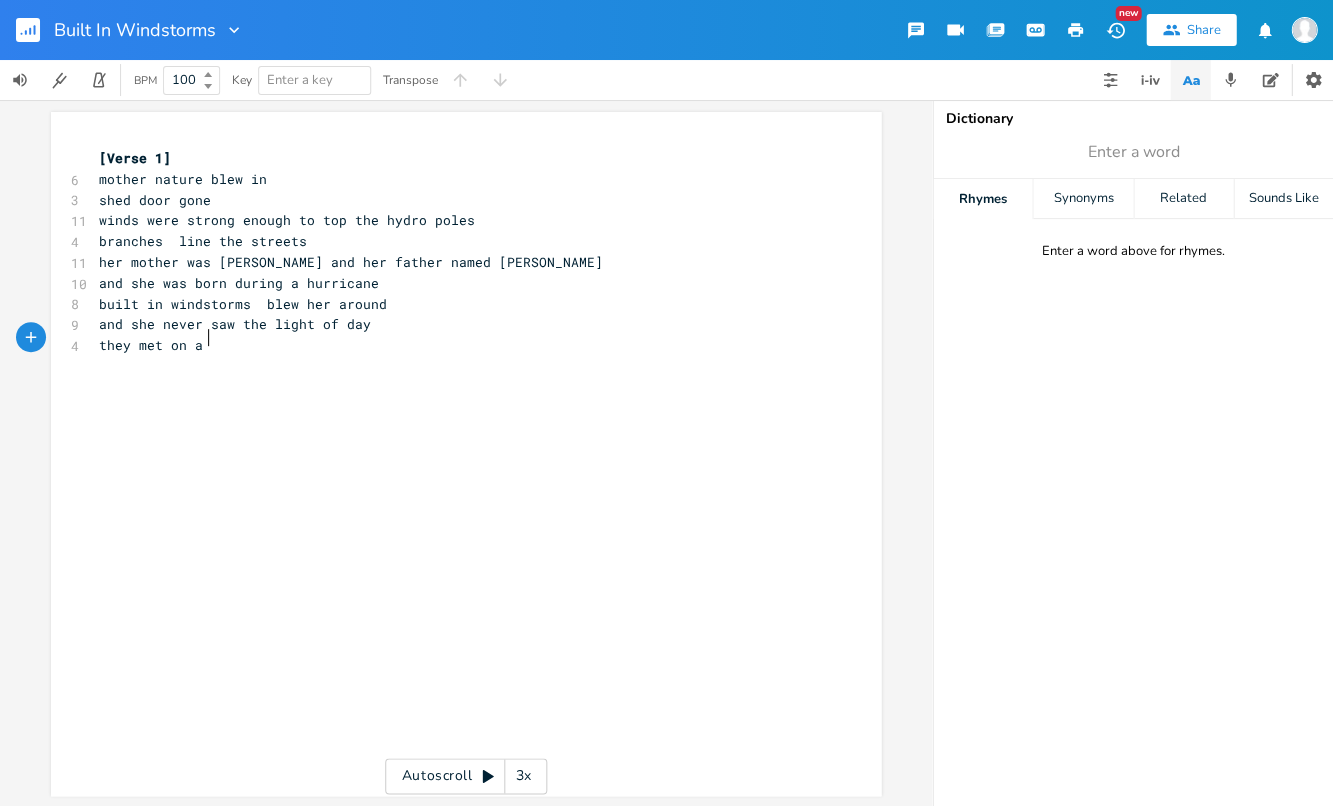 scroll, scrollTop: 0, scrollLeft: 70, axis: horizontal 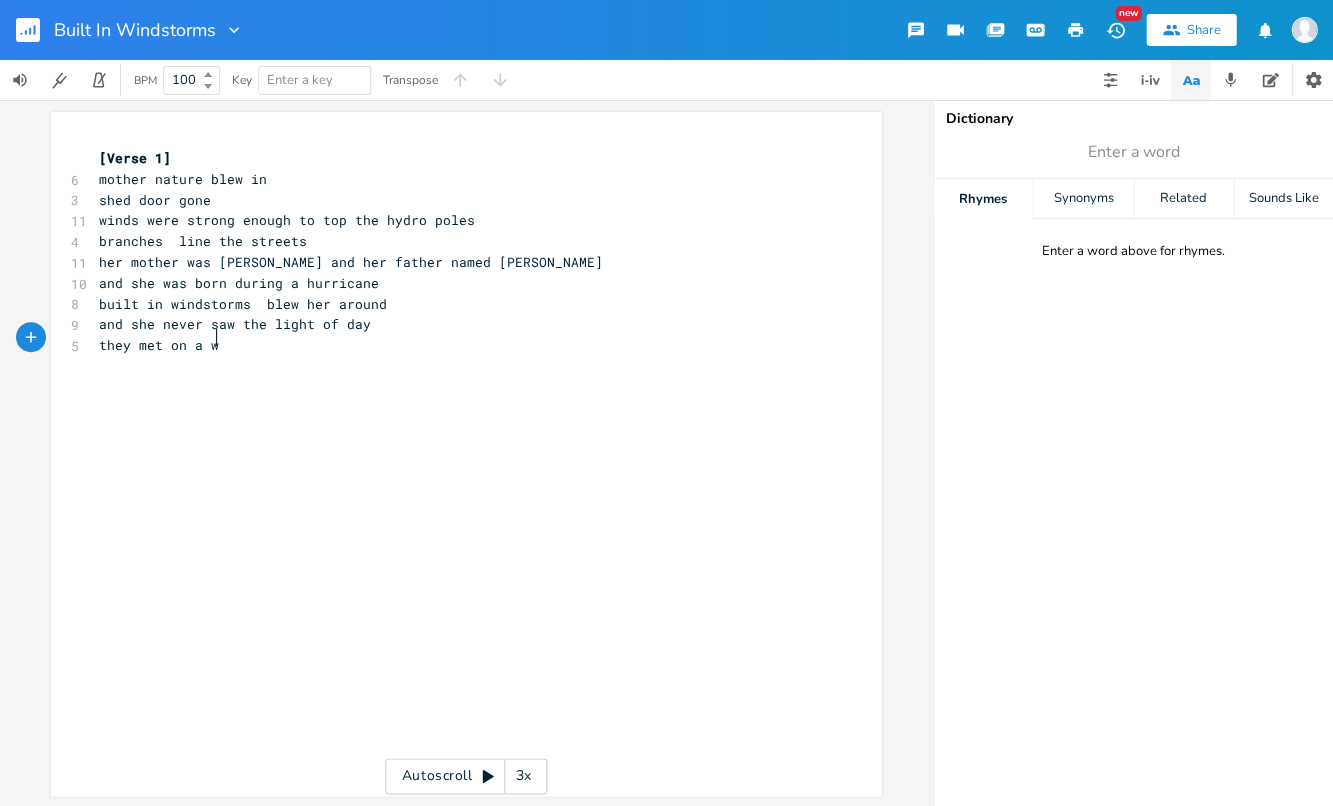 type on "they met on a wi" 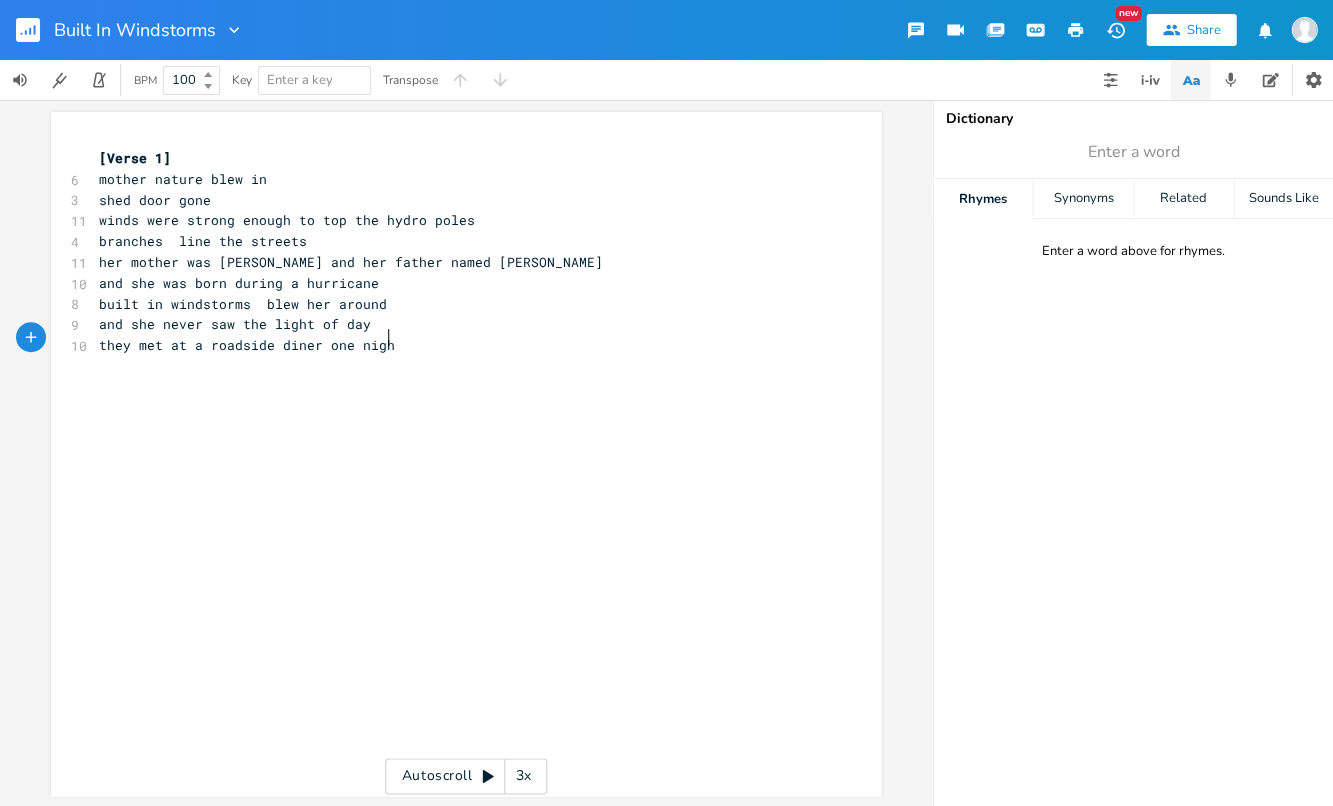 type on "at a roadside diner one night" 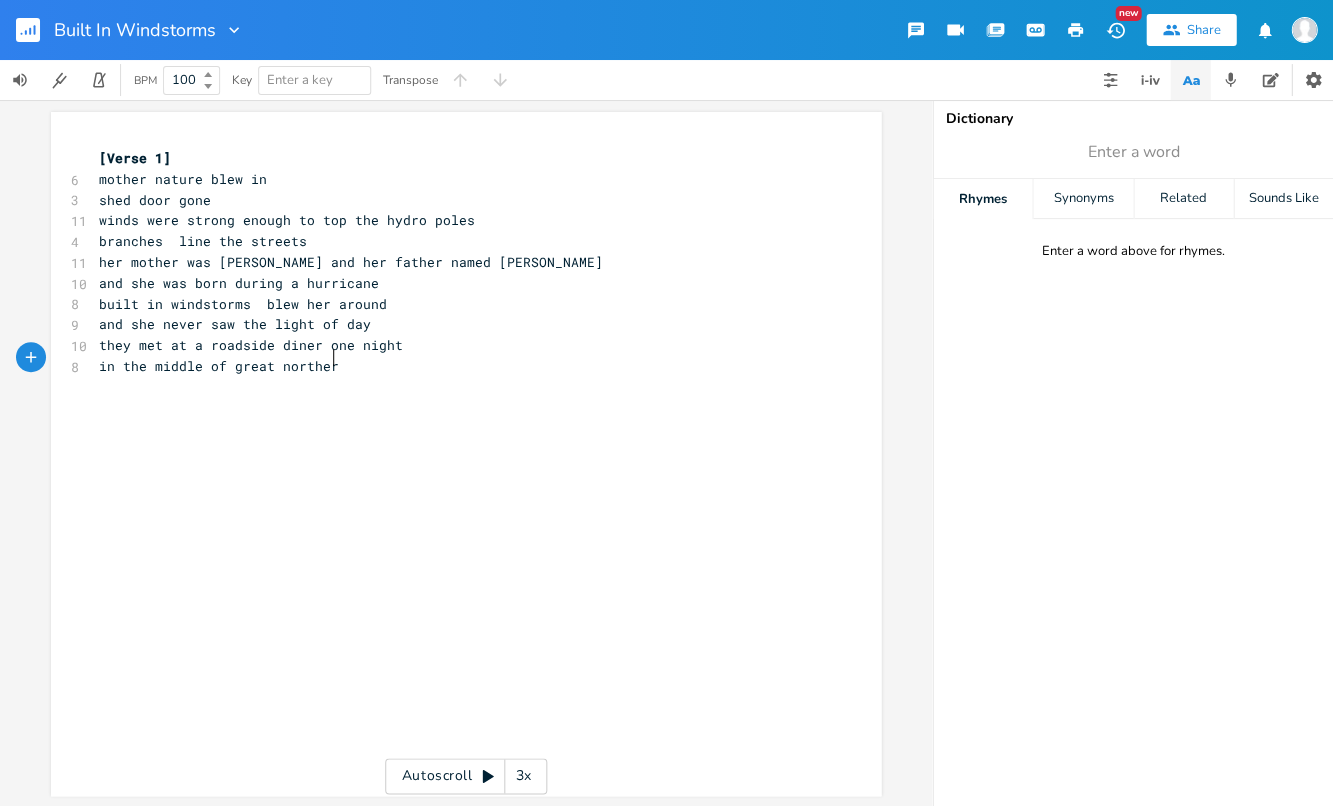 scroll, scrollTop: 0, scrollLeft: 151, axis: horizontal 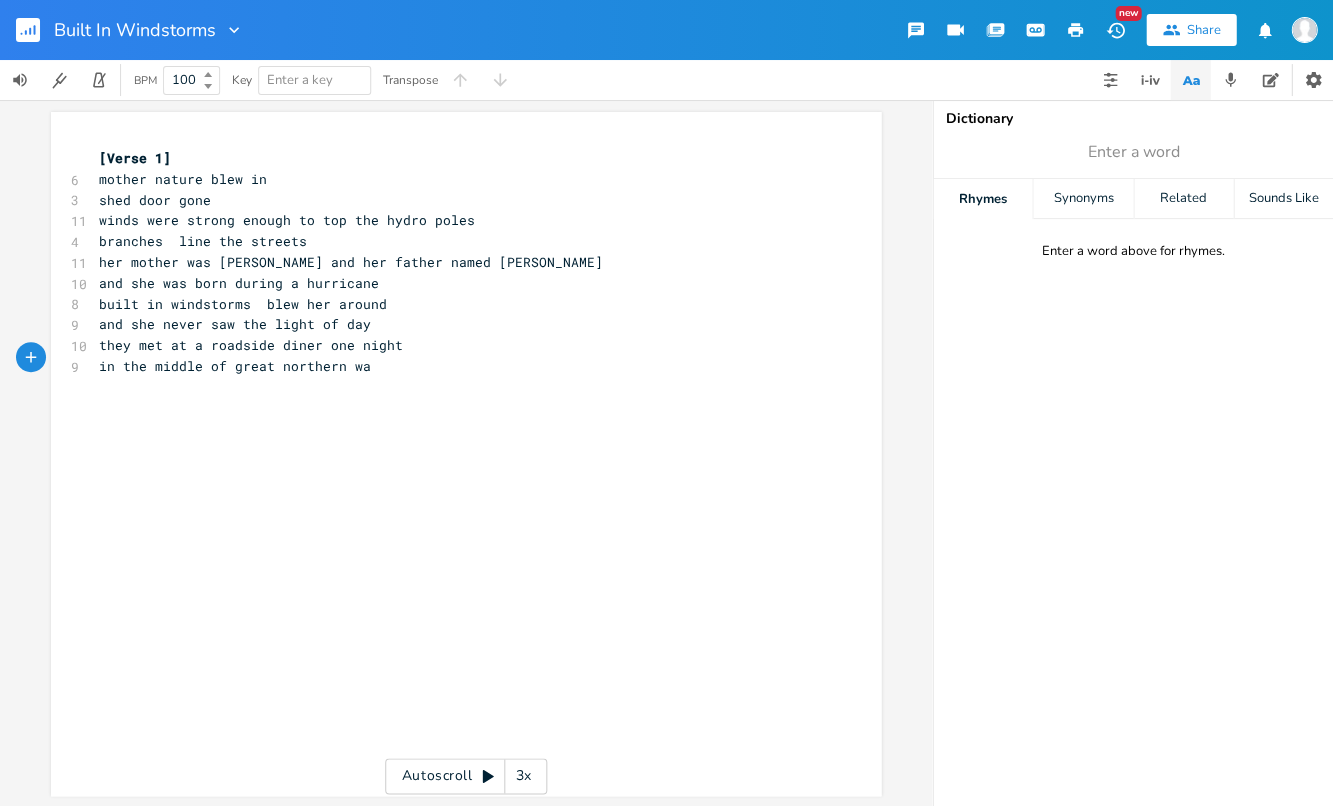 type on "in the middle of great northern way" 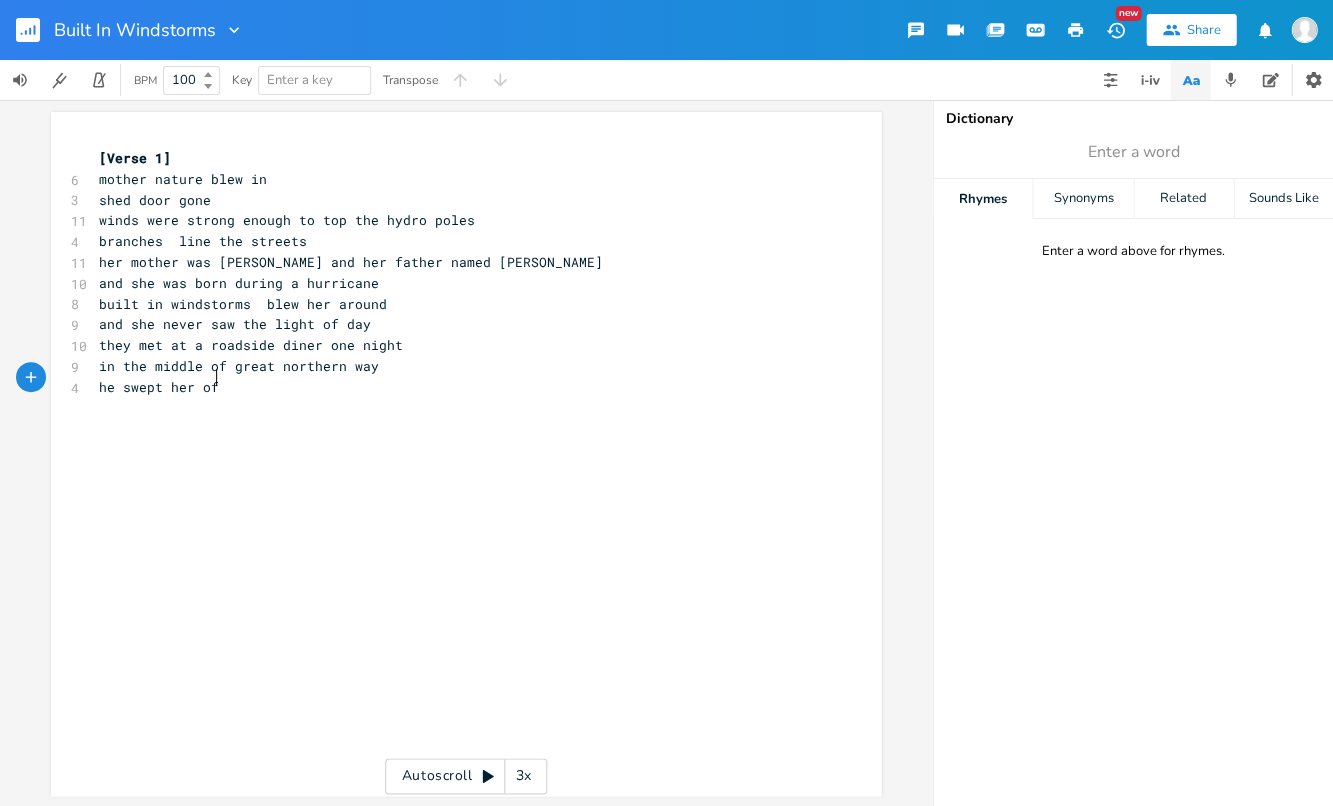 type on "he swept her off" 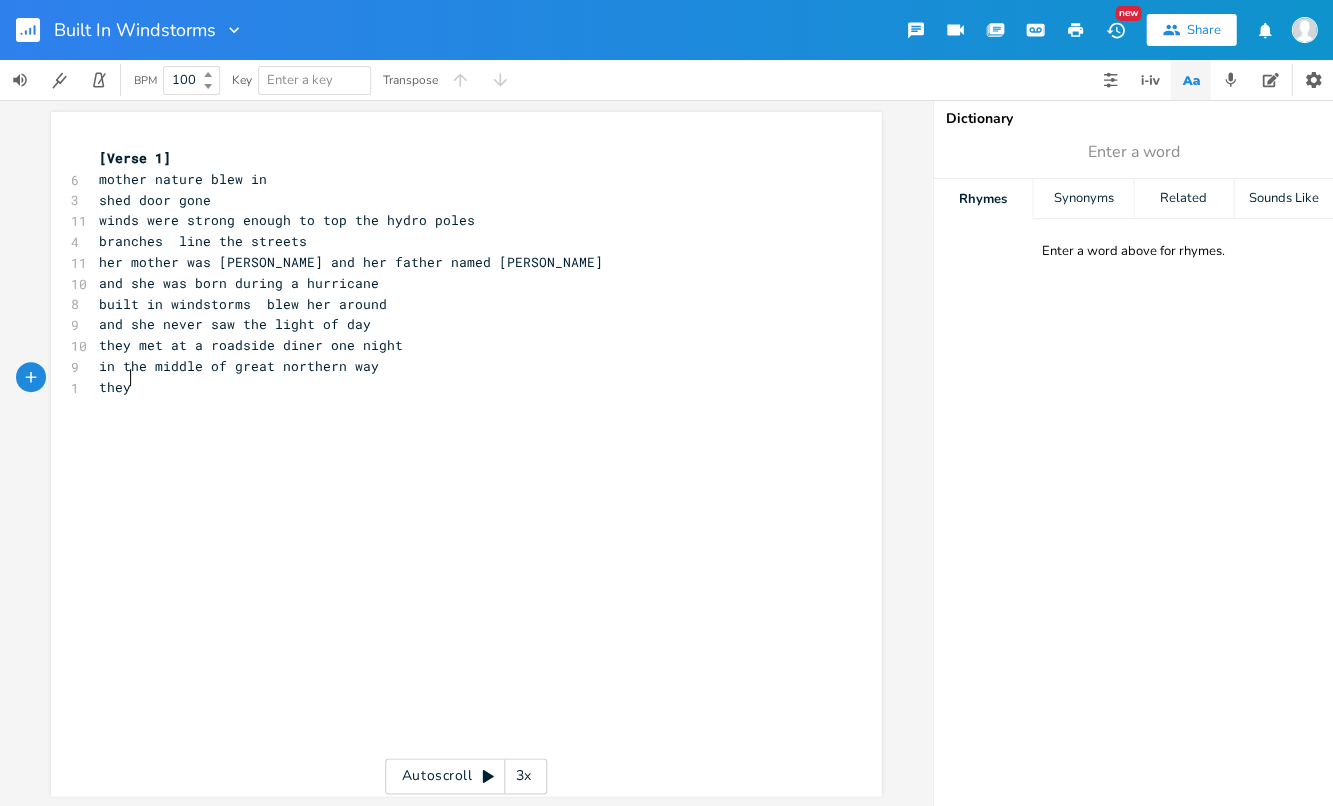 scroll, scrollTop: 0, scrollLeft: 24, axis: horizontal 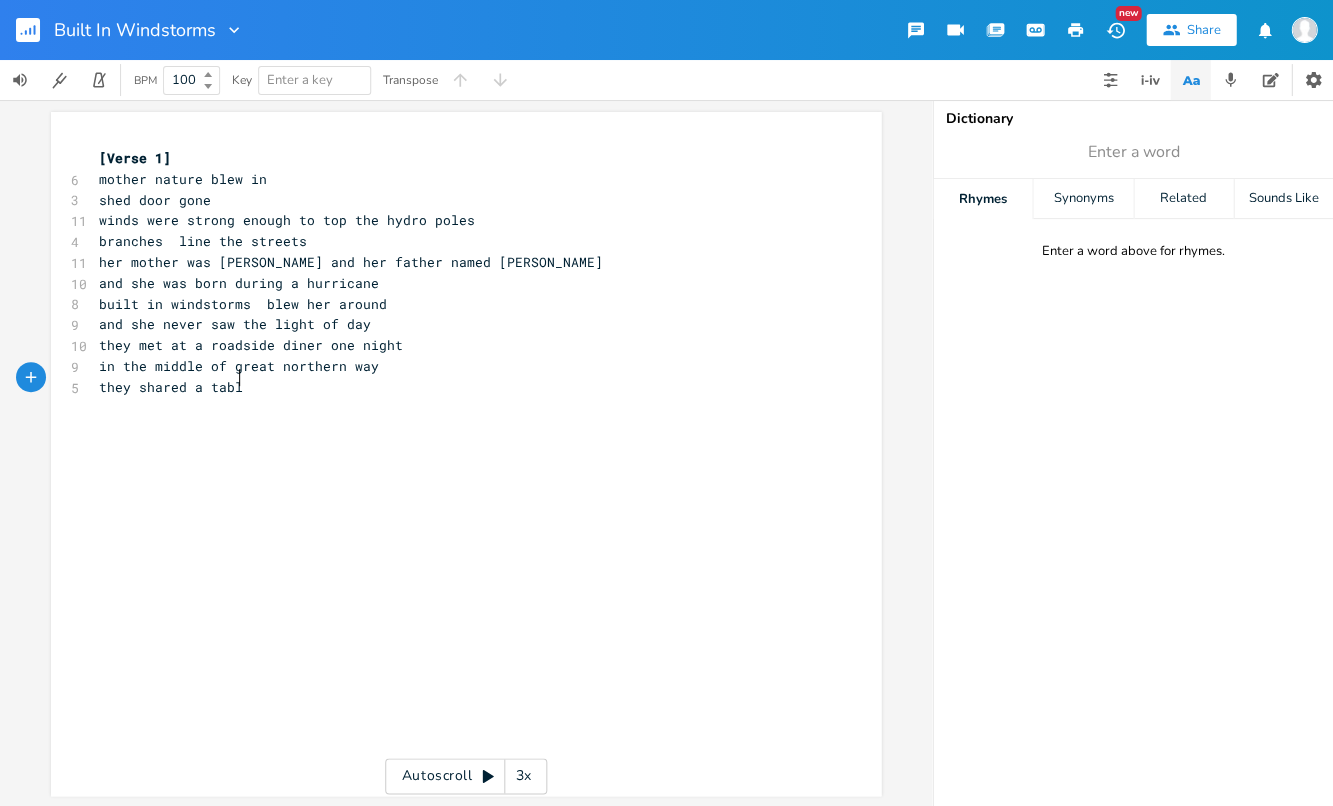 type on "they shared a table" 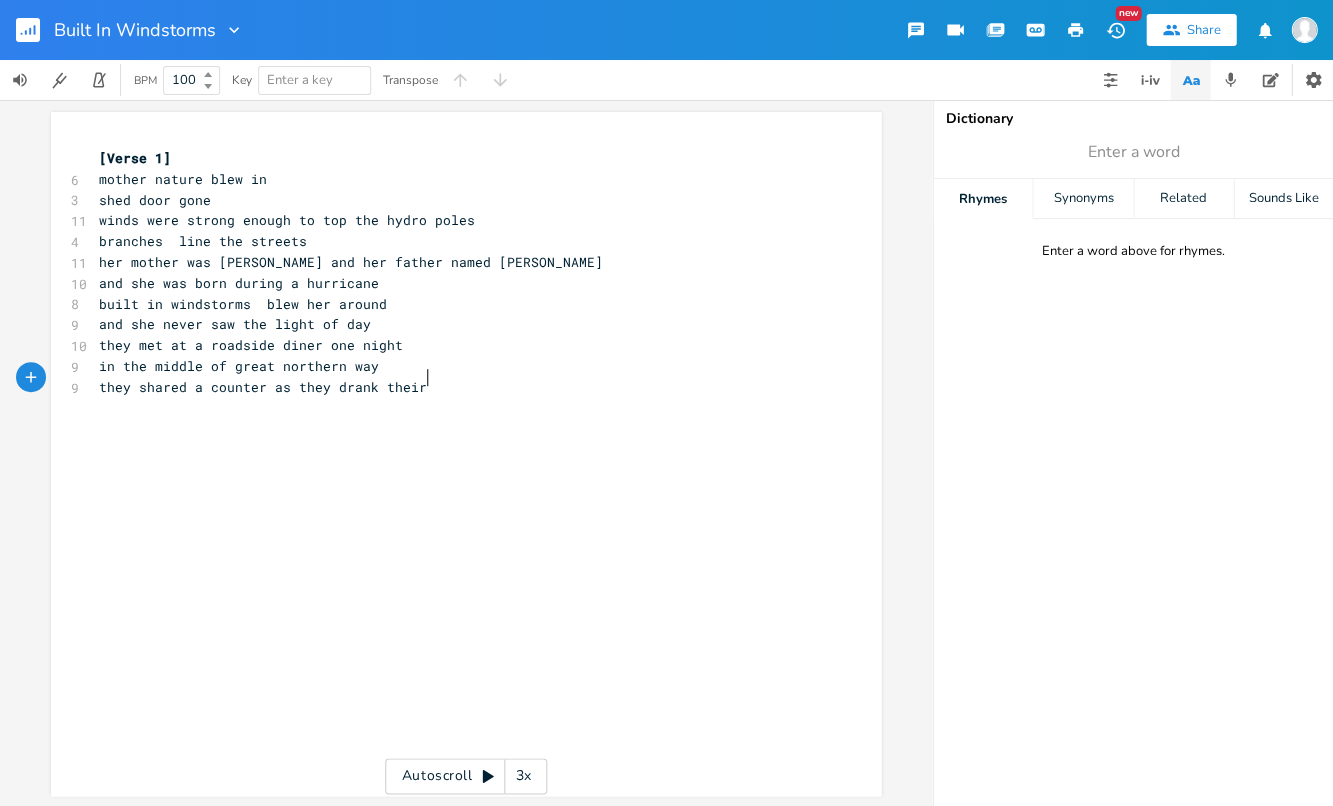 scroll, scrollTop: 0, scrollLeft: 134, axis: horizontal 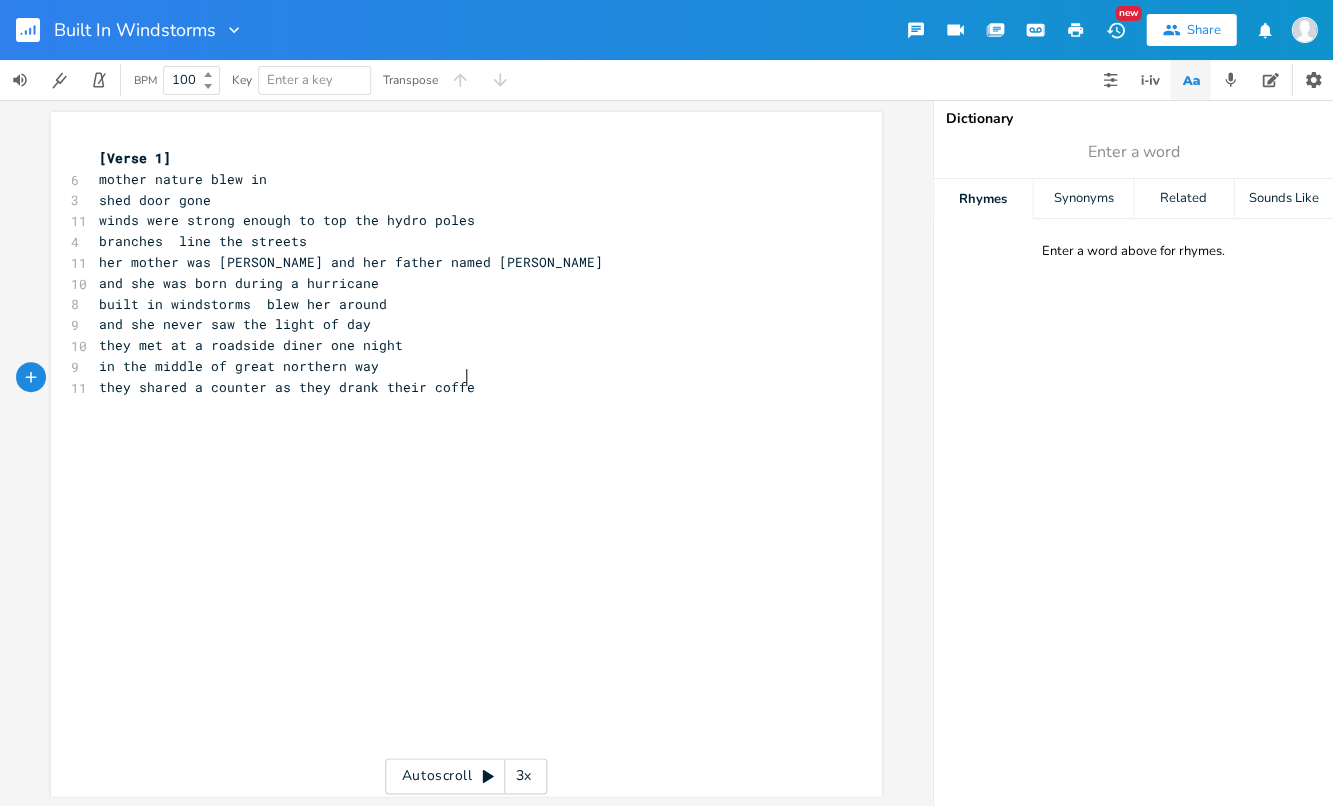 type on "counter as they drank their coffee" 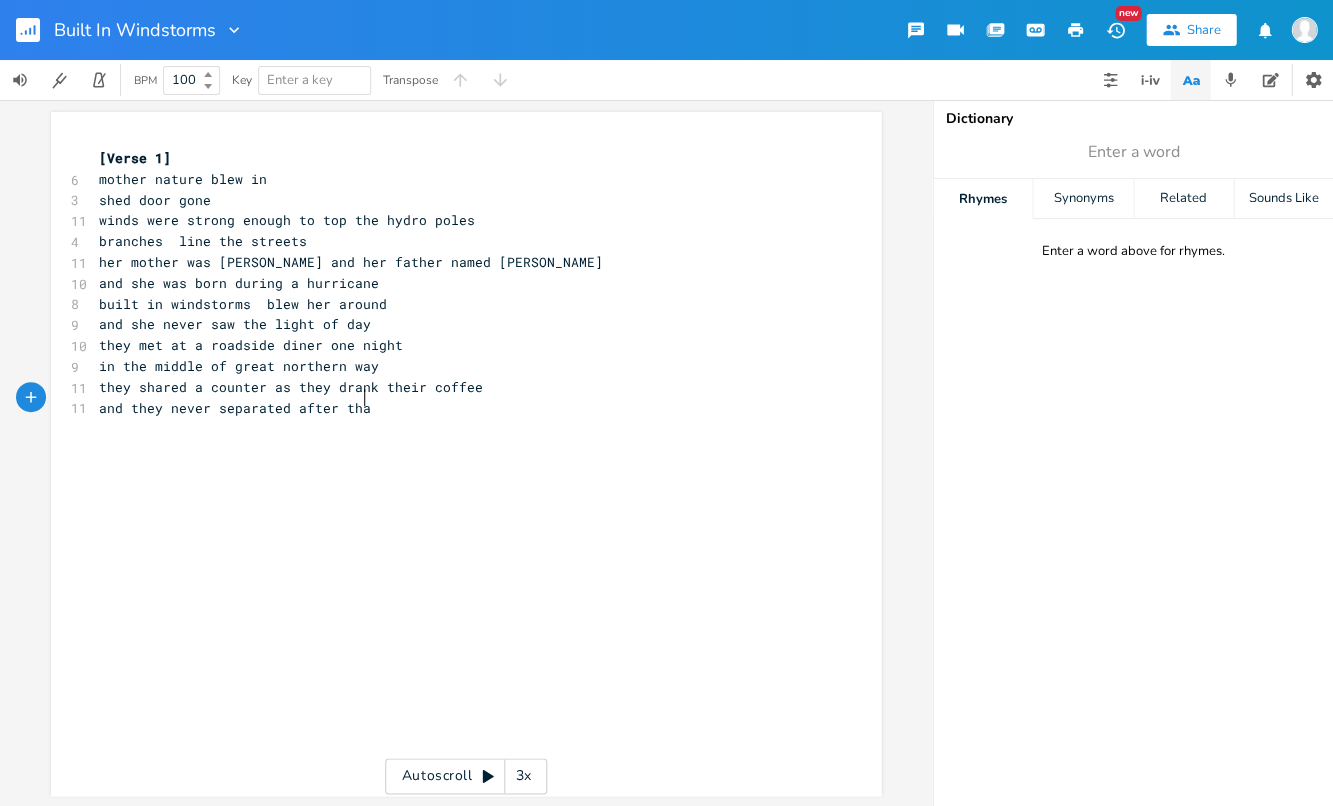 scroll, scrollTop: 0, scrollLeft: 173, axis: horizontal 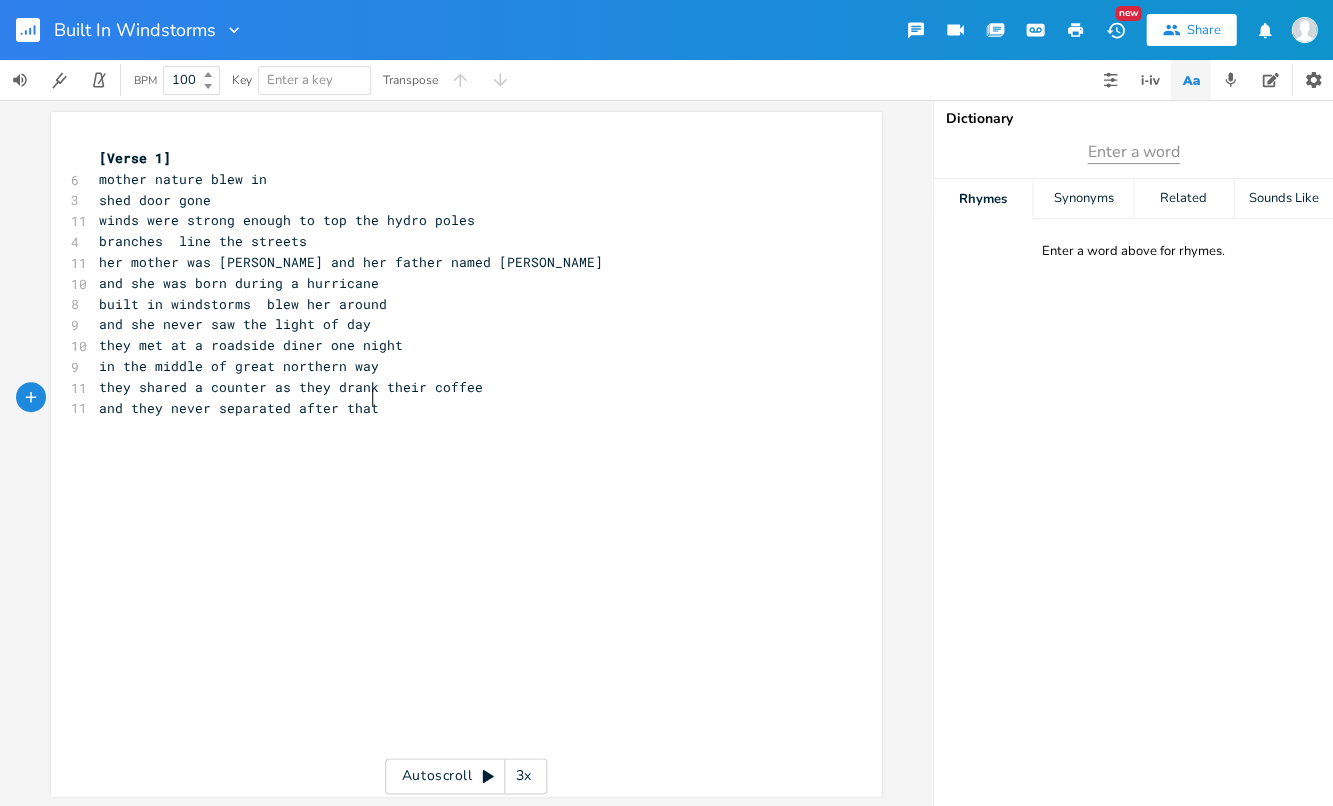 type on "and they never separated after that" 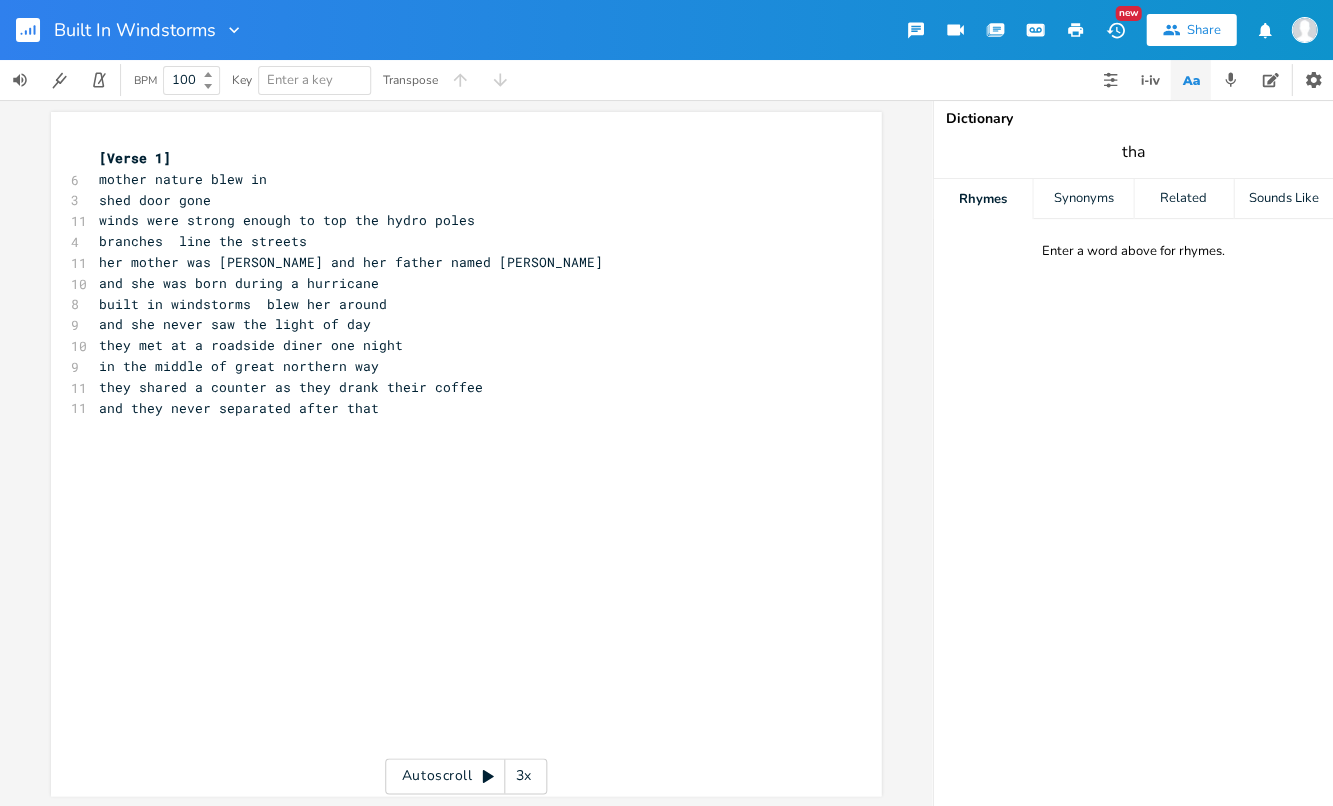 type on "that" 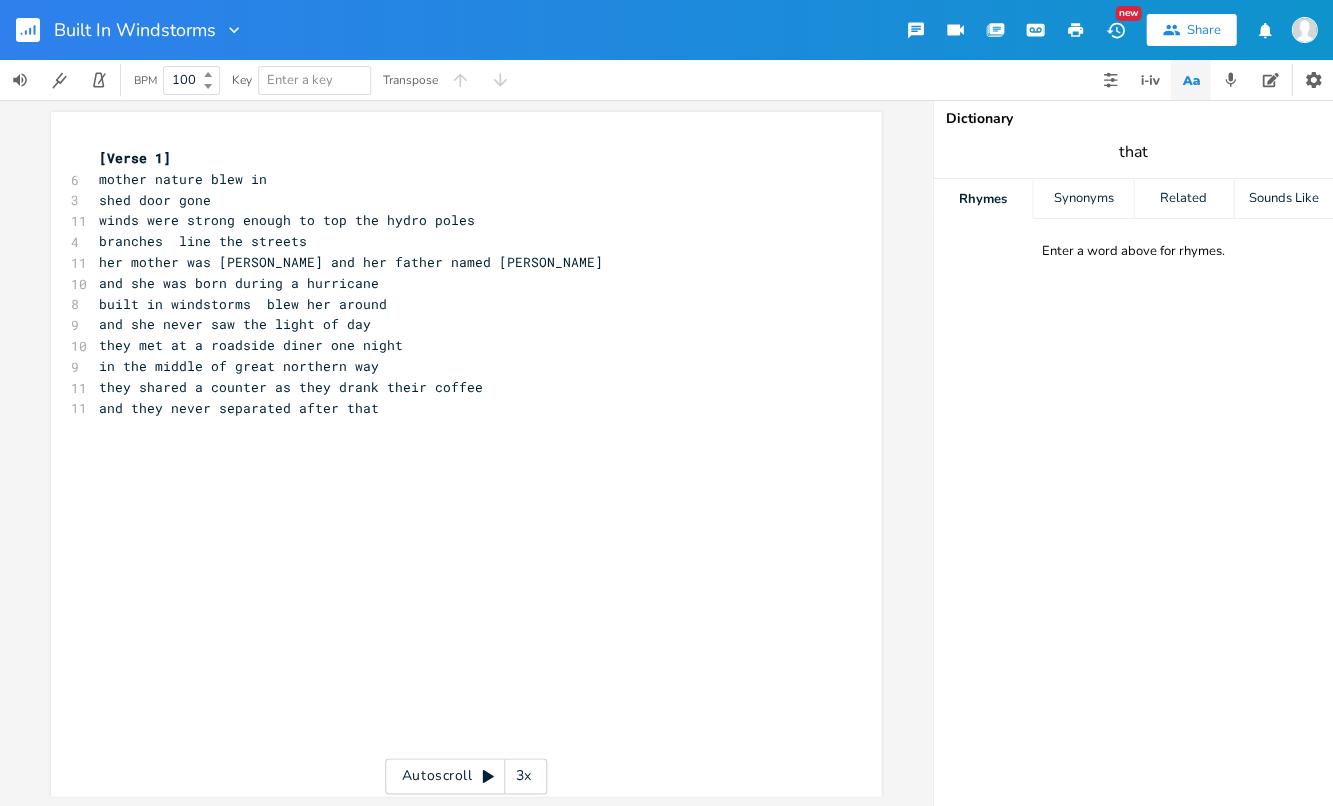 click on "Rhymes" at bounding box center [982, 199] 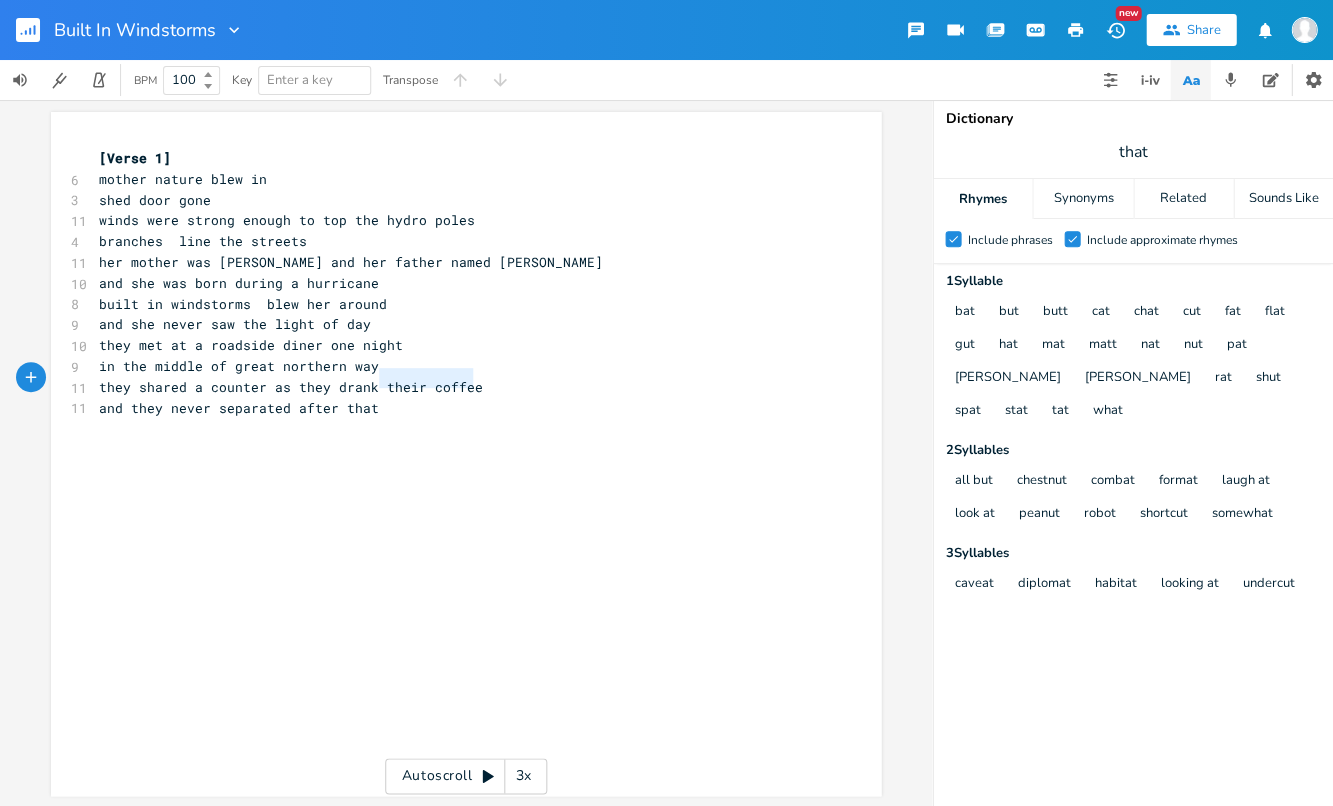 type on "their coffee" 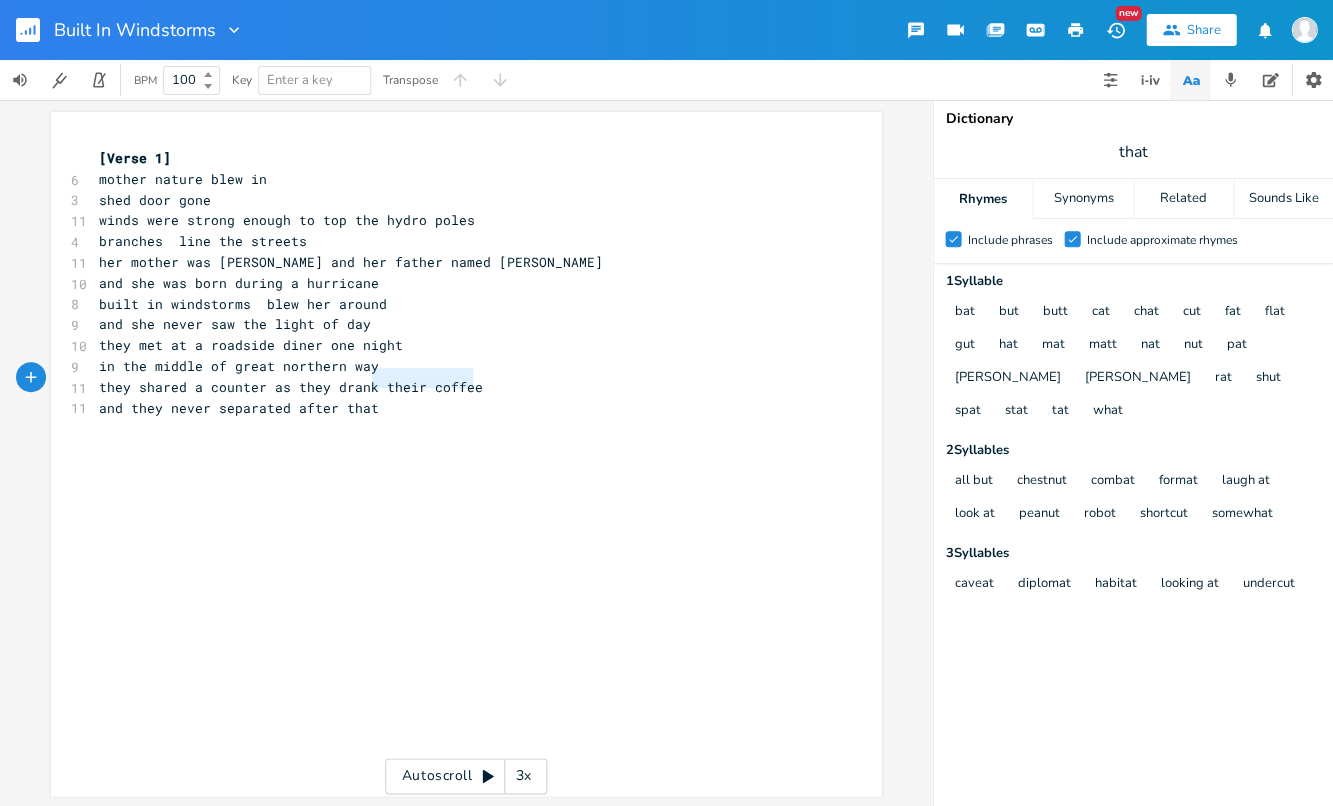 drag, startPoint x: 468, startPoint y: 380, endPoint x: 367, endPoint y: 380, distance: 101 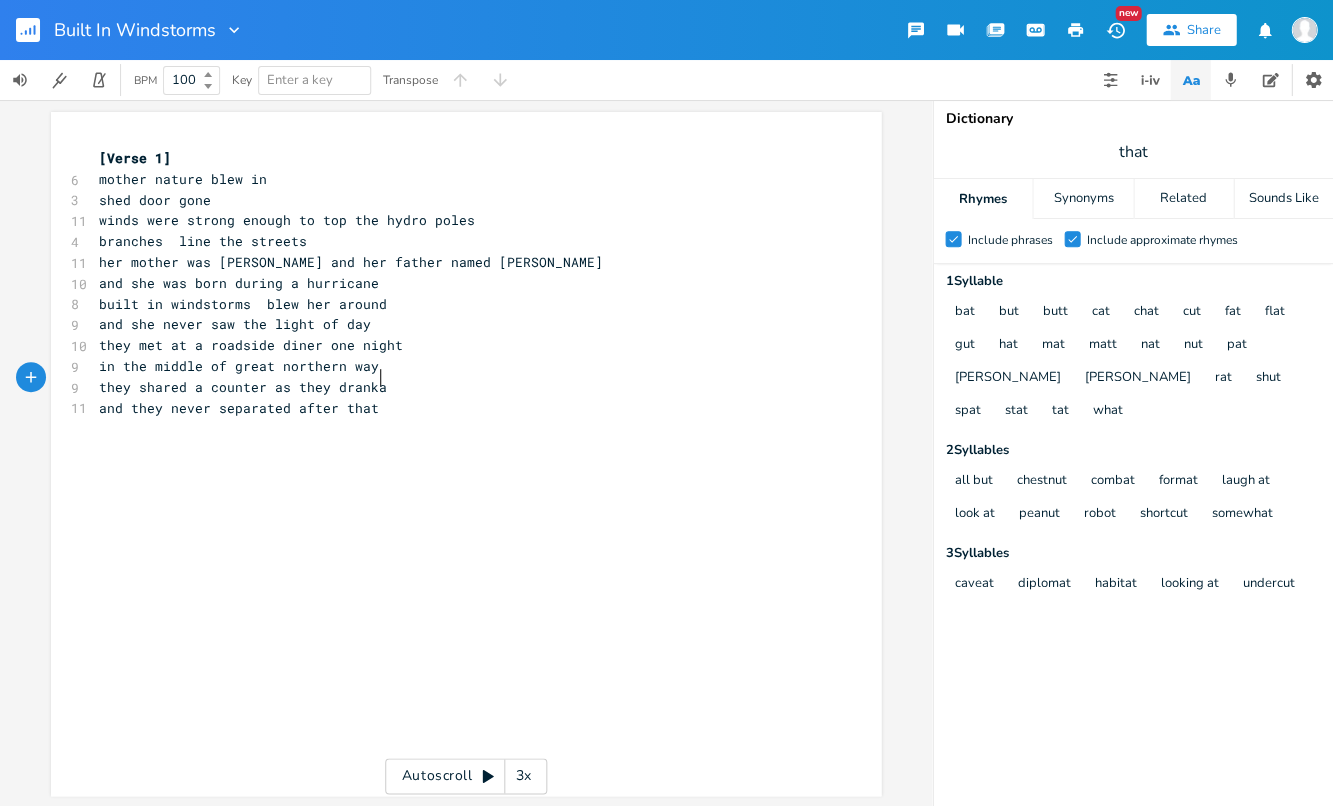 type on "am" 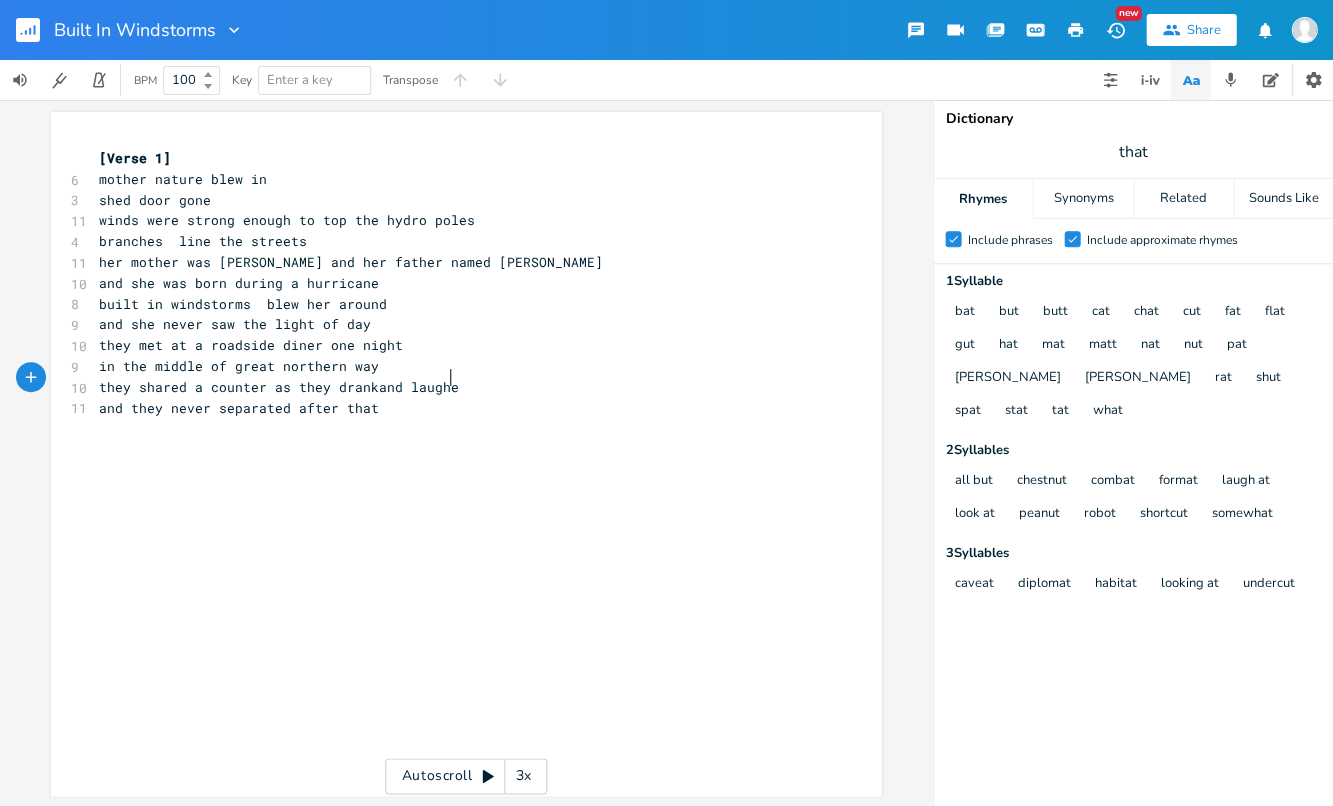 type on "nd laughed" 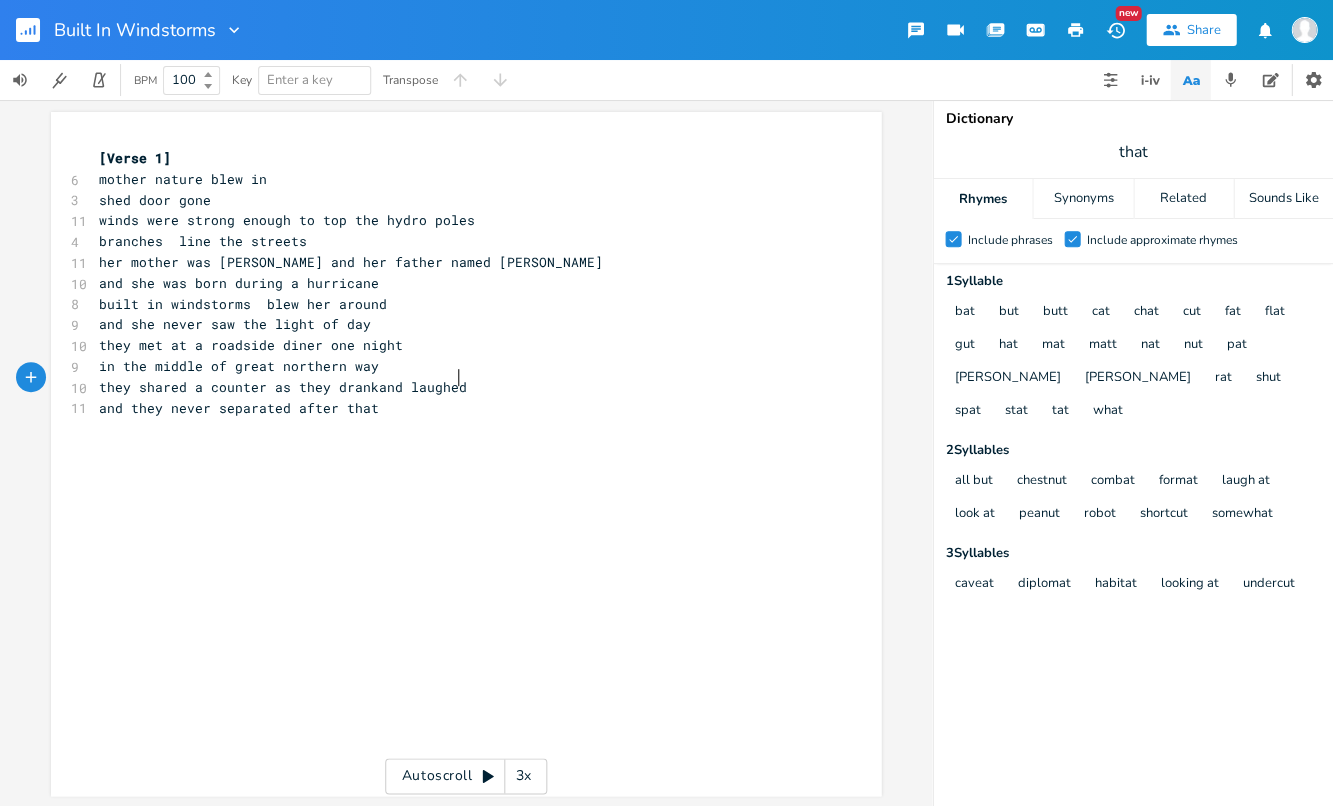 click on "they met at a roadside diner one night" at bounding box center [456, 345] 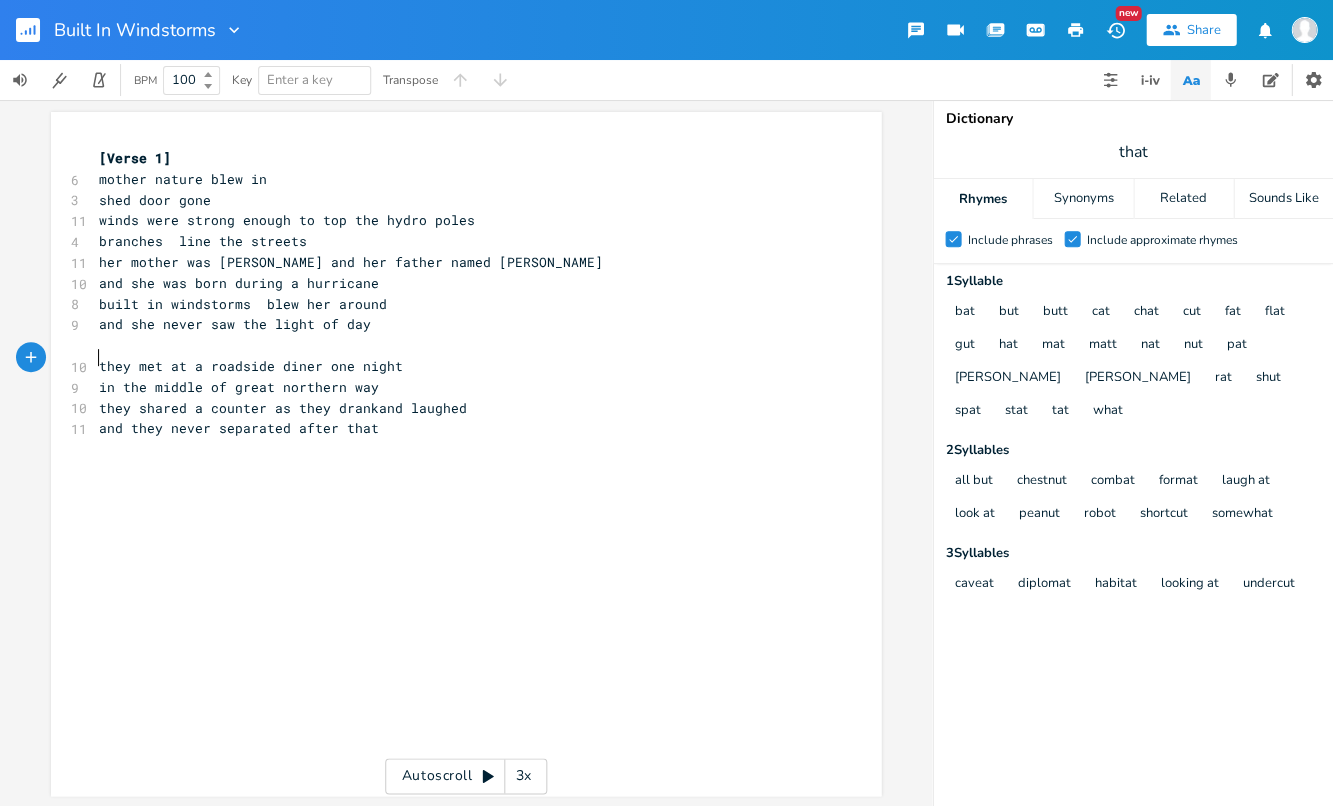 click on "they shared a counter as they drankand laughed" at bounding box center (283, 408) 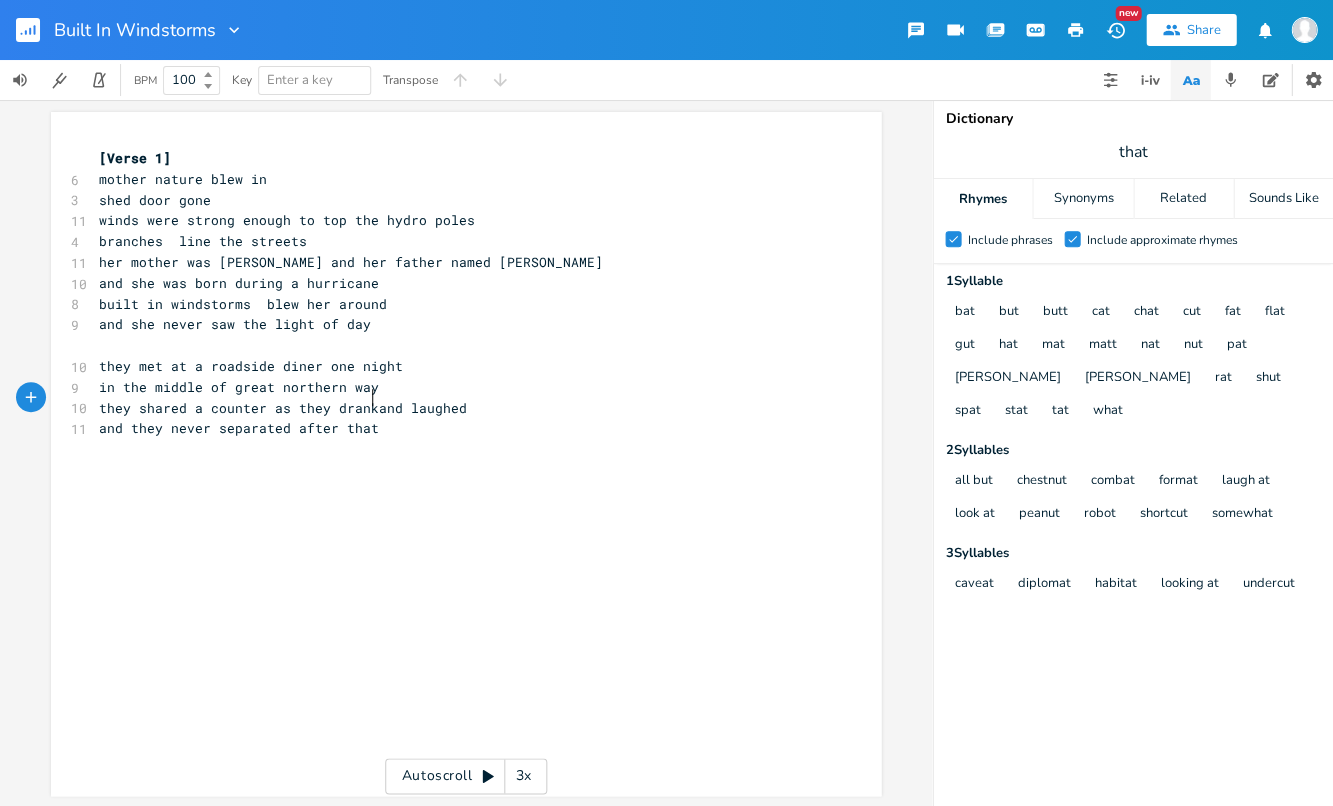 scroll, scrollTop: 0, scrollLeft: 2, axis: horizontal 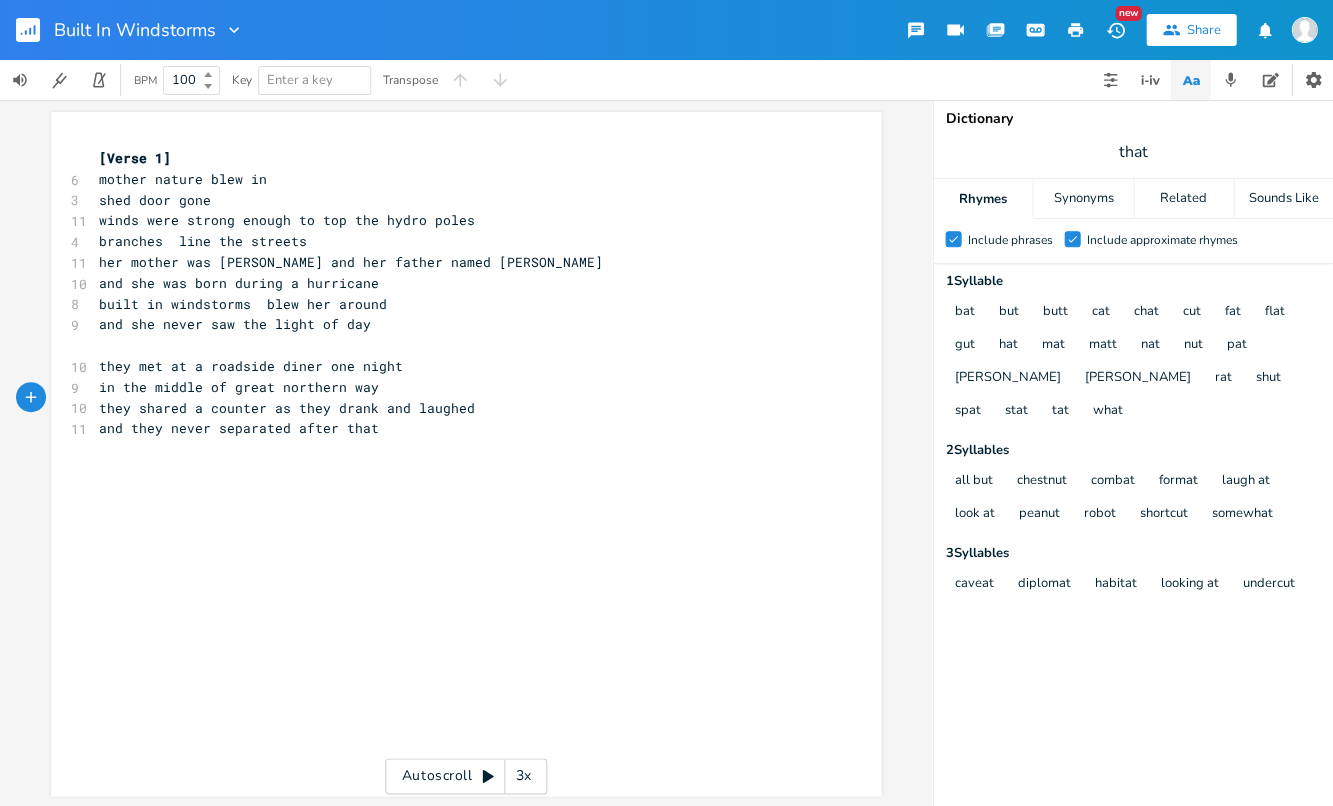 click on "and they never separated after that" at bounding box center (456, 428) 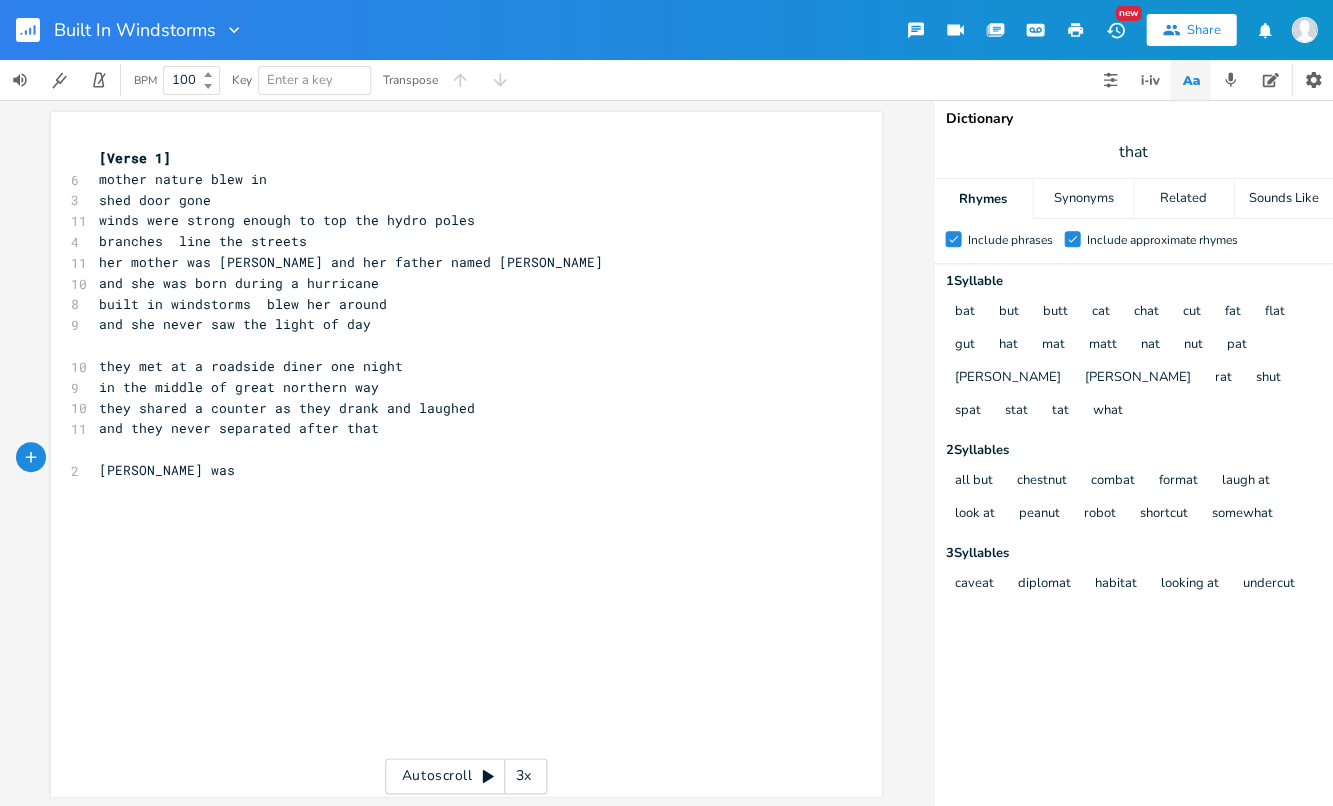 scroll, scrollTop: 0, scrollLeft: 55, axis: horizontal 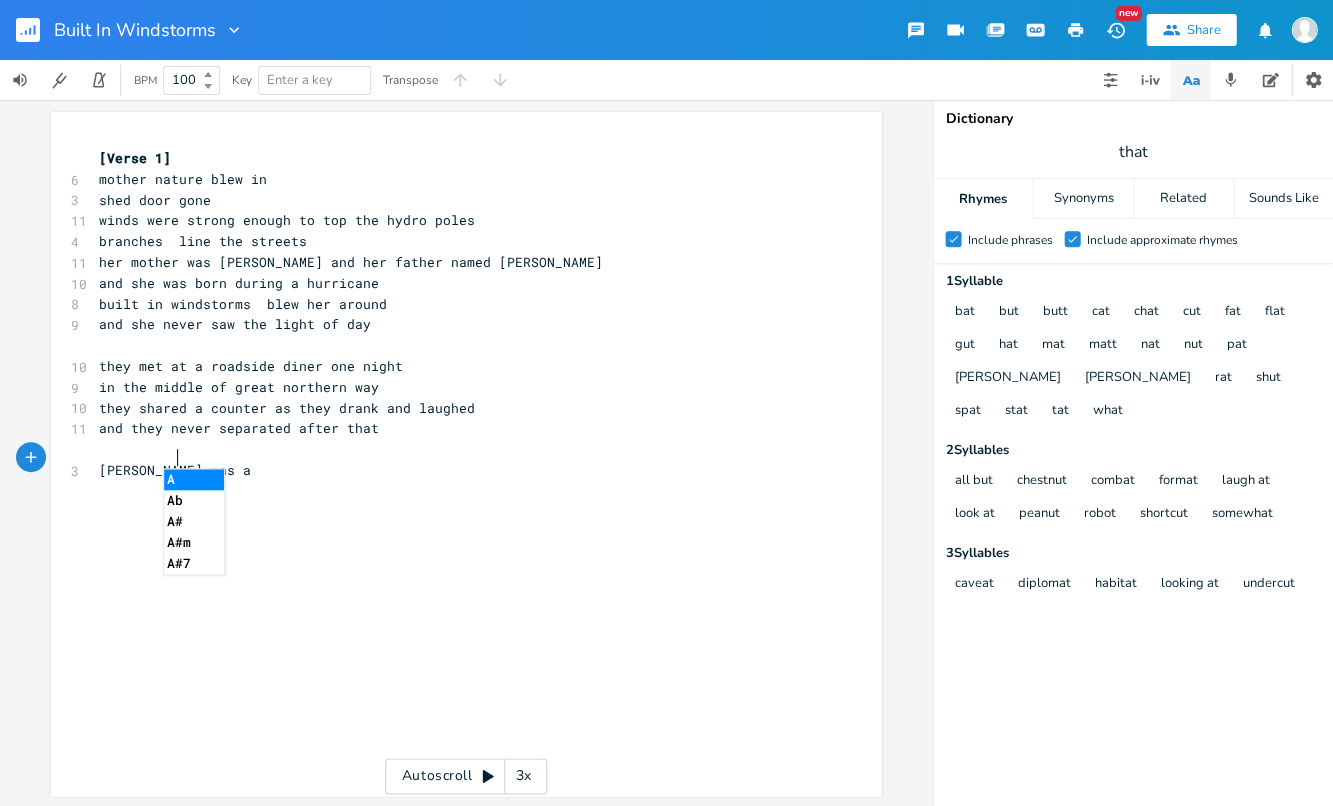 type on "[PERSON_NAME] was a" 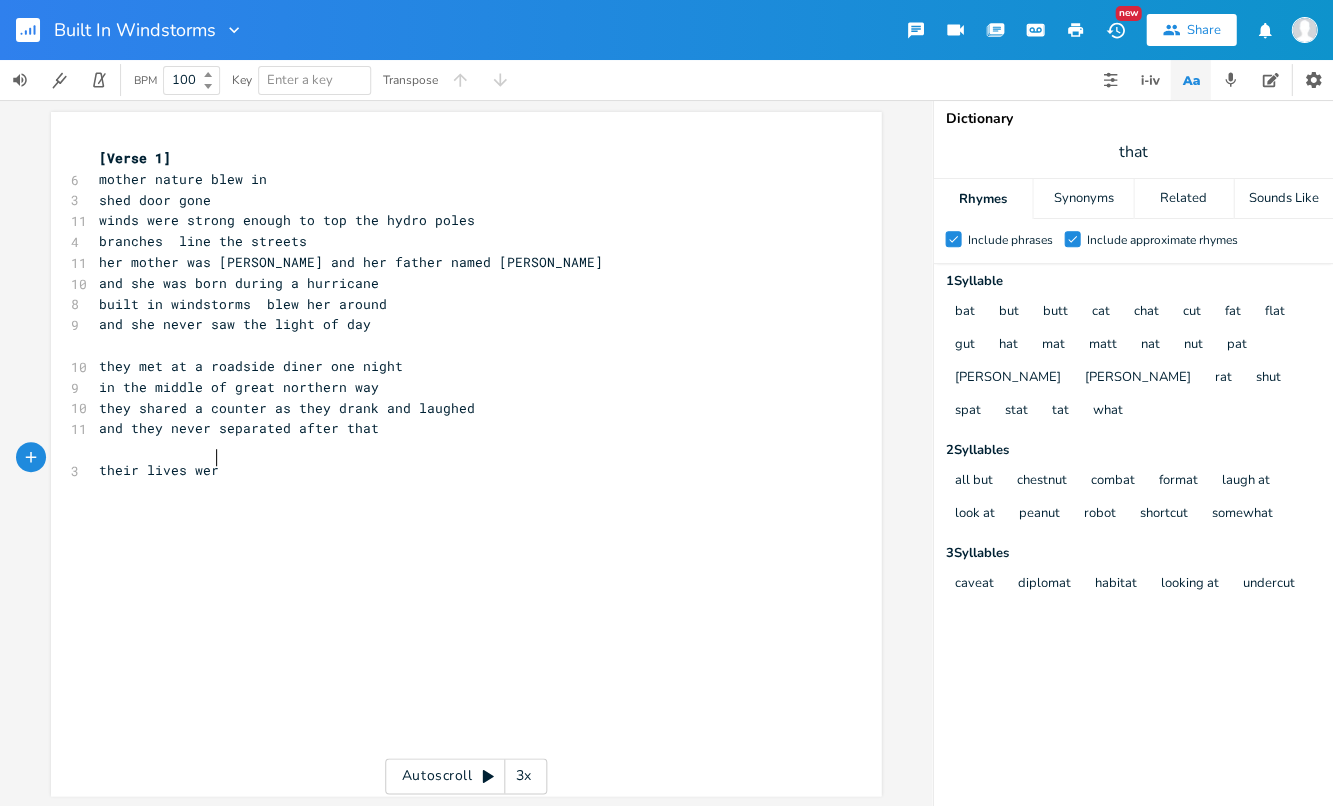 scroll, scrollTop: 0, scrollLeft: 76, axis: horizontal 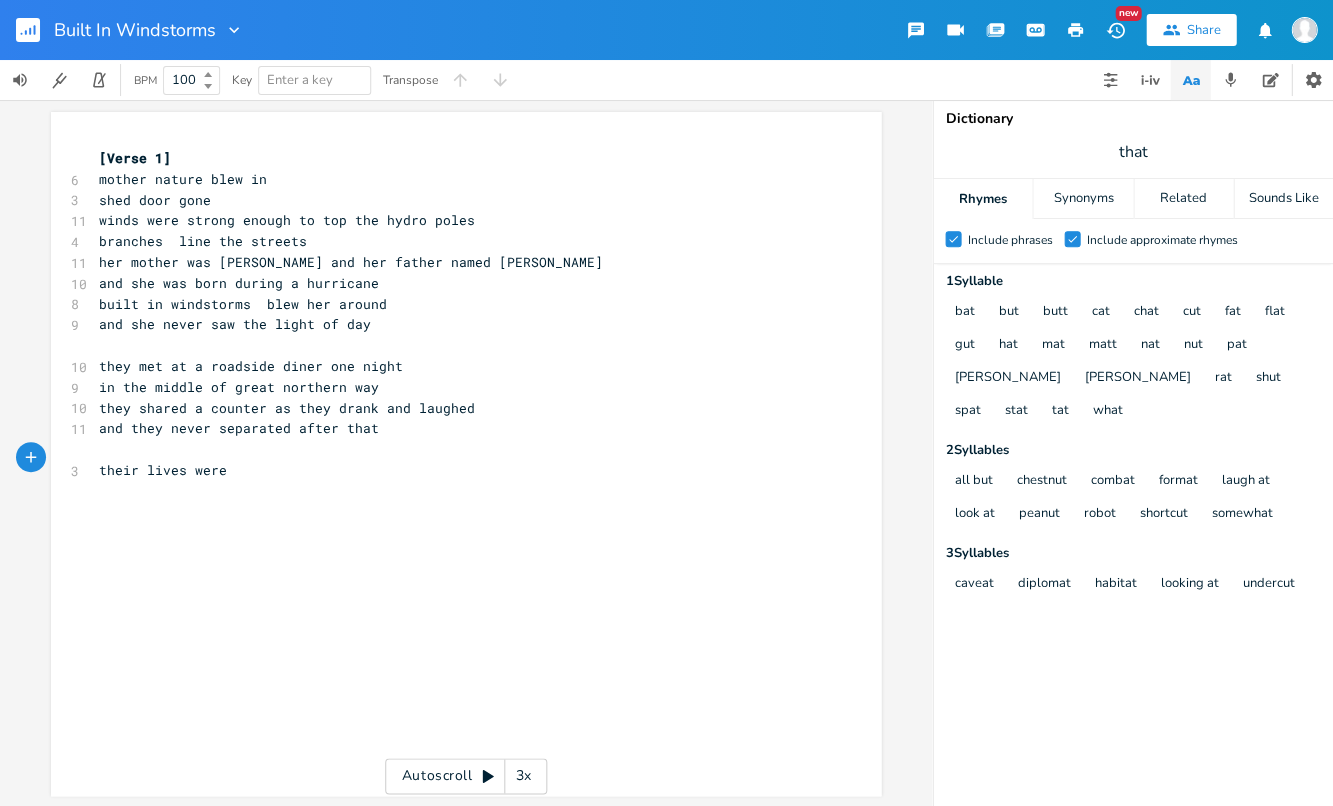 type on "their lives were" 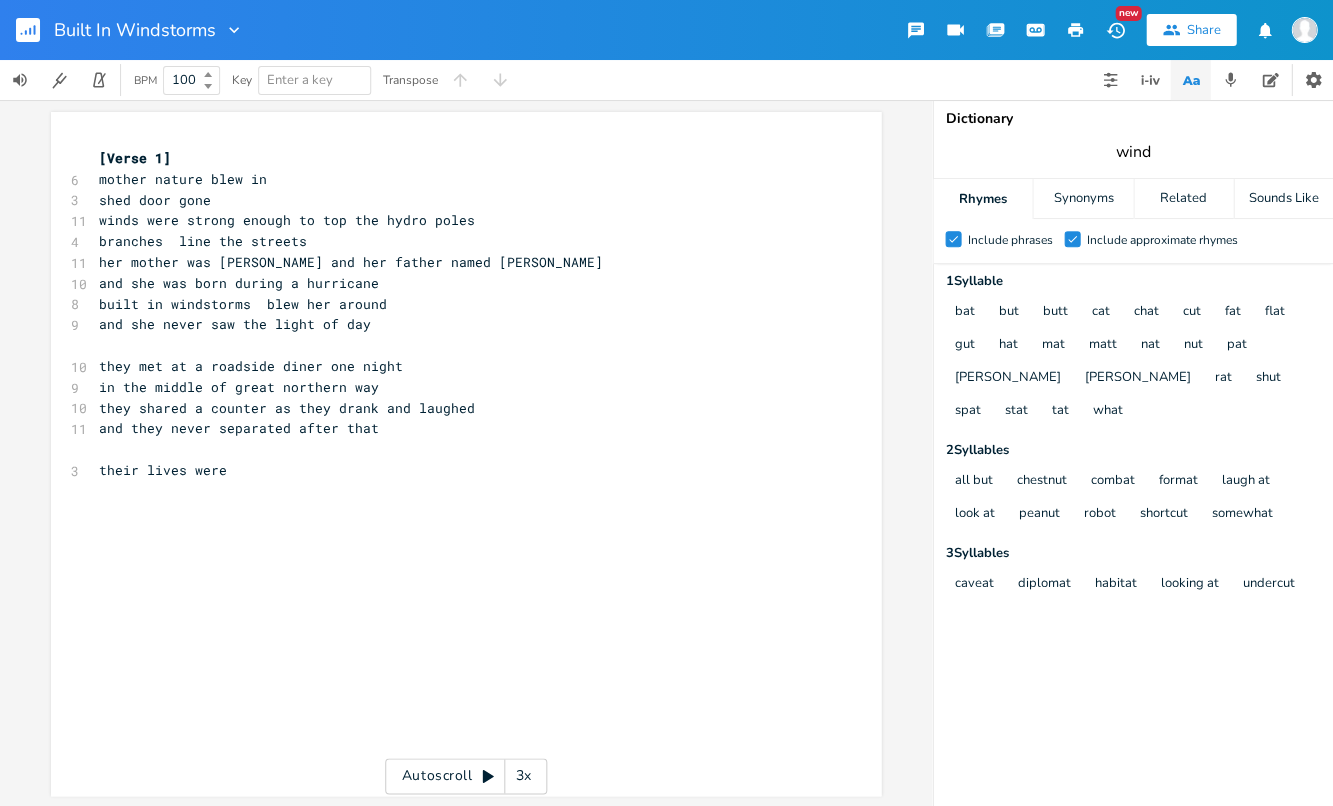 type on "windy" 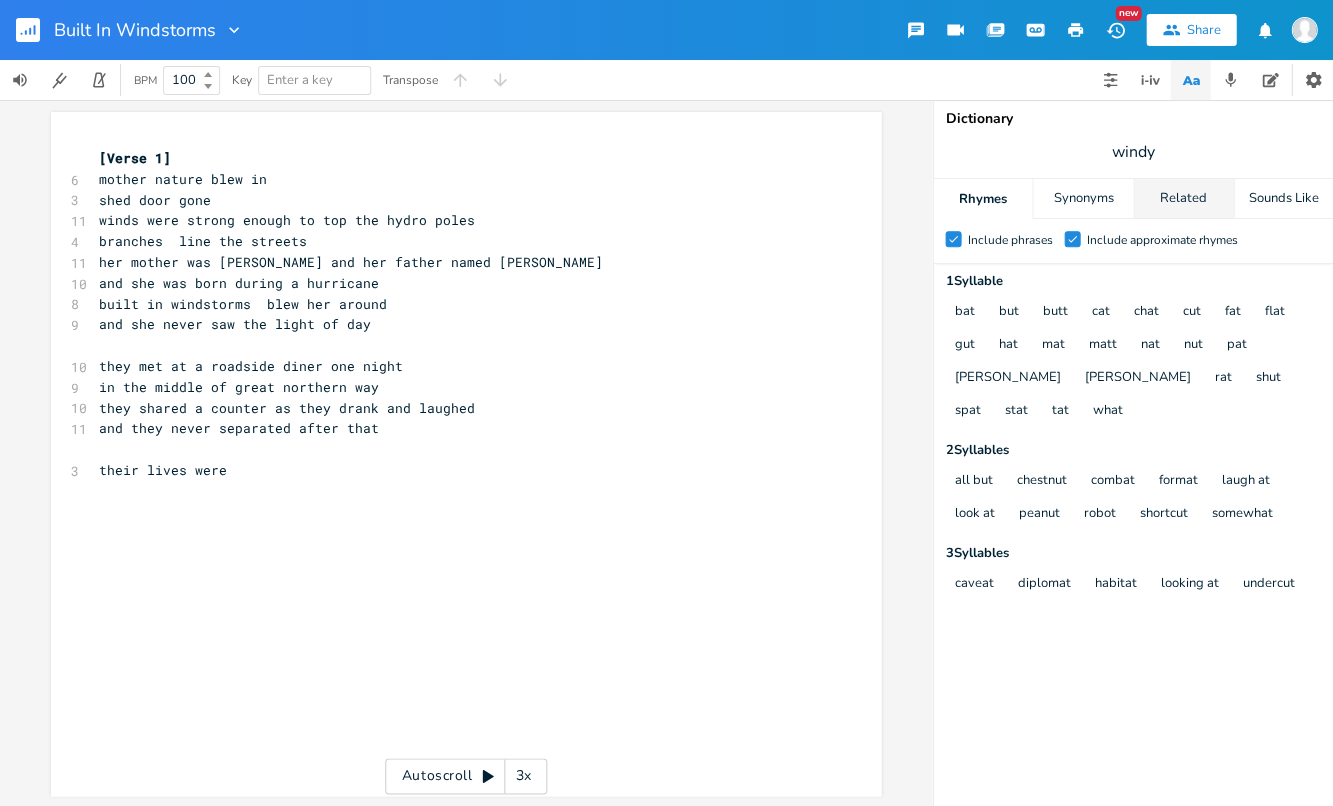 click on "Related" at bounding box center (1183, 199) 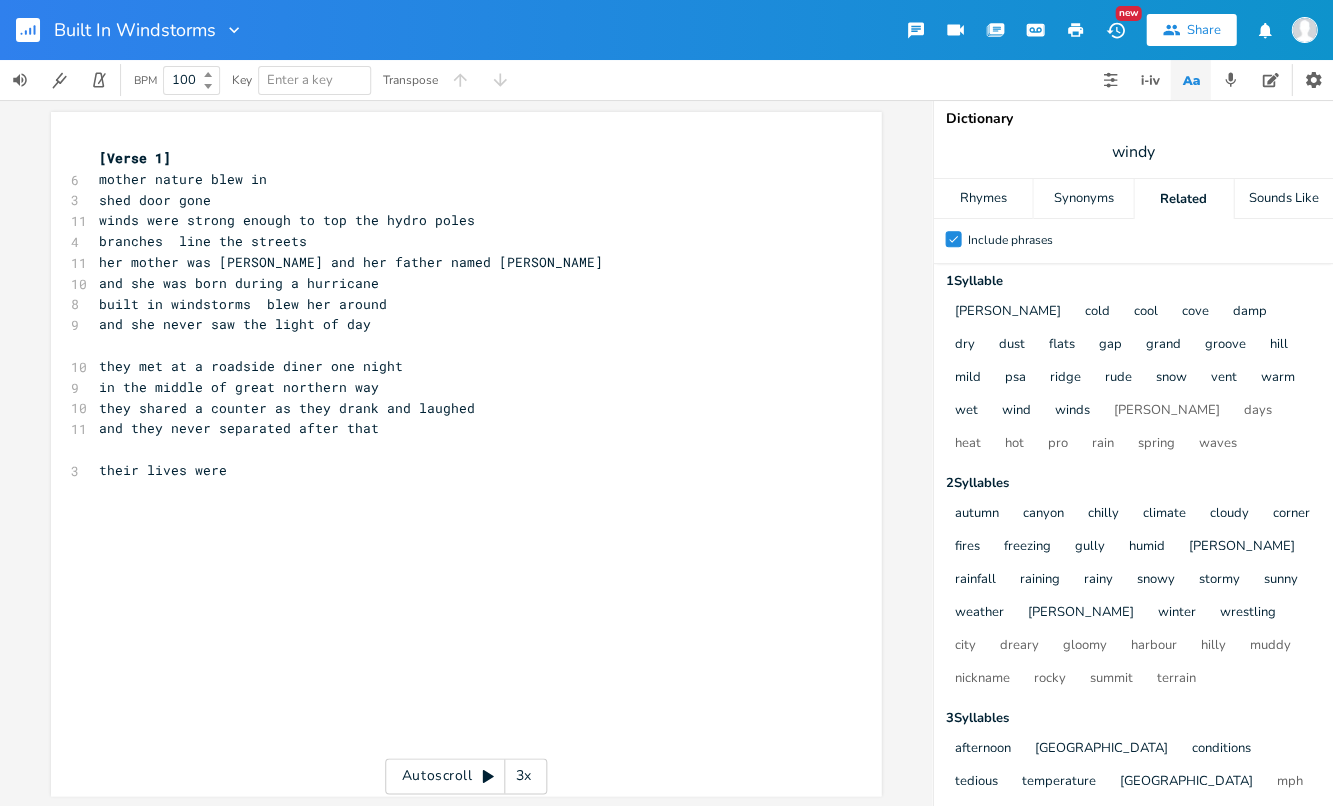 click on "windy" at bounding box center [1133, 152] 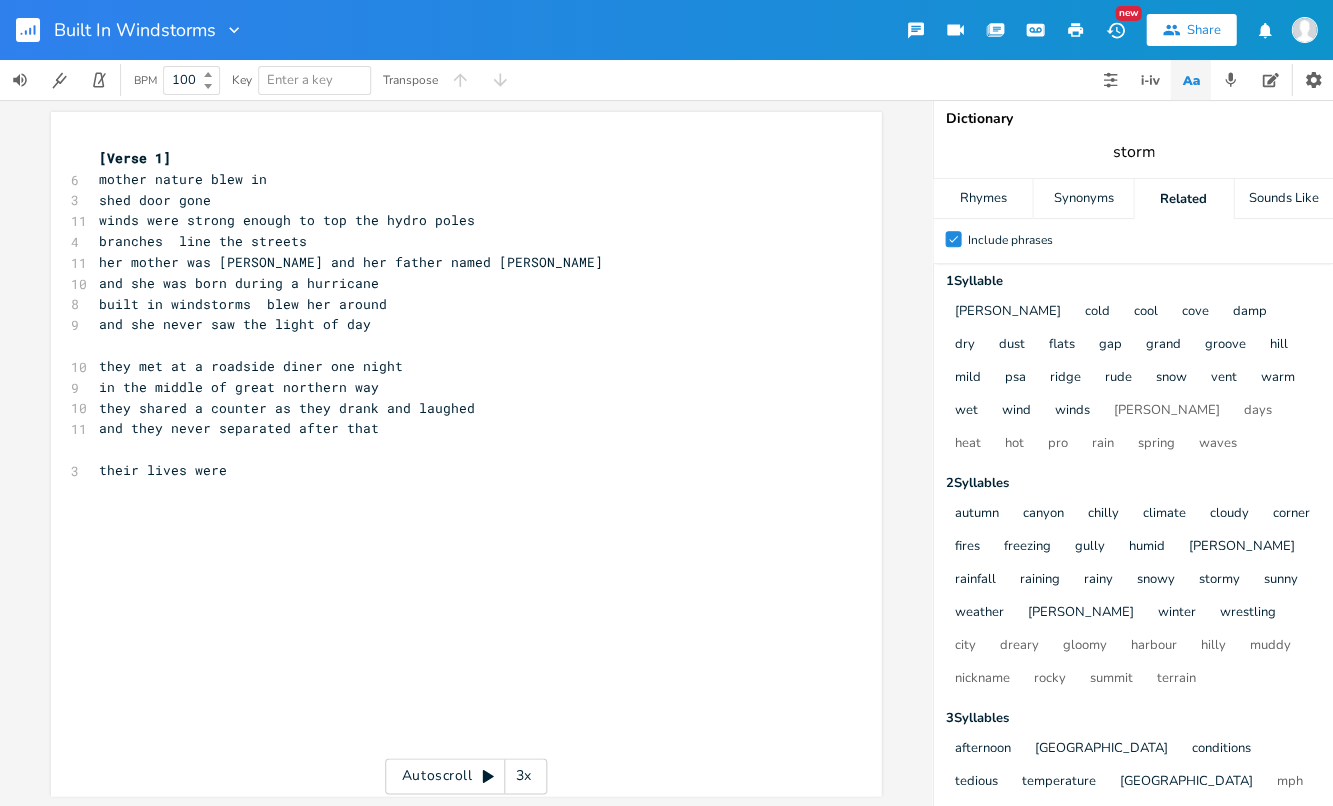 type on "stormy" 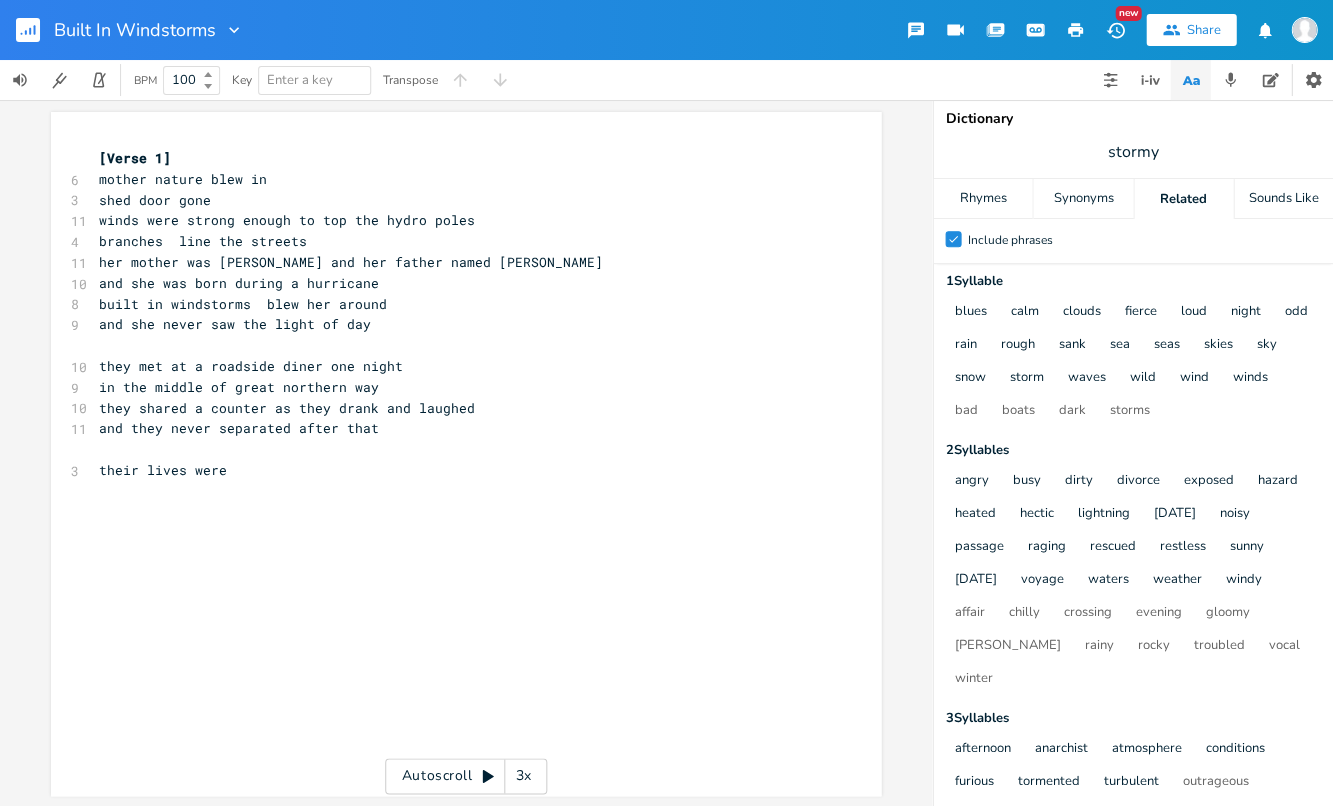 click on "Related" at bounding box center [1183, 199] 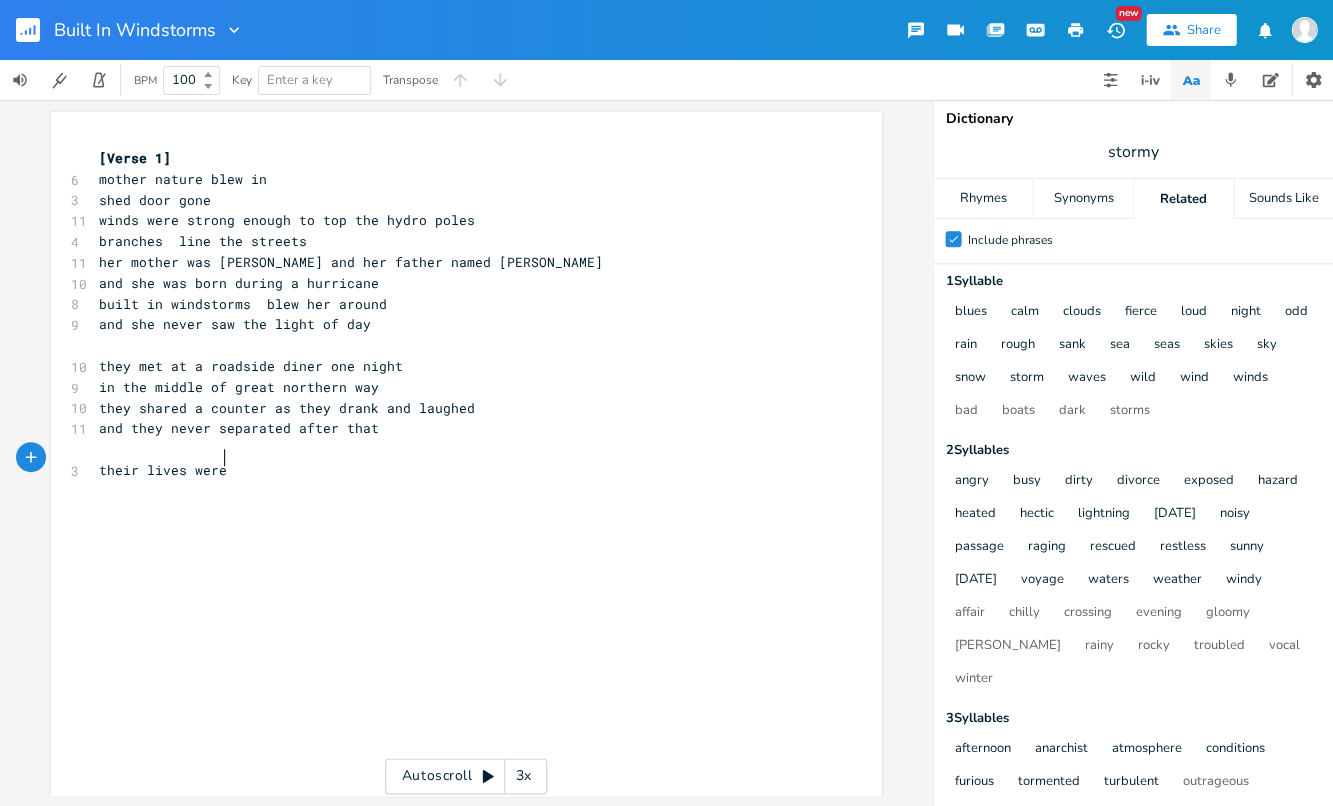 click on "their lives were" at bounding box center (456, 470) 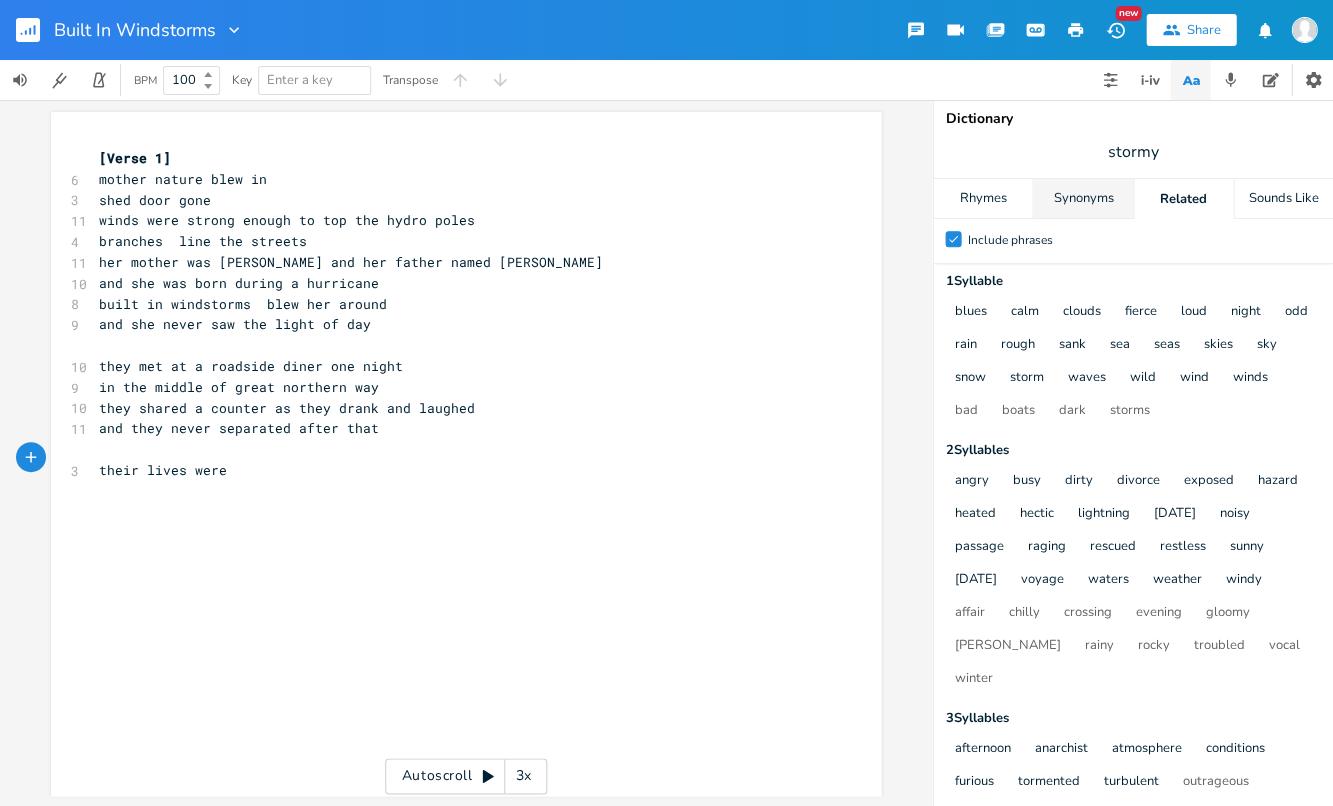 click on "Synonyms" at bounding box center [1082, 199] 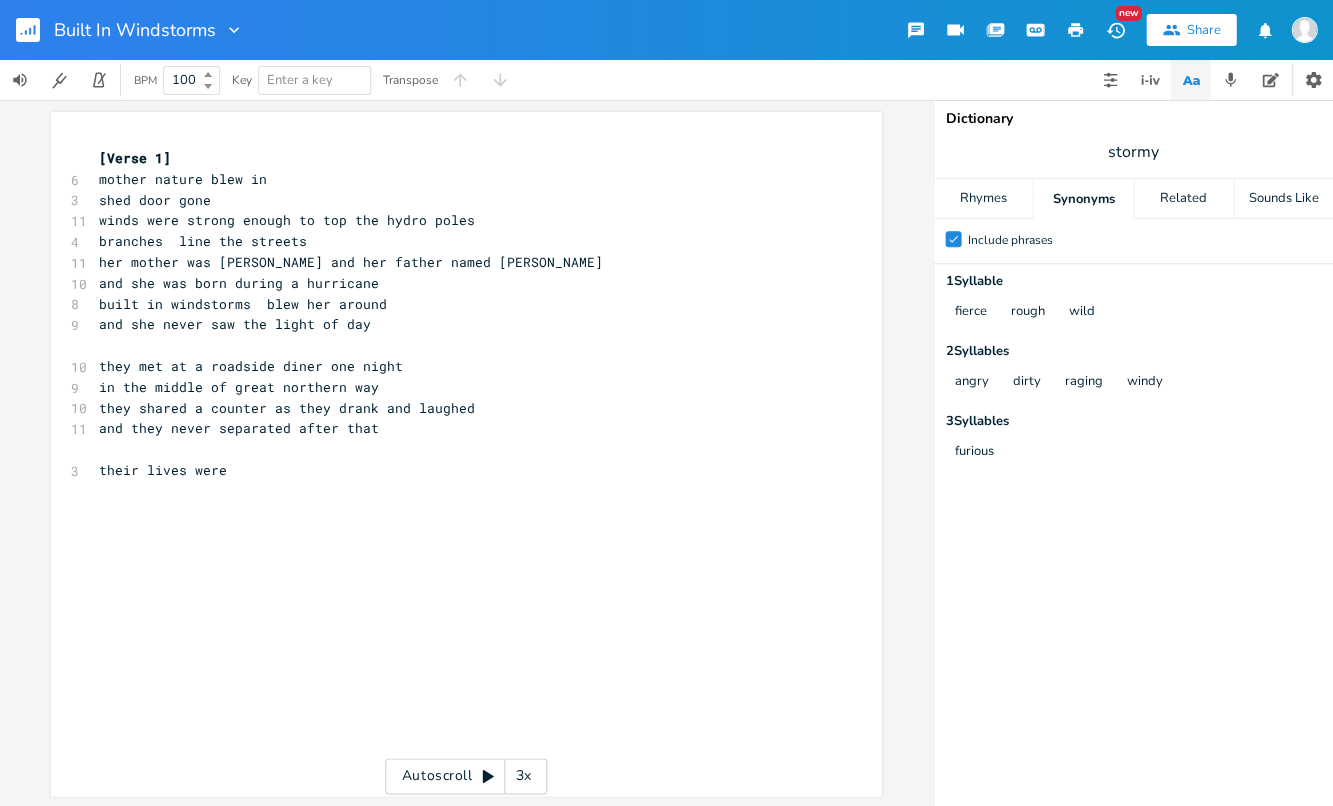 scroll, scrollTop: 0, scrollLeft: 1, axis: horizontal 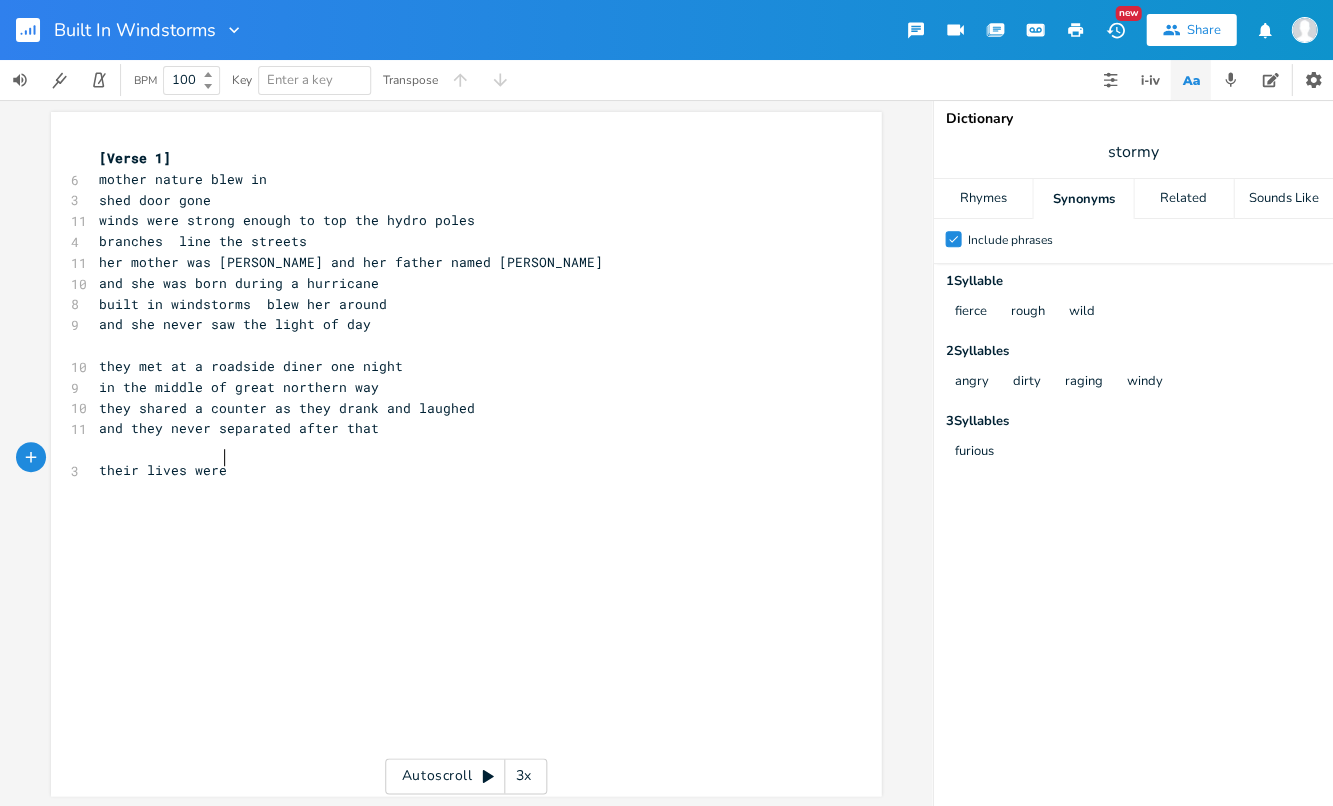 click on "their lives were" at bounding box center [456, 470] 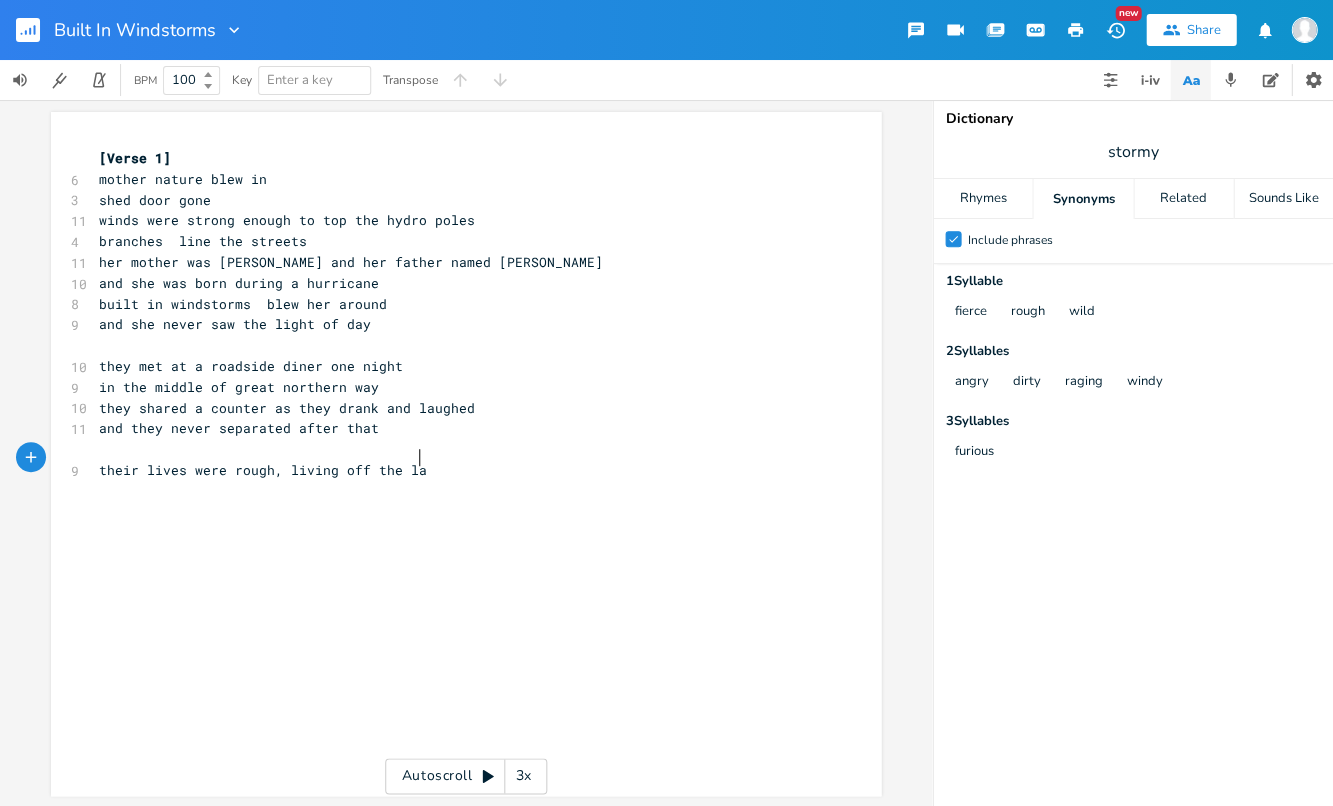 type on "rough, living off the land" 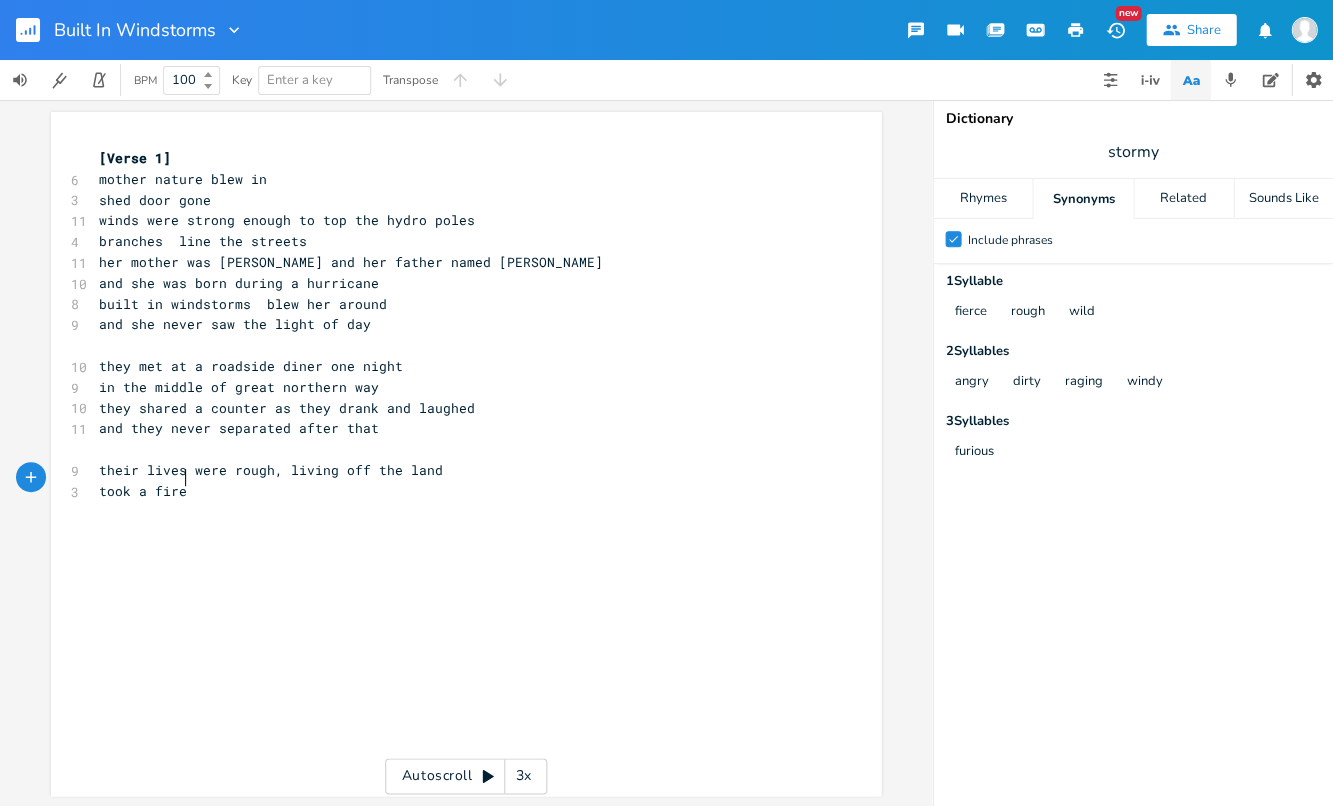 scroll, scrollTop: 0, scrollLeft: 54, axis: horizontal 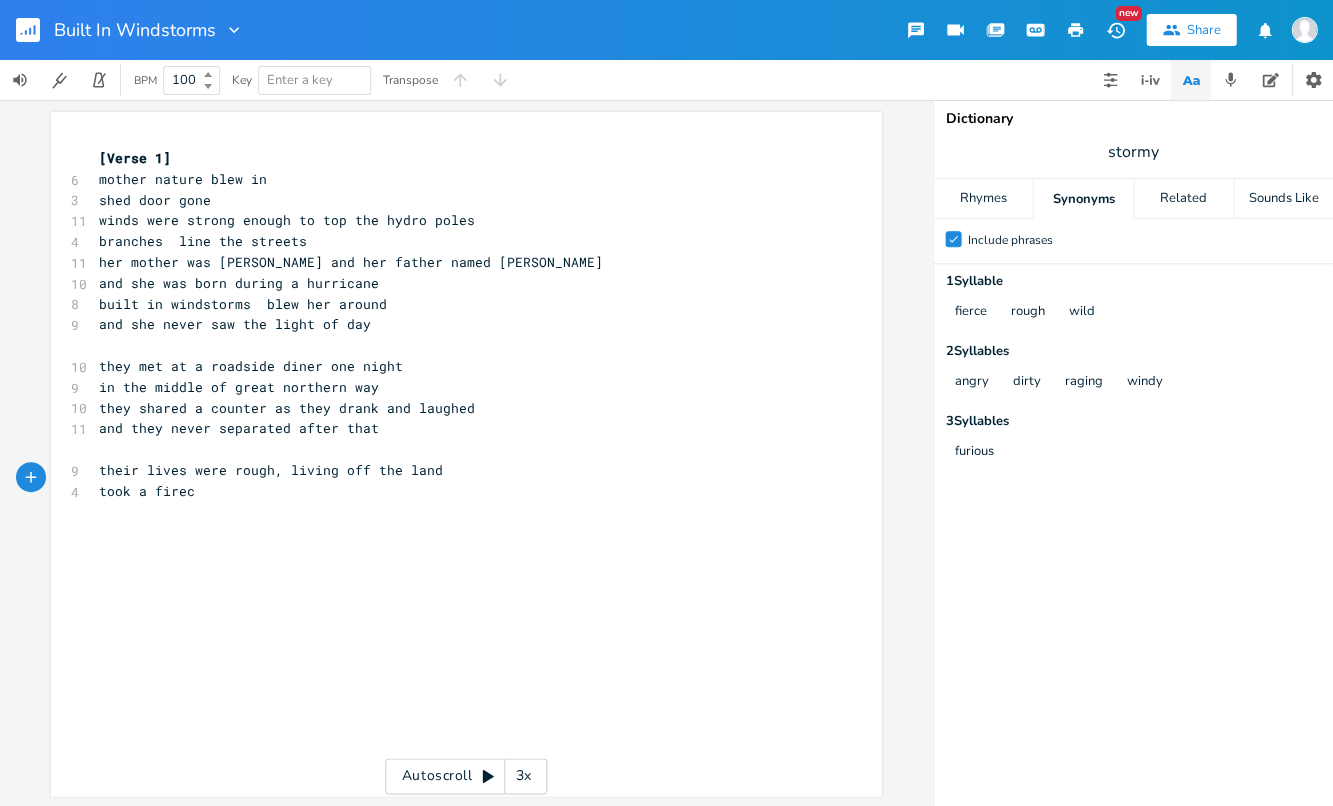 type on "took a firece" 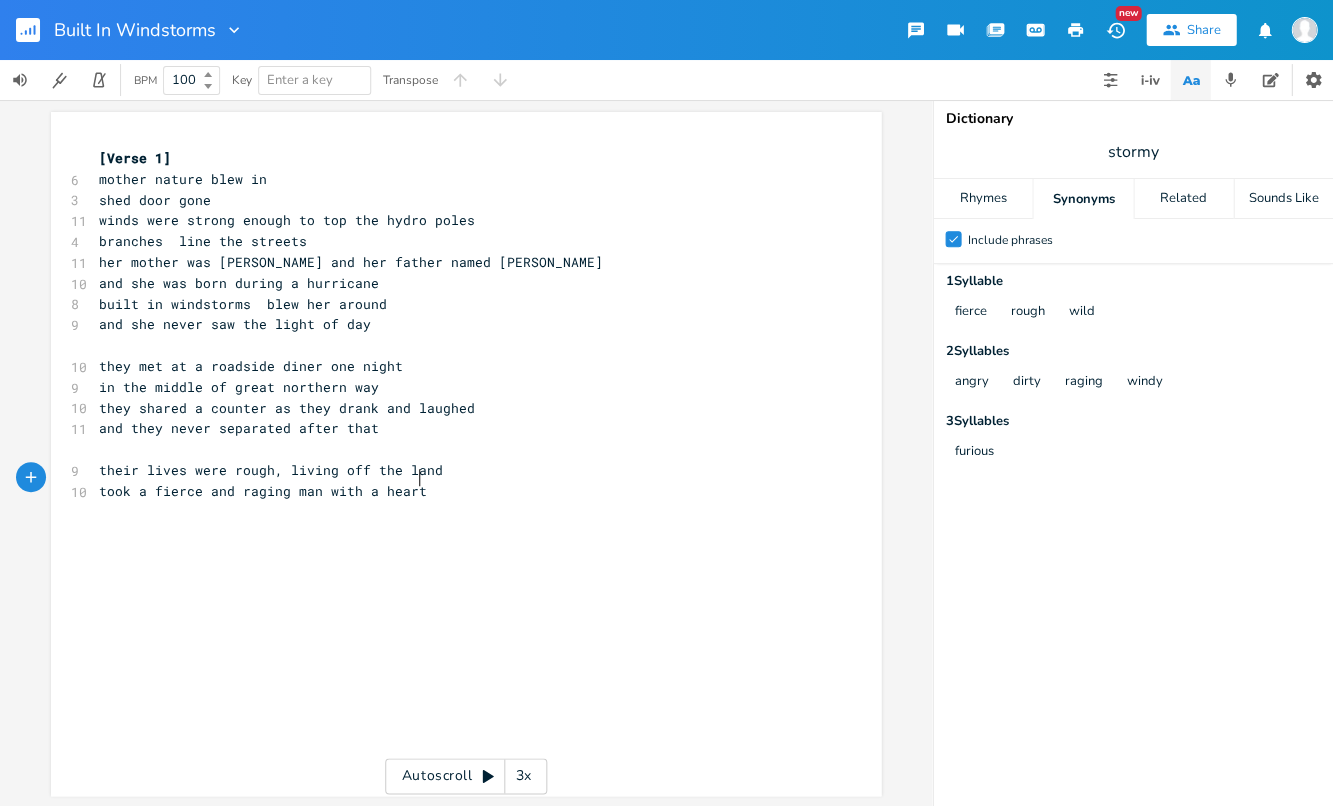 scroll, scrollTop: 0, scrollLeft: 162, axis: horizontal 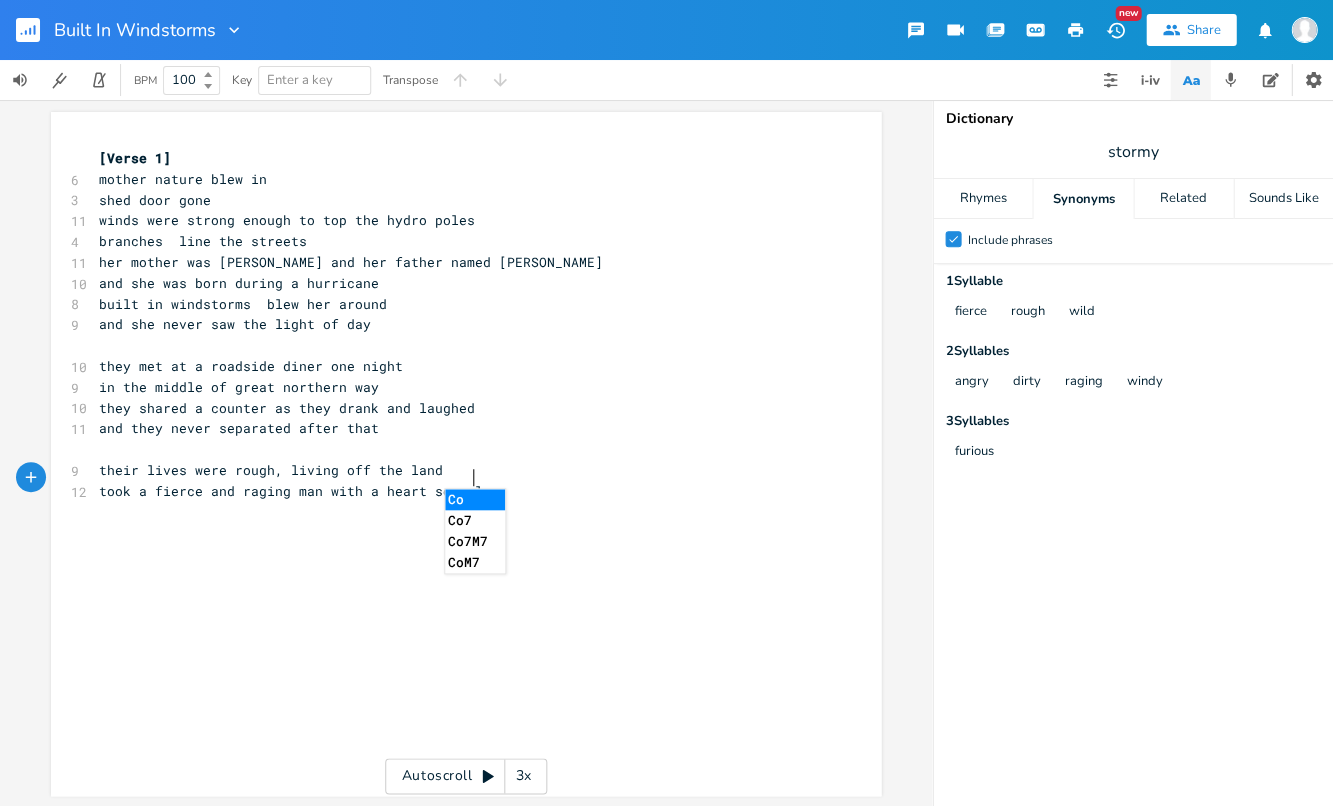 type on "erce and raging man with a heart so cold" 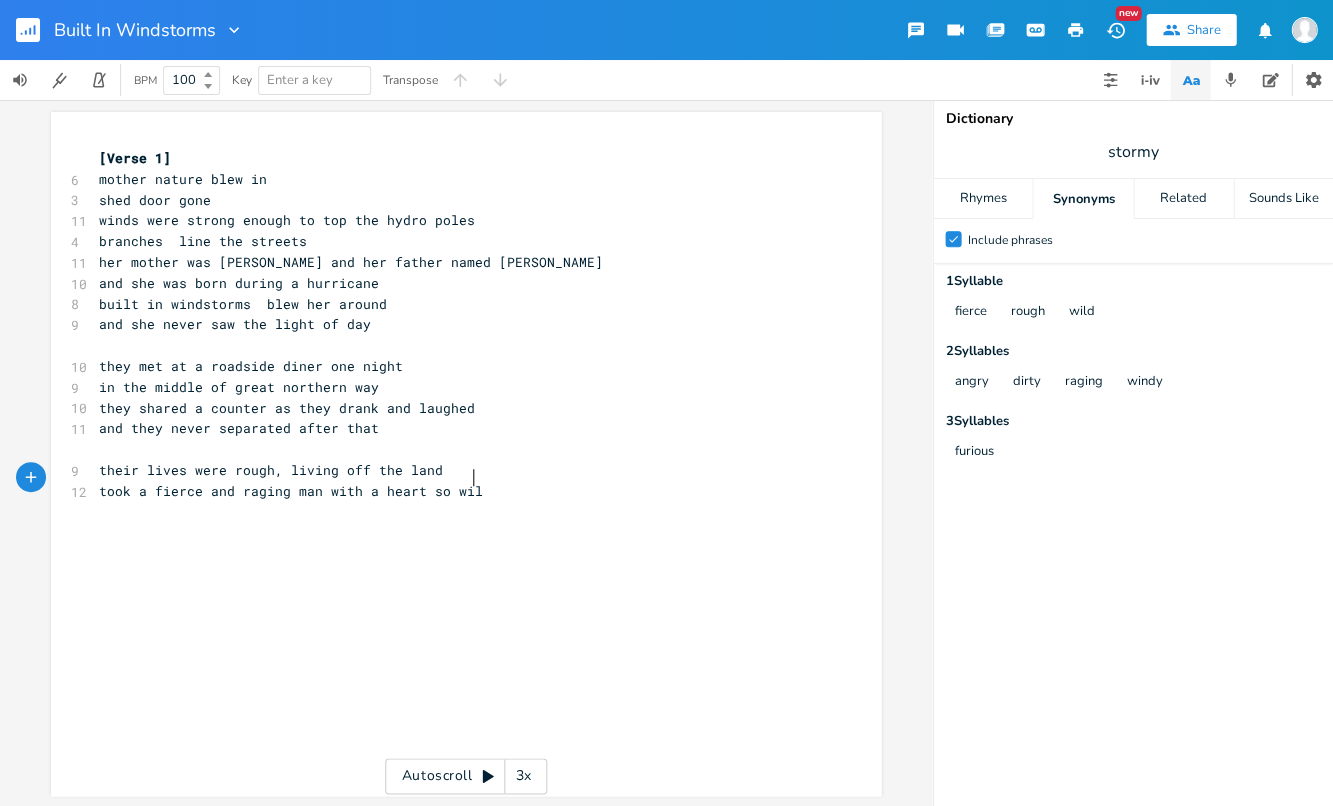 type on "wild" 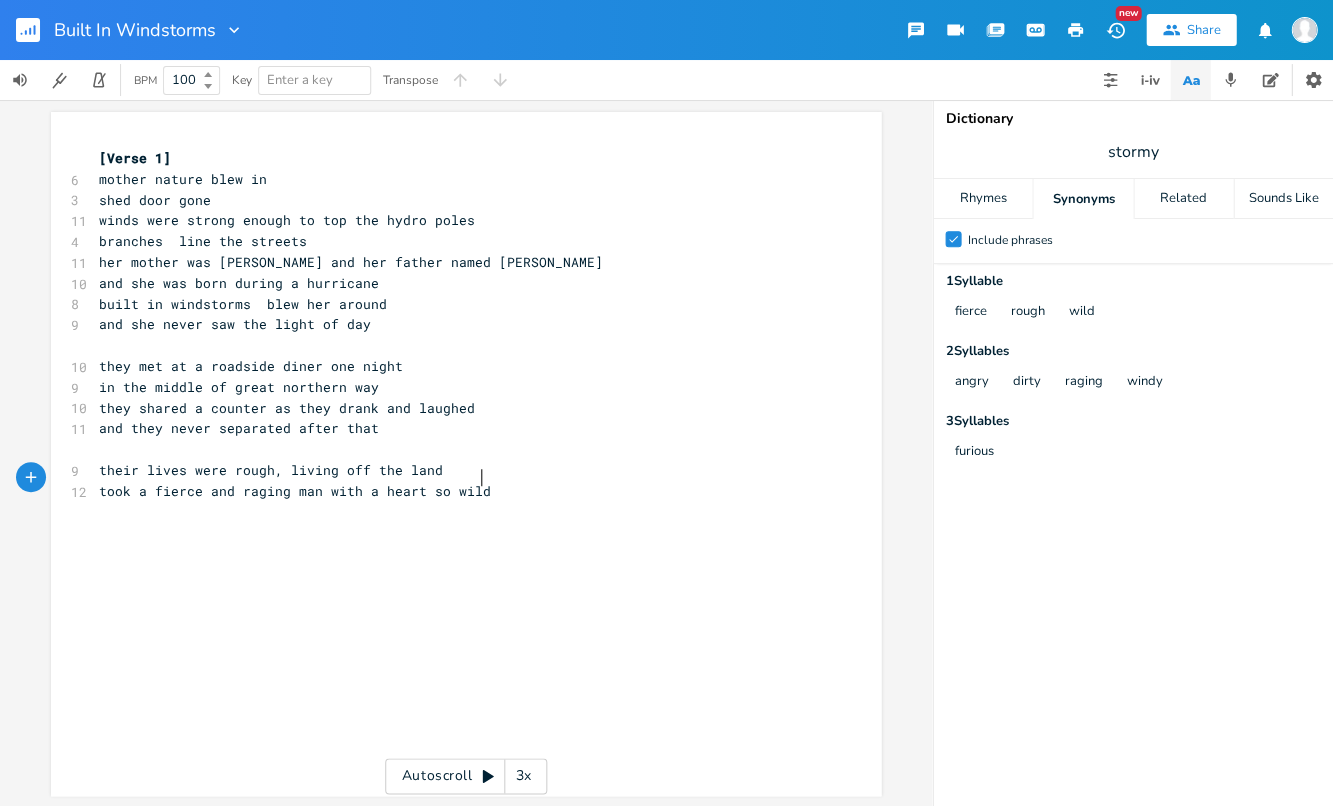 click on "took a fierce and raging man with a heart so wild" at bounding box center (295, 491) 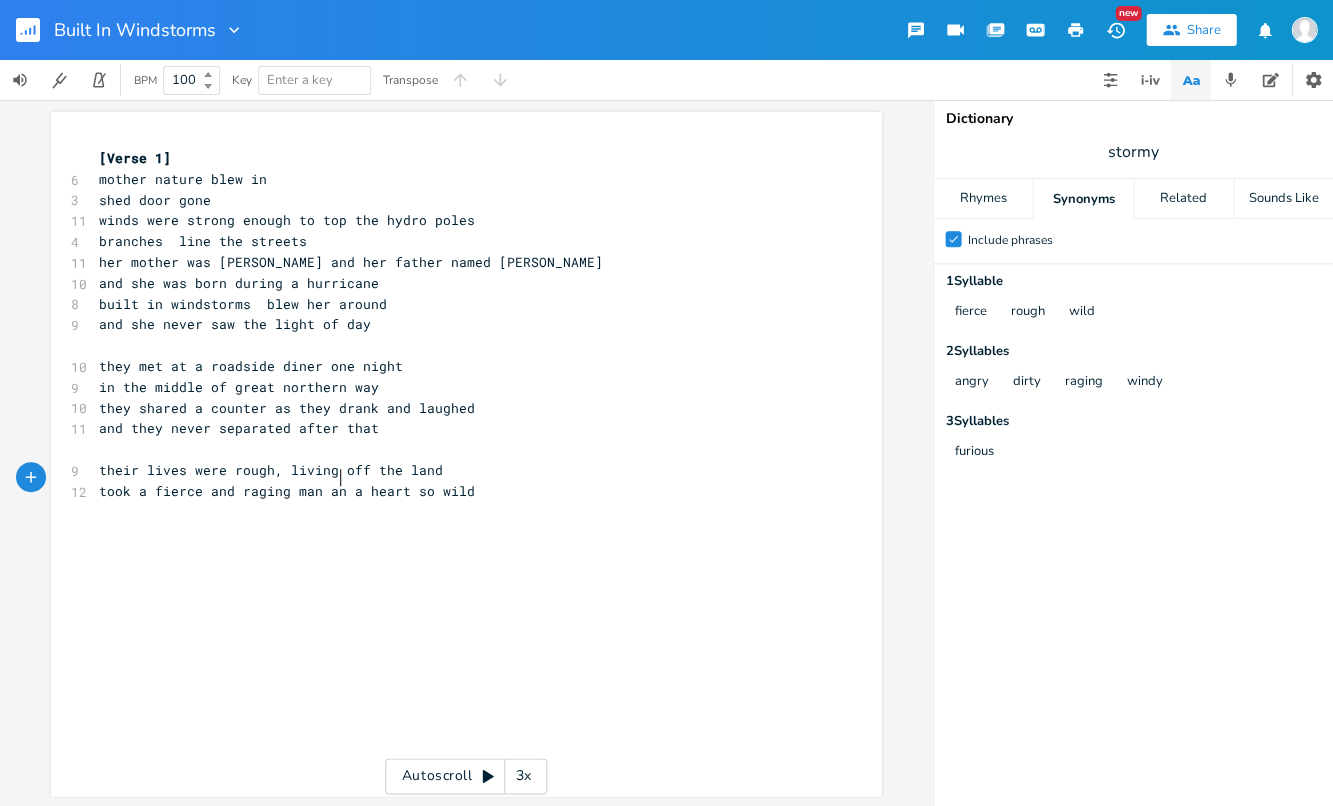 type on "and" 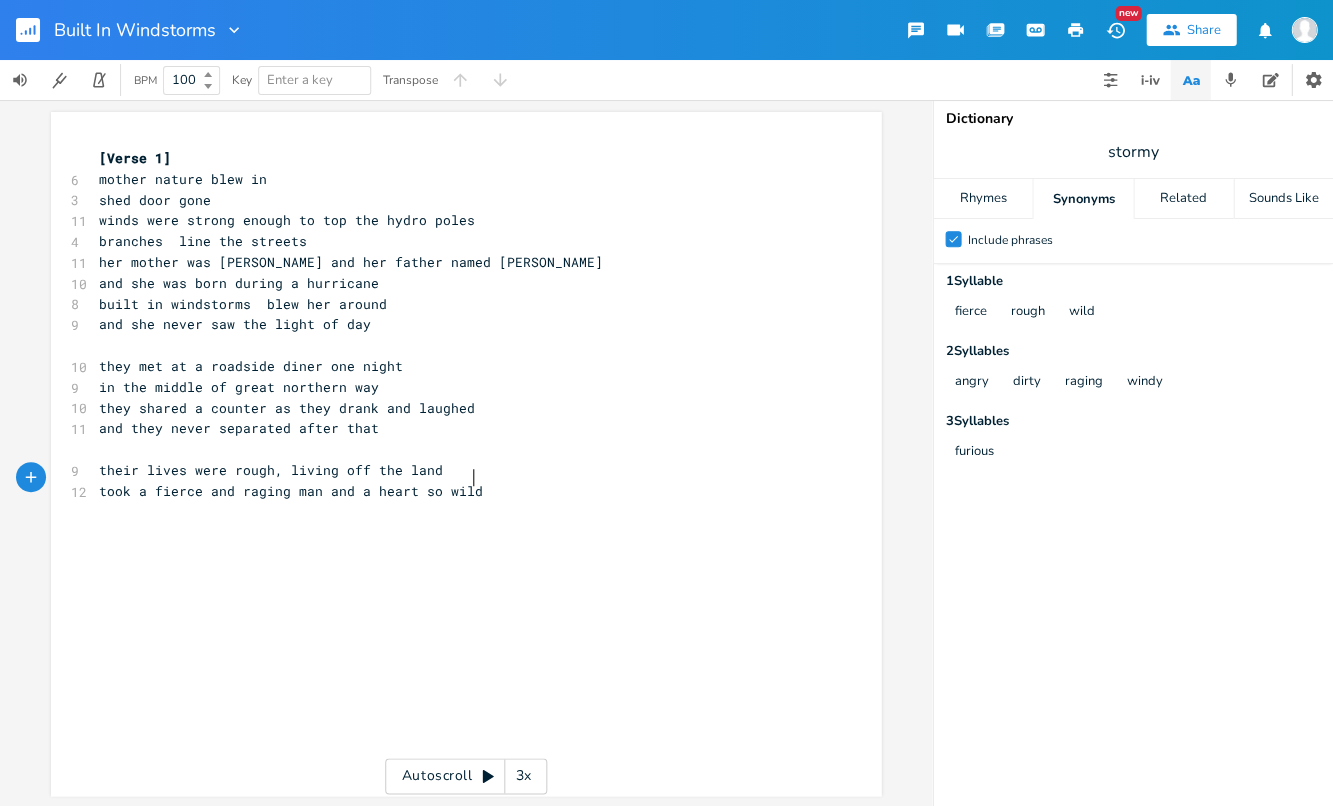 click on "took a fierce and raging man and a heart so wild" at bounding box center (456, 491) 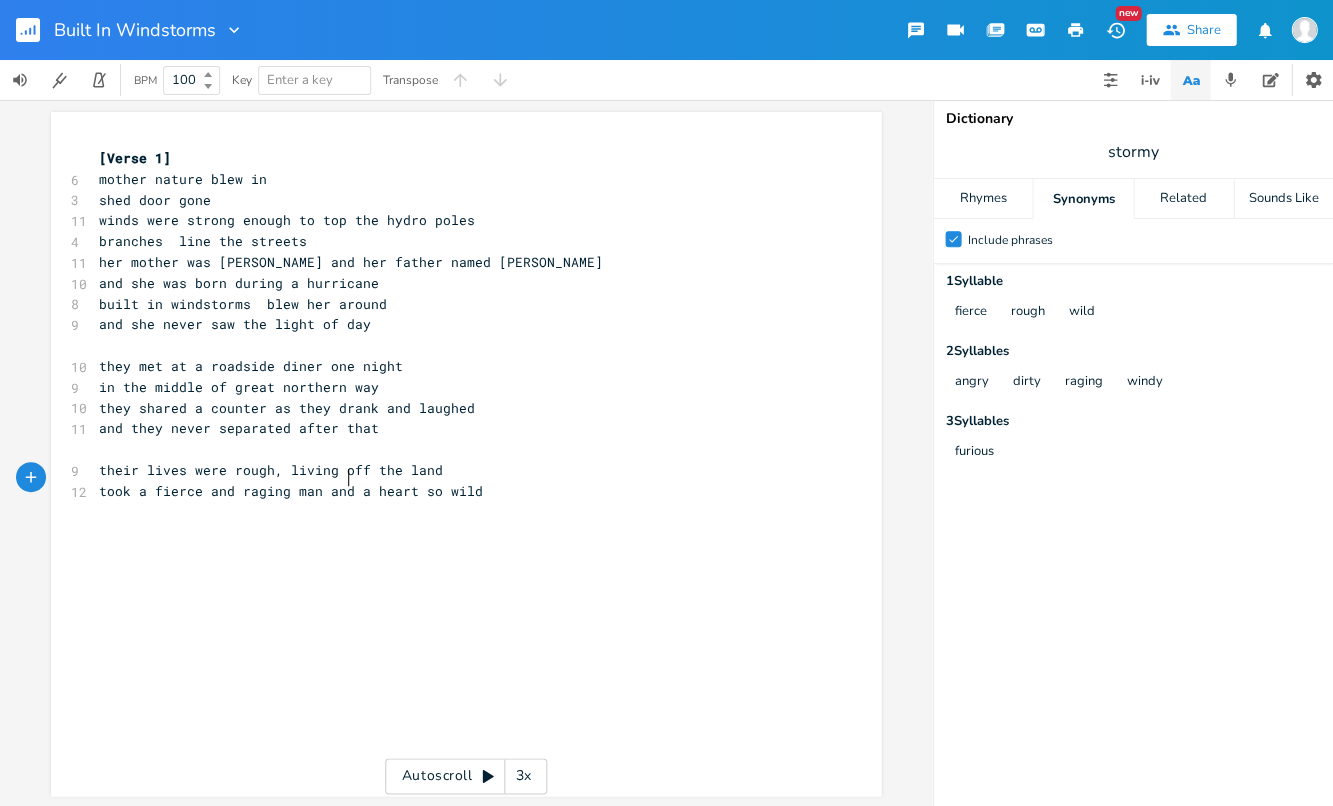 click on "took a fierce and raging man and a heart so wild" at bounding box center [291, 491] 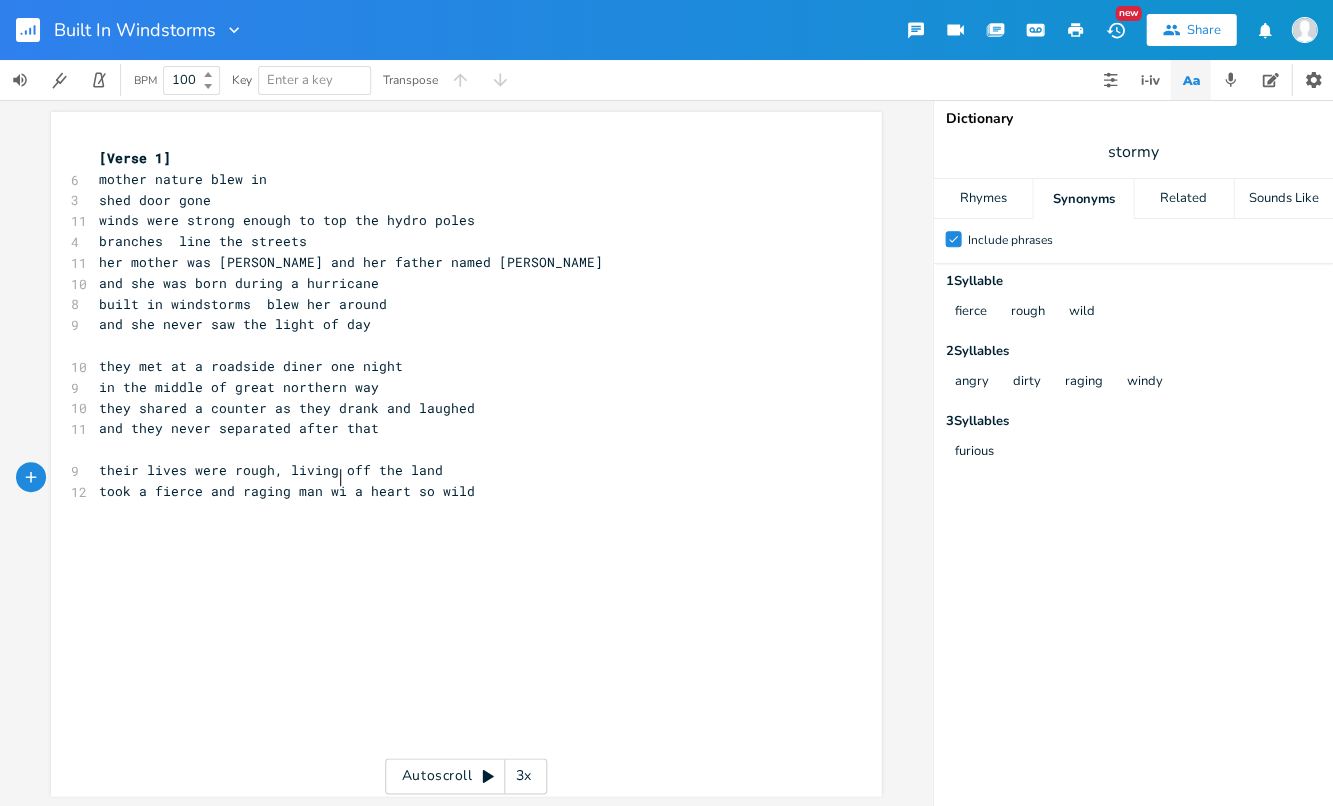 type on "with" 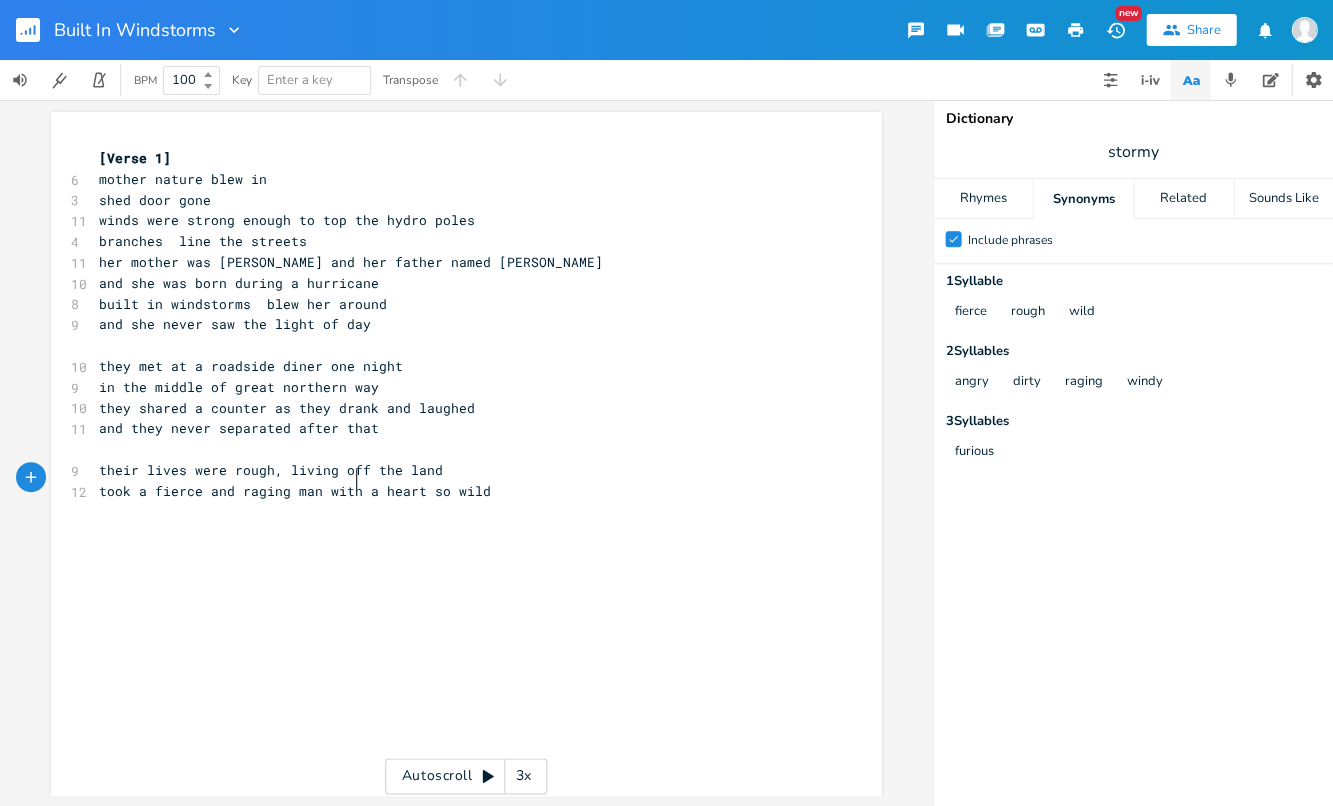 scroll, scrollTop: 0, scrollLeft: 25, axis: horizontal 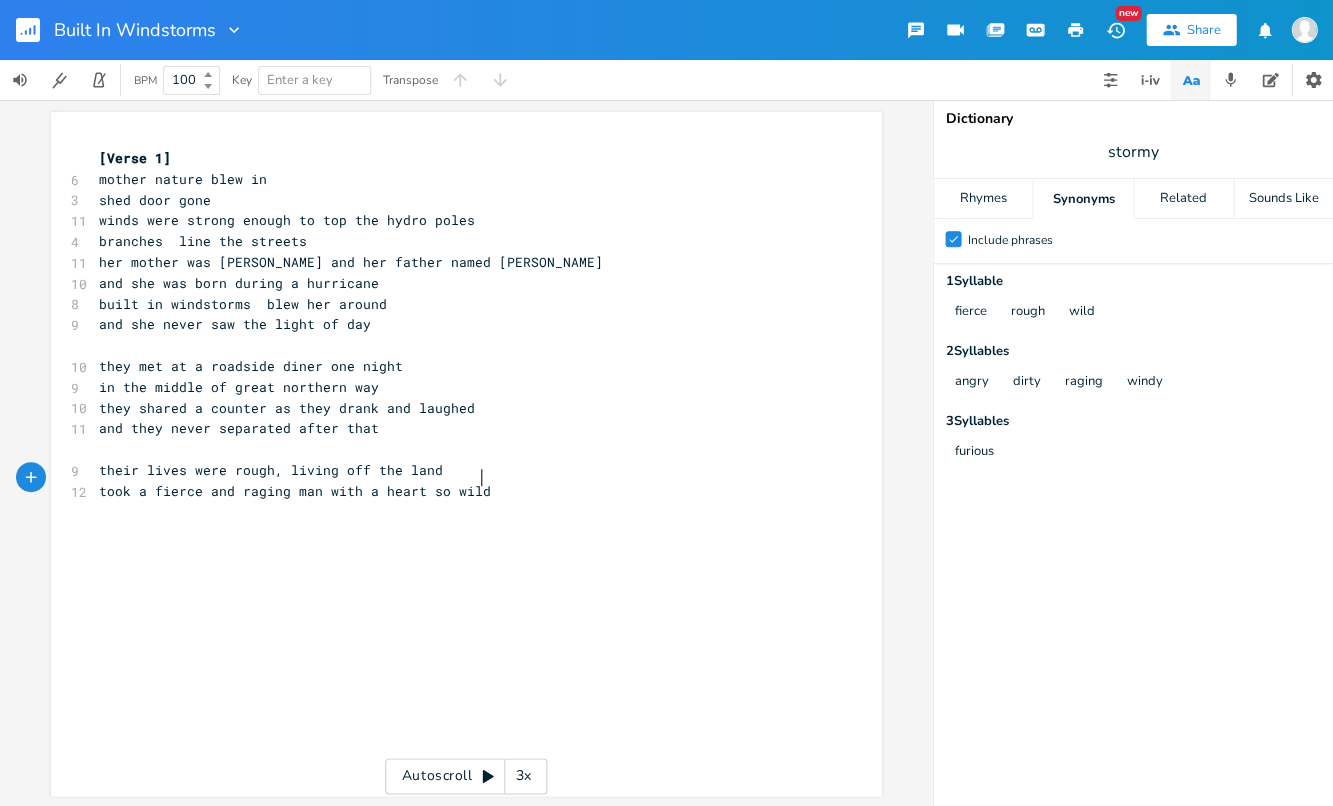 click on "took a fierce and raging man with a heart so wild" at bounding box center [456, 491] 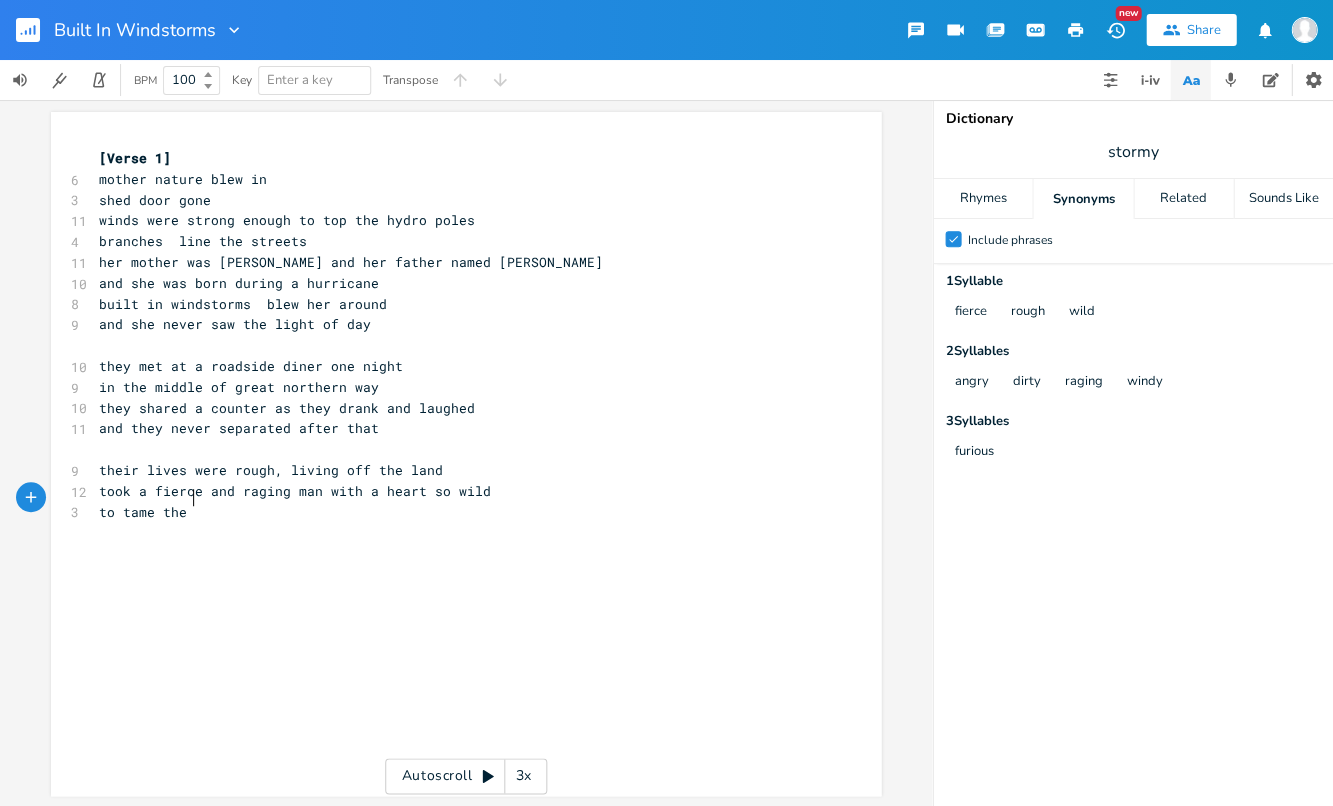 scroll, scrollTop: 0, scrollLeft: 59, axis: horizontal 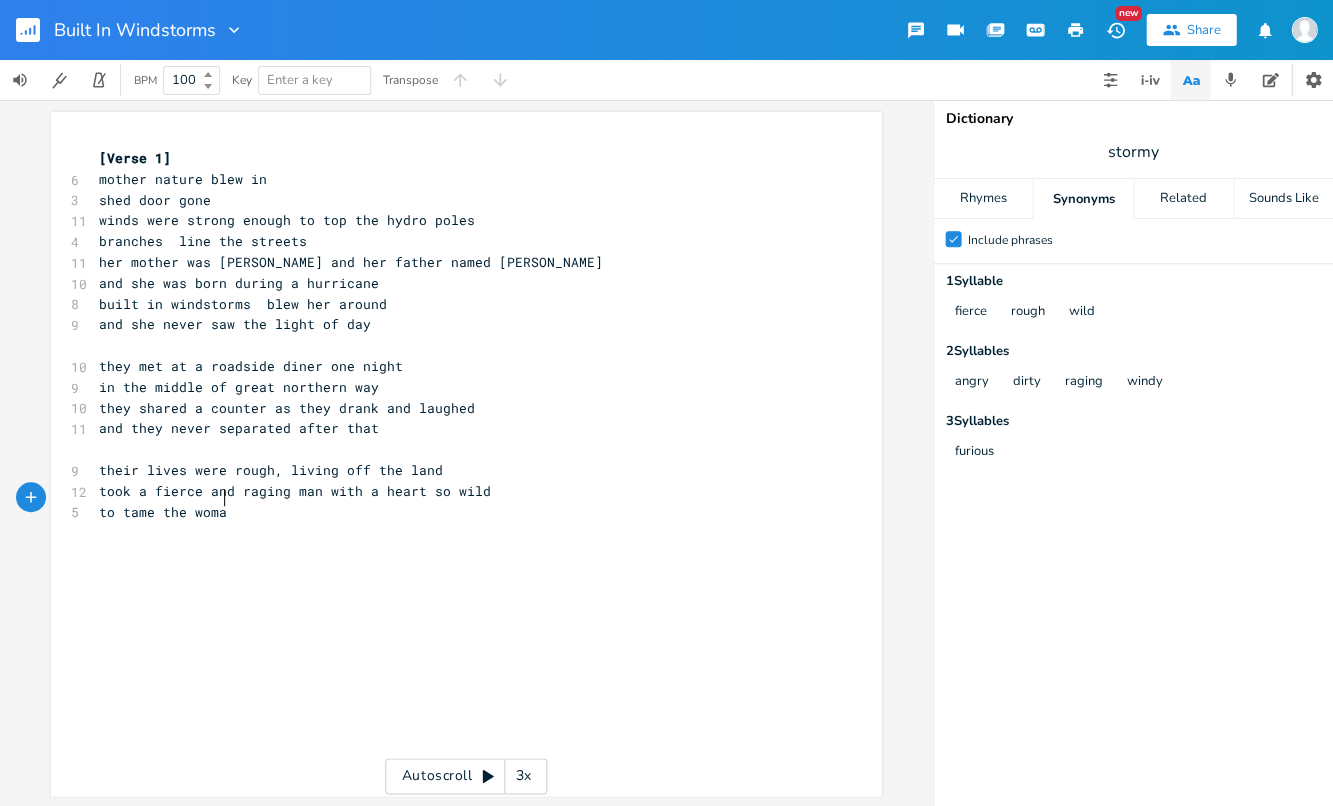 type on "to tame the woman" 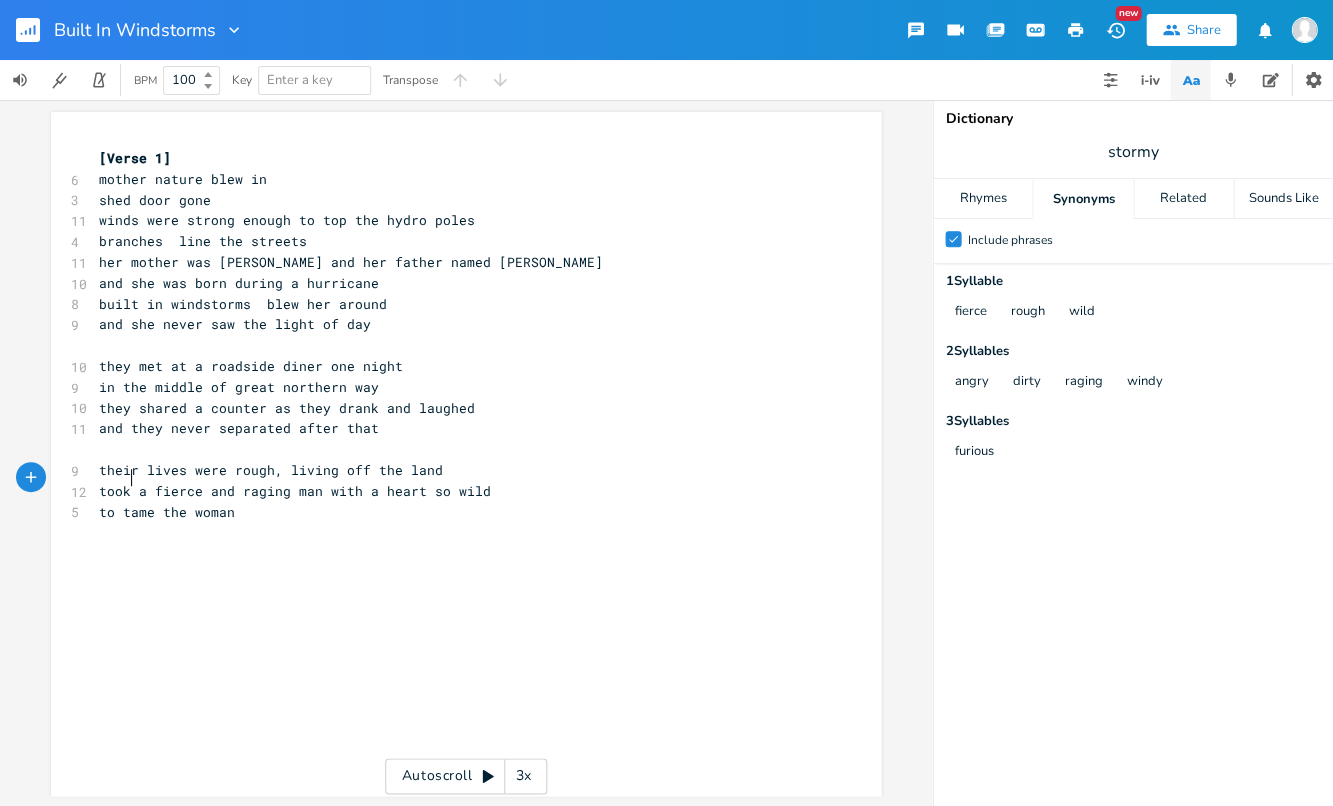 click on "took a fierce and raging man with a heart so wild" at bounding box center [295, 491] 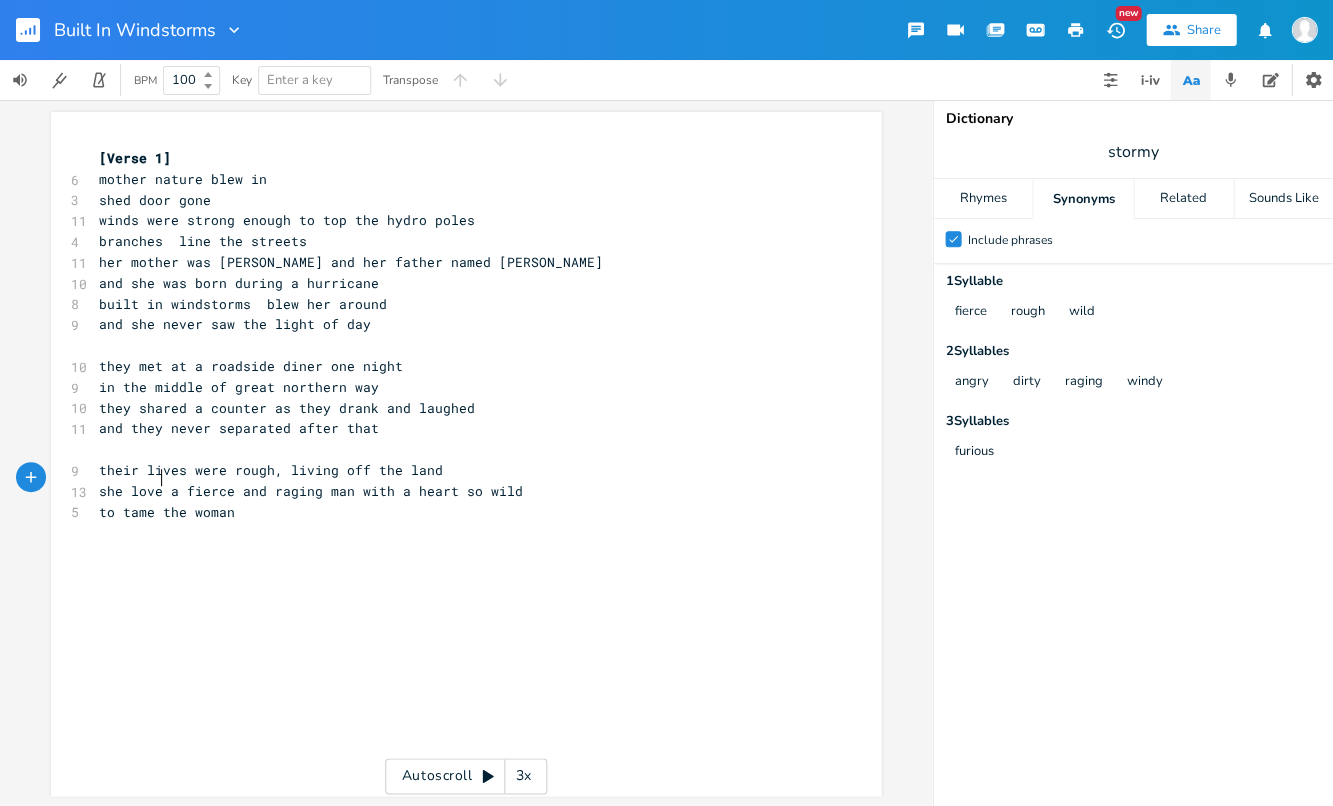 type on "she loved" 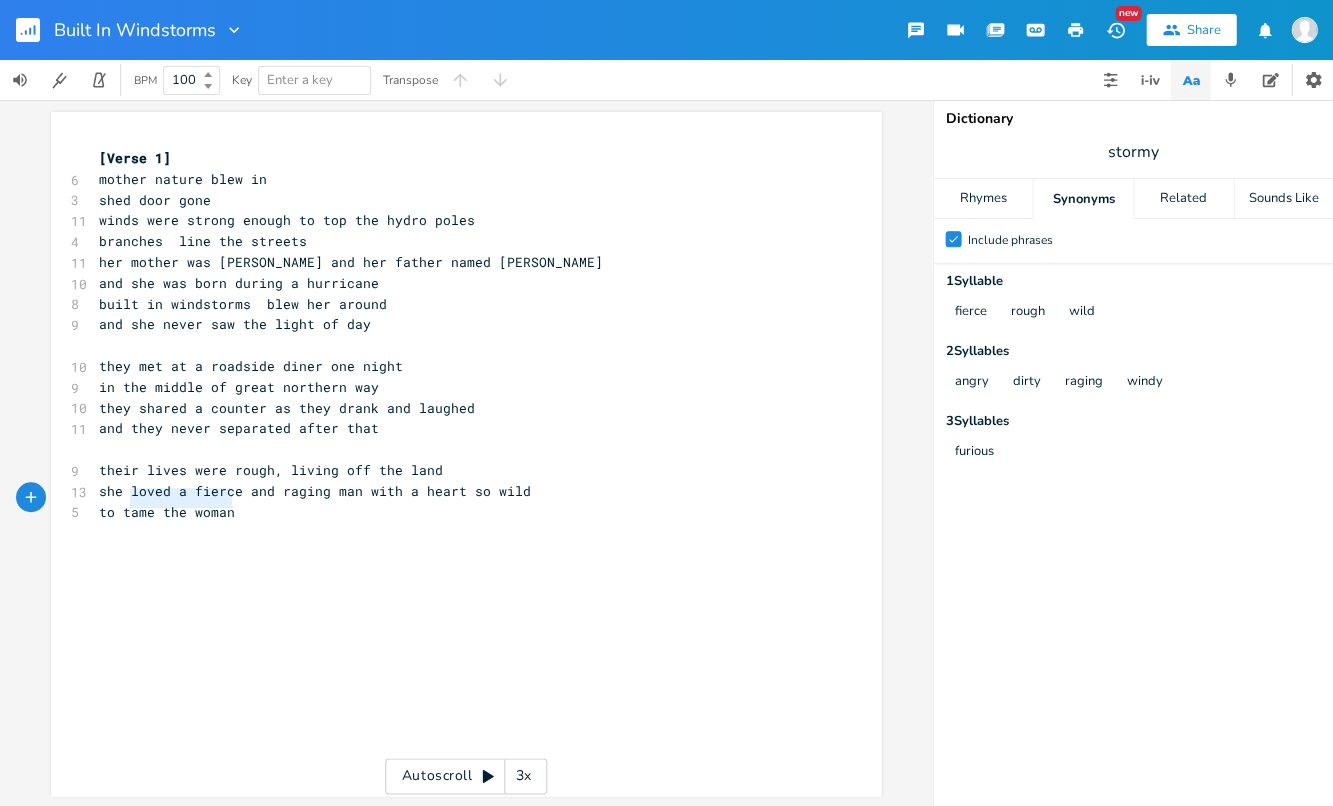 type on "to tame the woman" 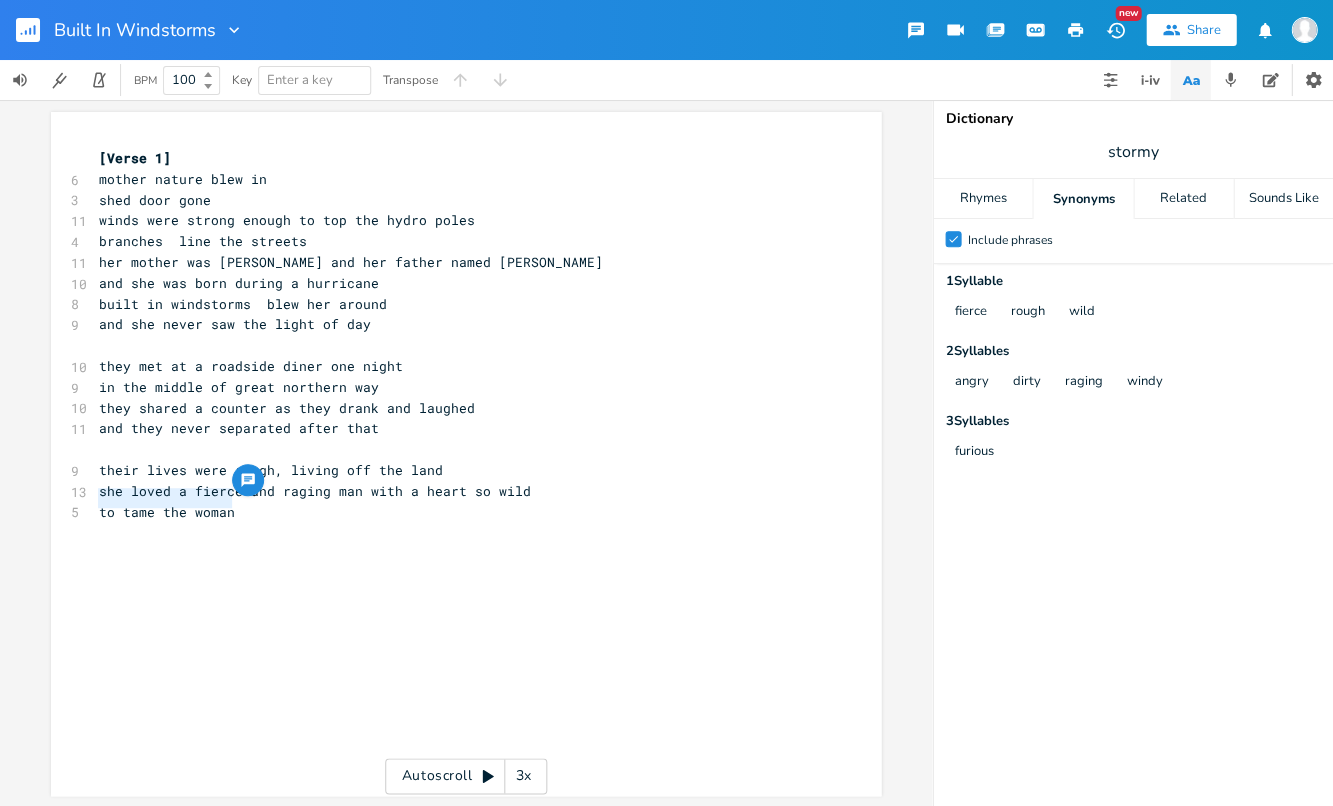 drag, startPoint x: 226, startPoint y: 500, endPoint x: 89, endPoint y: 499, distance: 137.00365 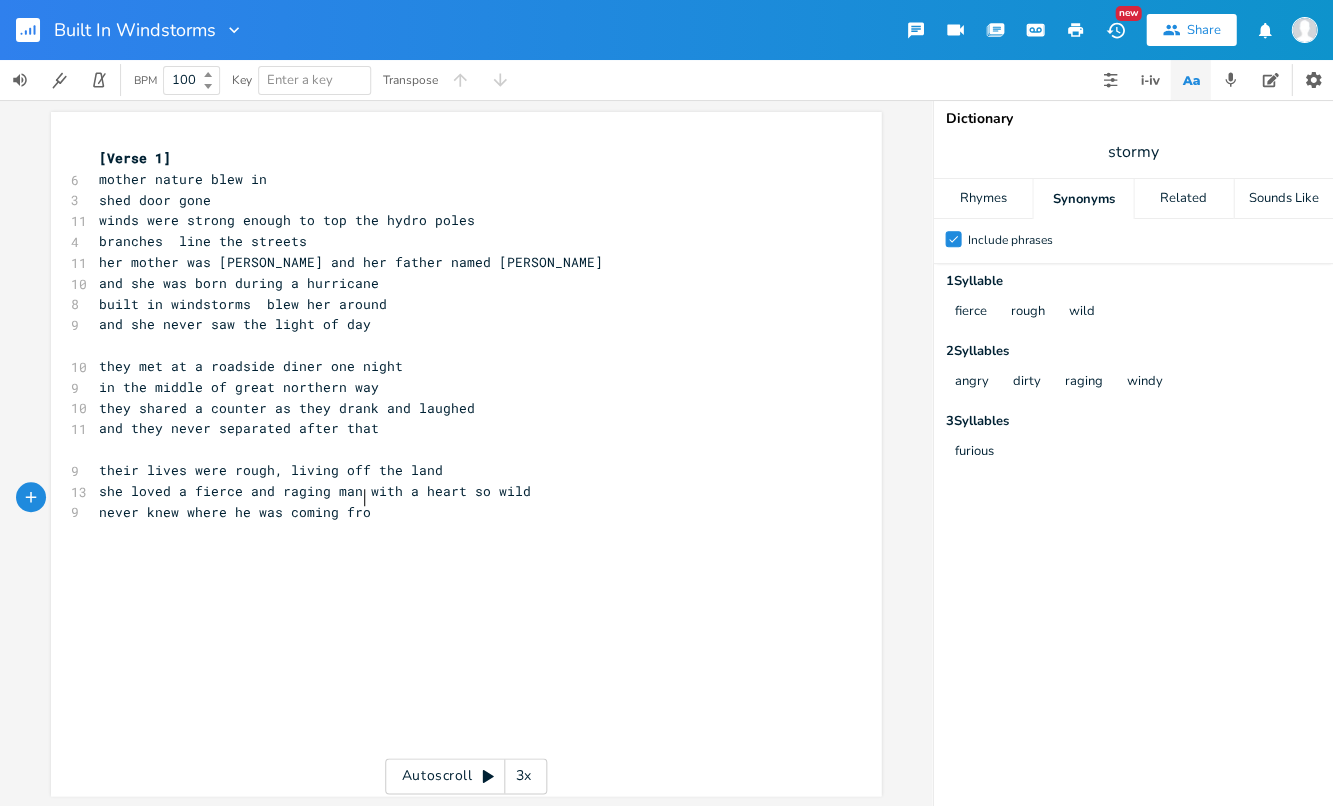 type on "never knew where he was coming from" 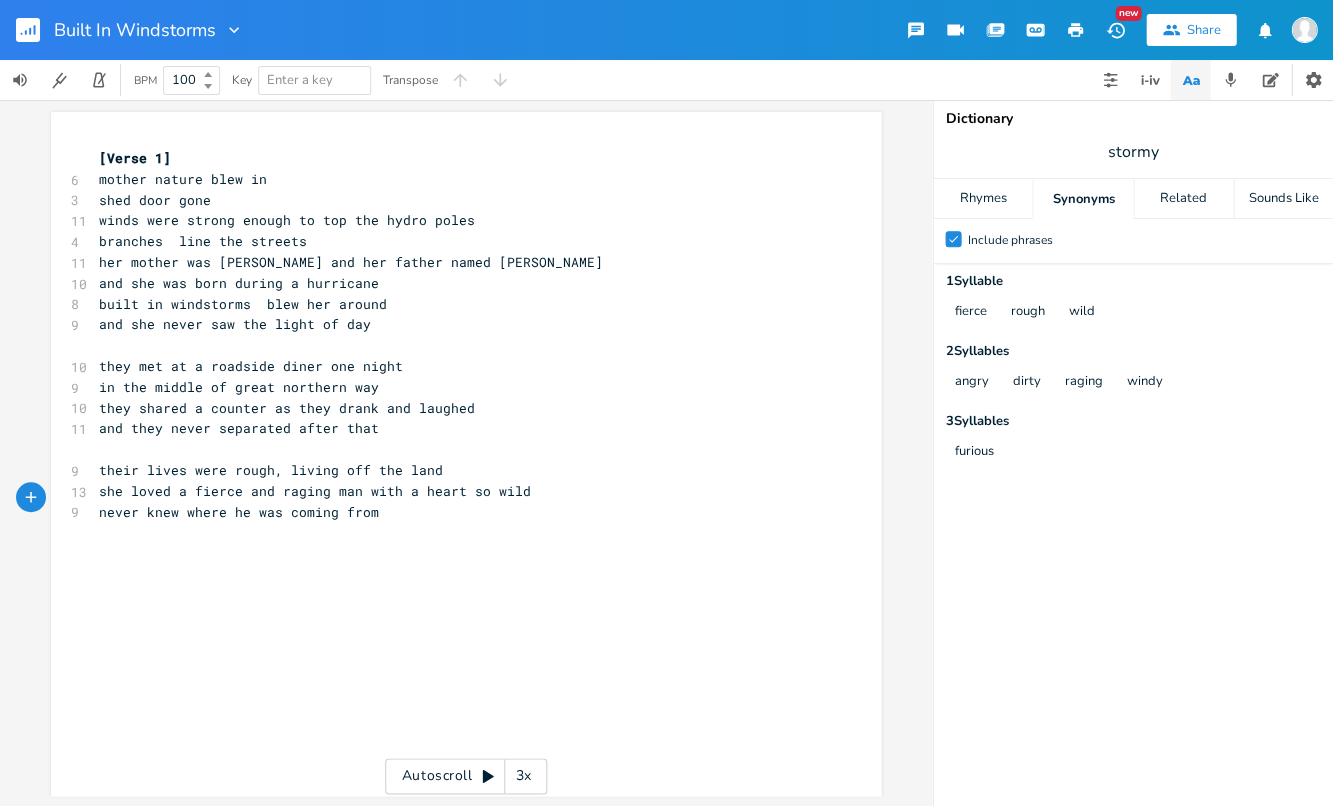 type 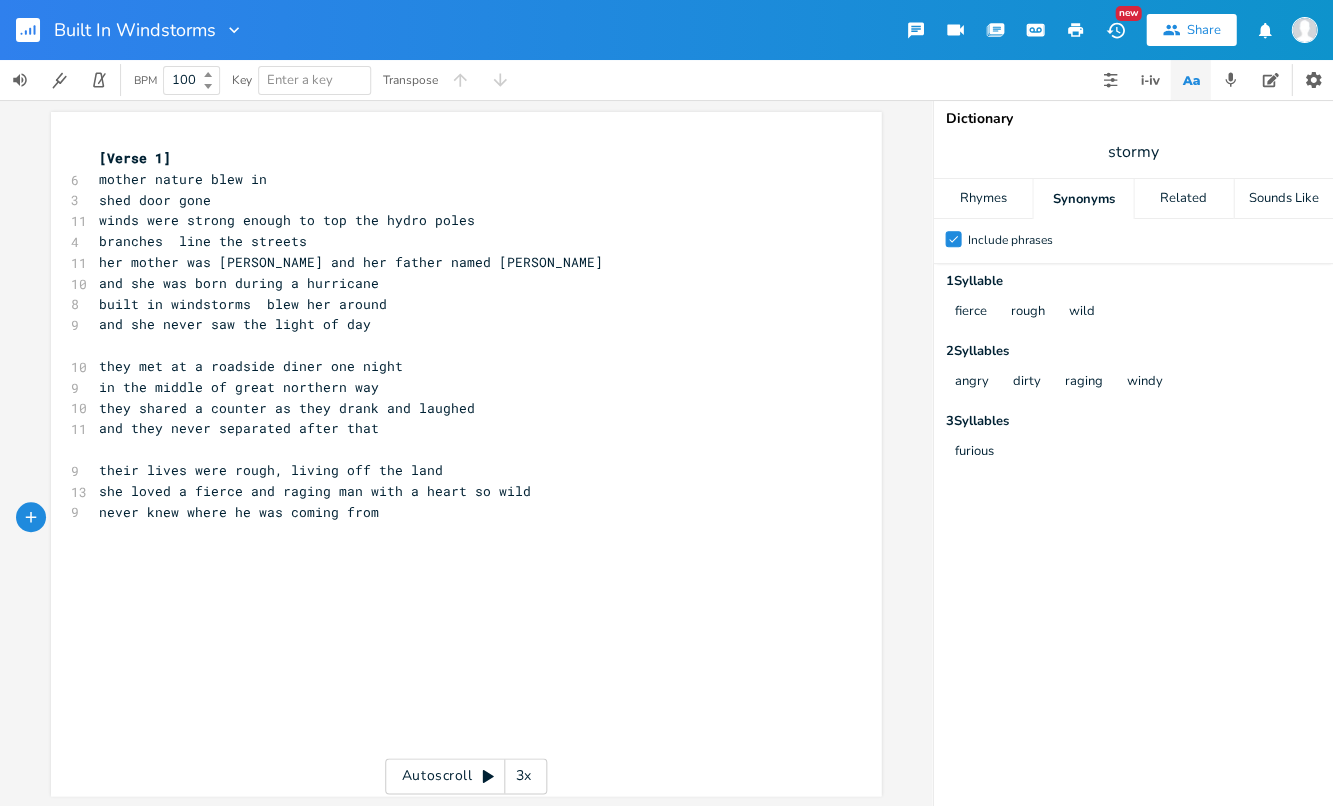 click on "stormy" at bounding box center (1133, 152) 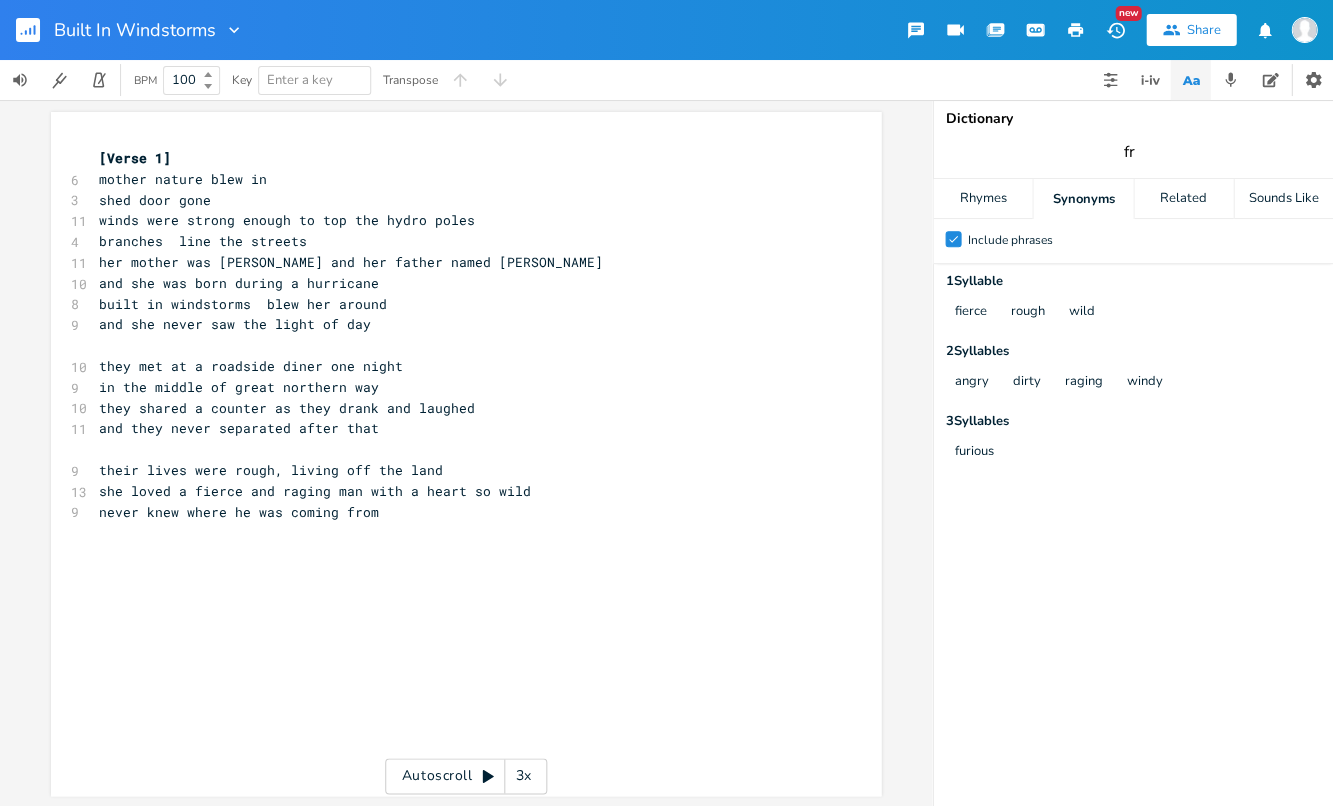 type on "f" 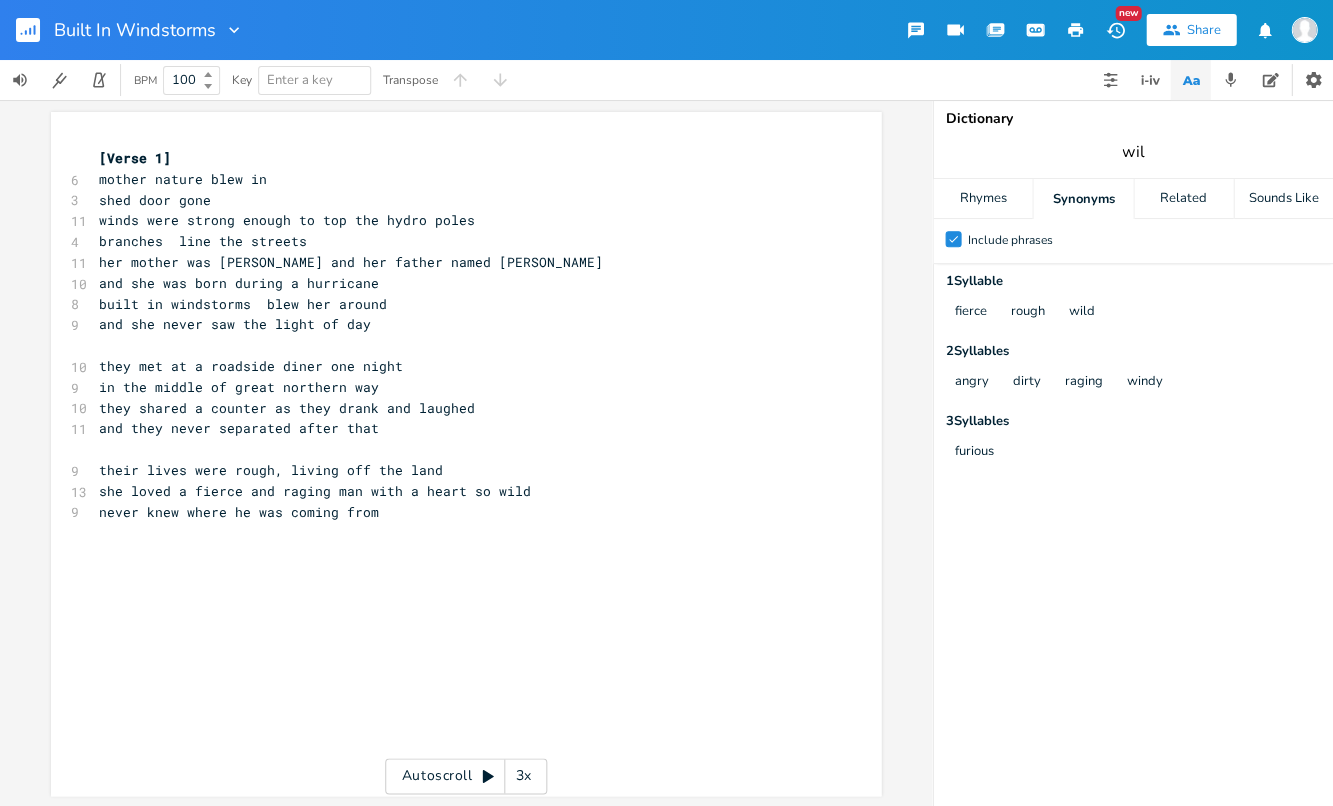 type on "wild" 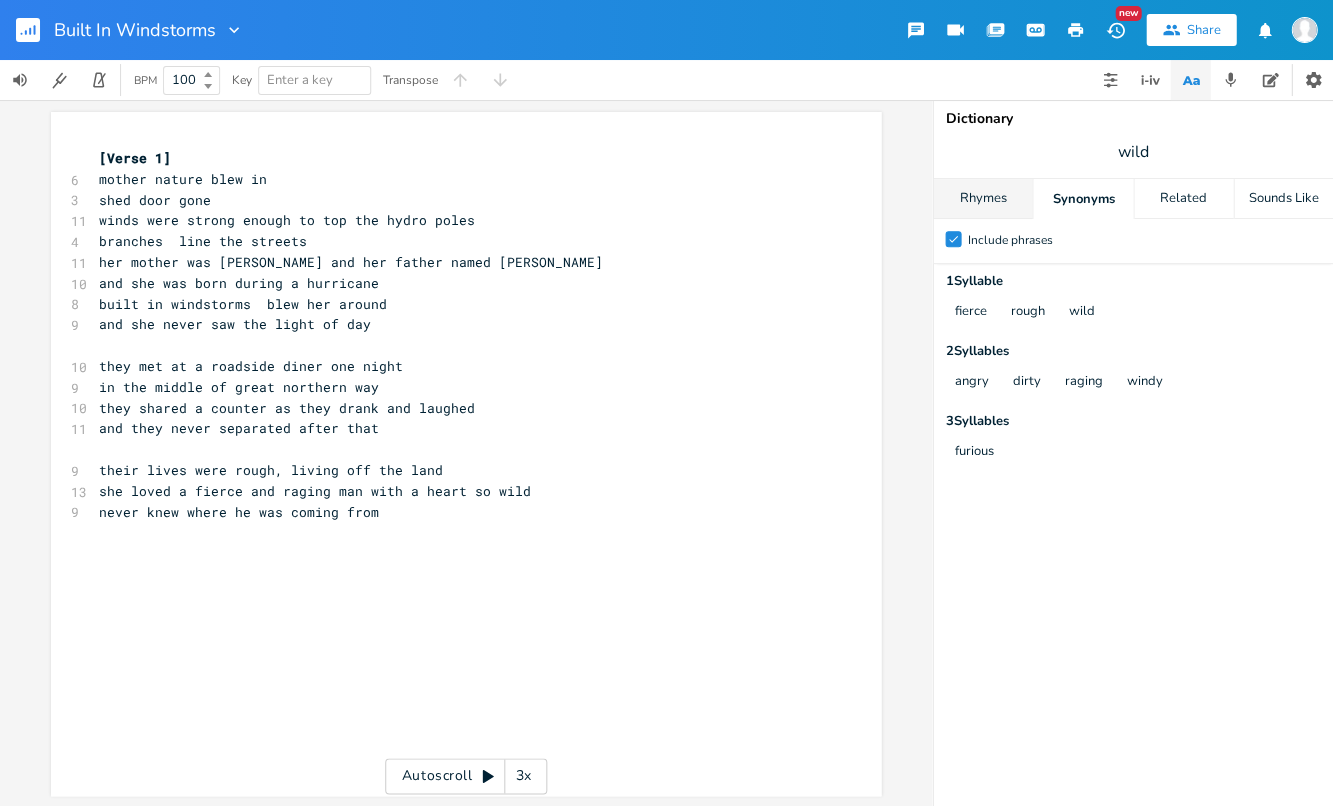 click on "Rhymes" at bounding box center (982, 199) 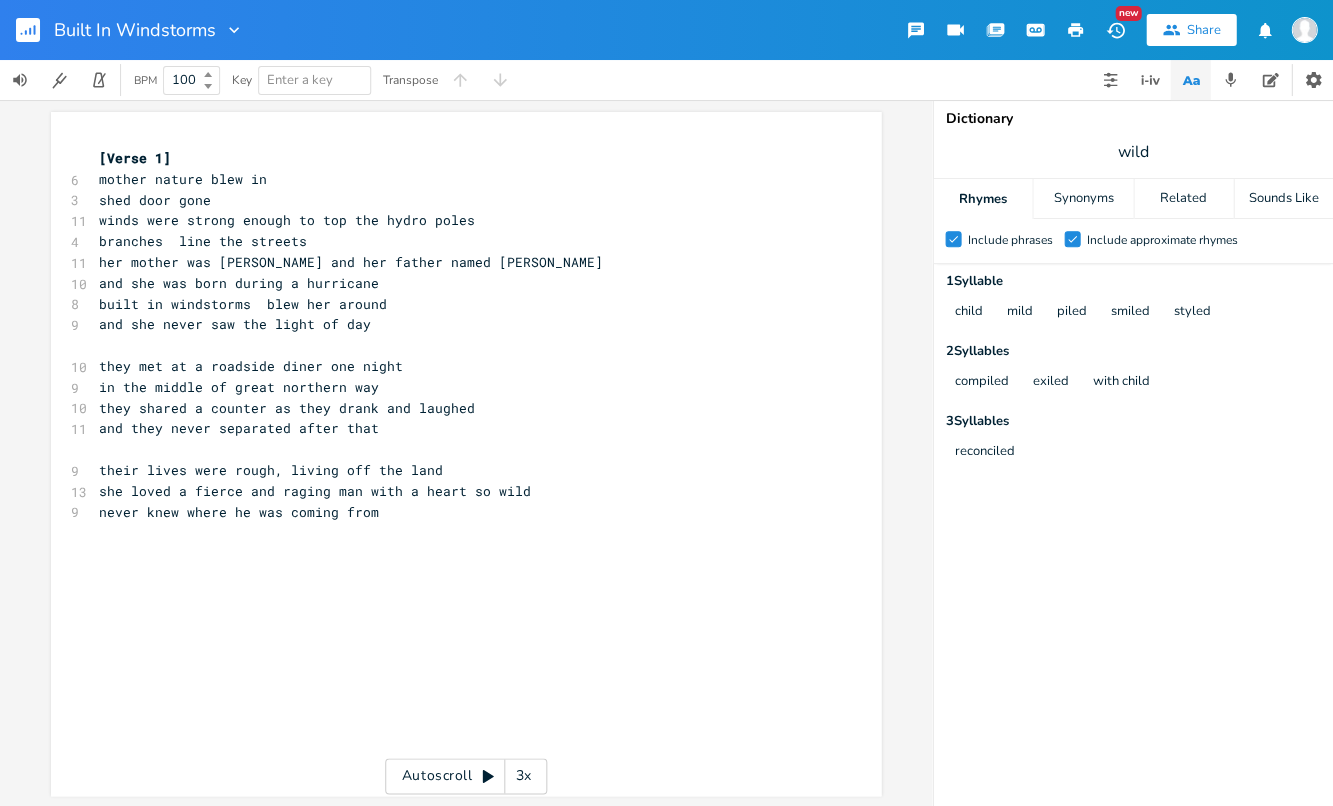 scroll, scrollTop: 0, scrollLeft: 0, axis: both 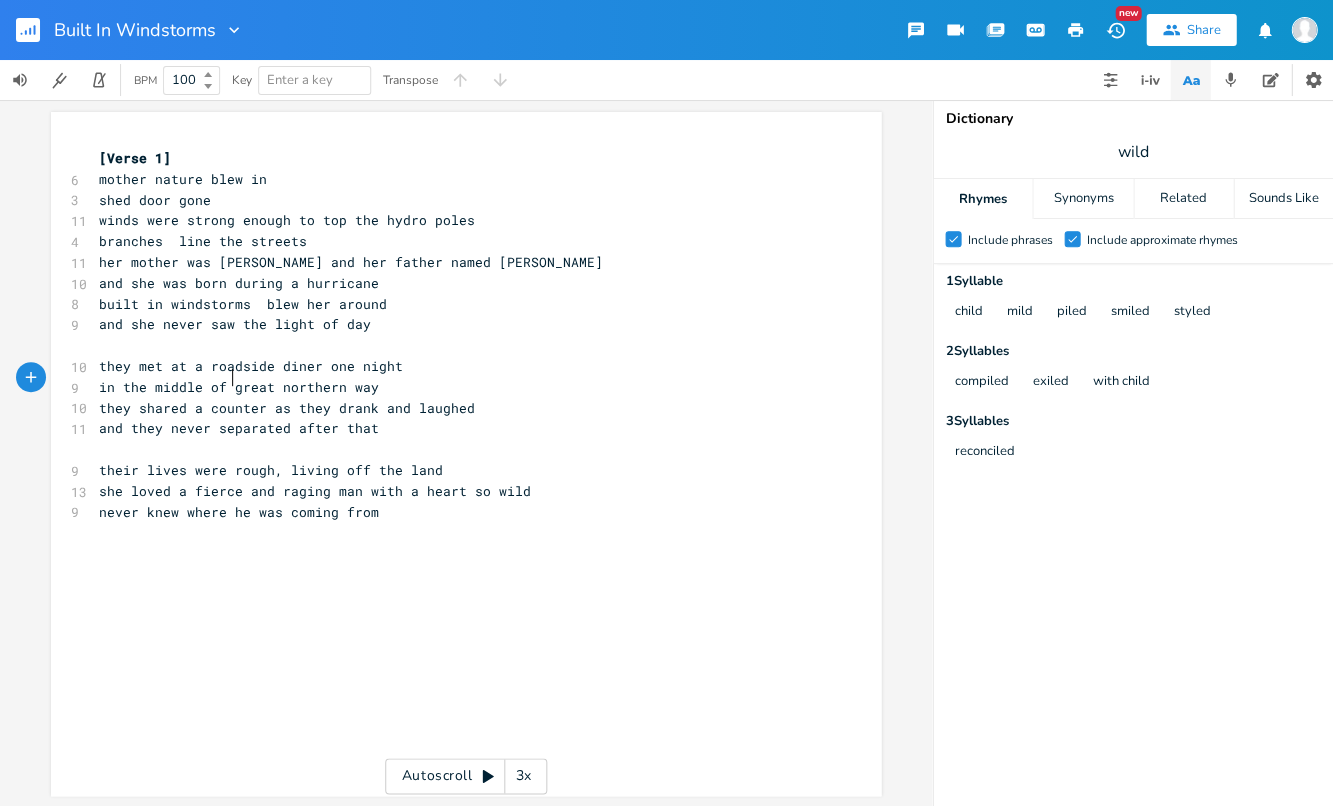 click on "in the middle of great northern way" at bounding box center (239, 387) 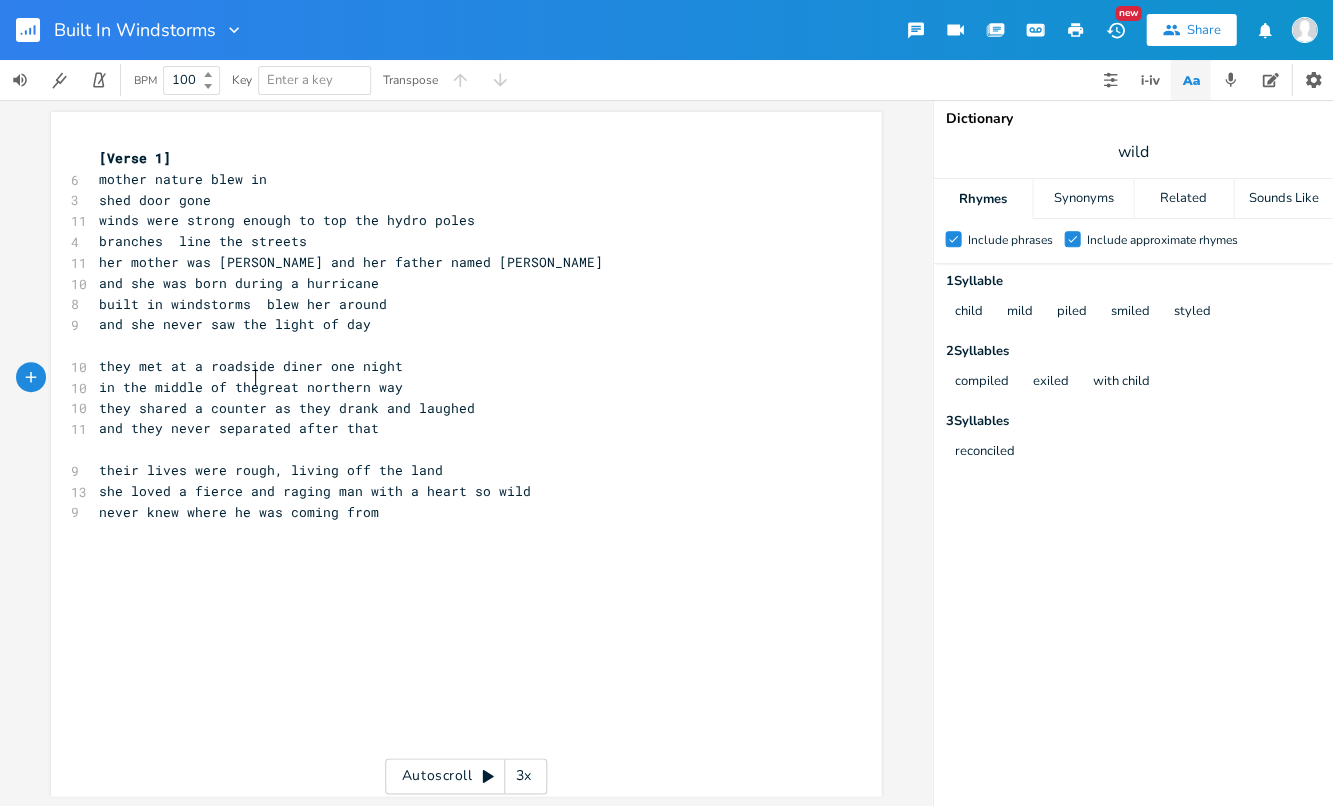 type on "the" 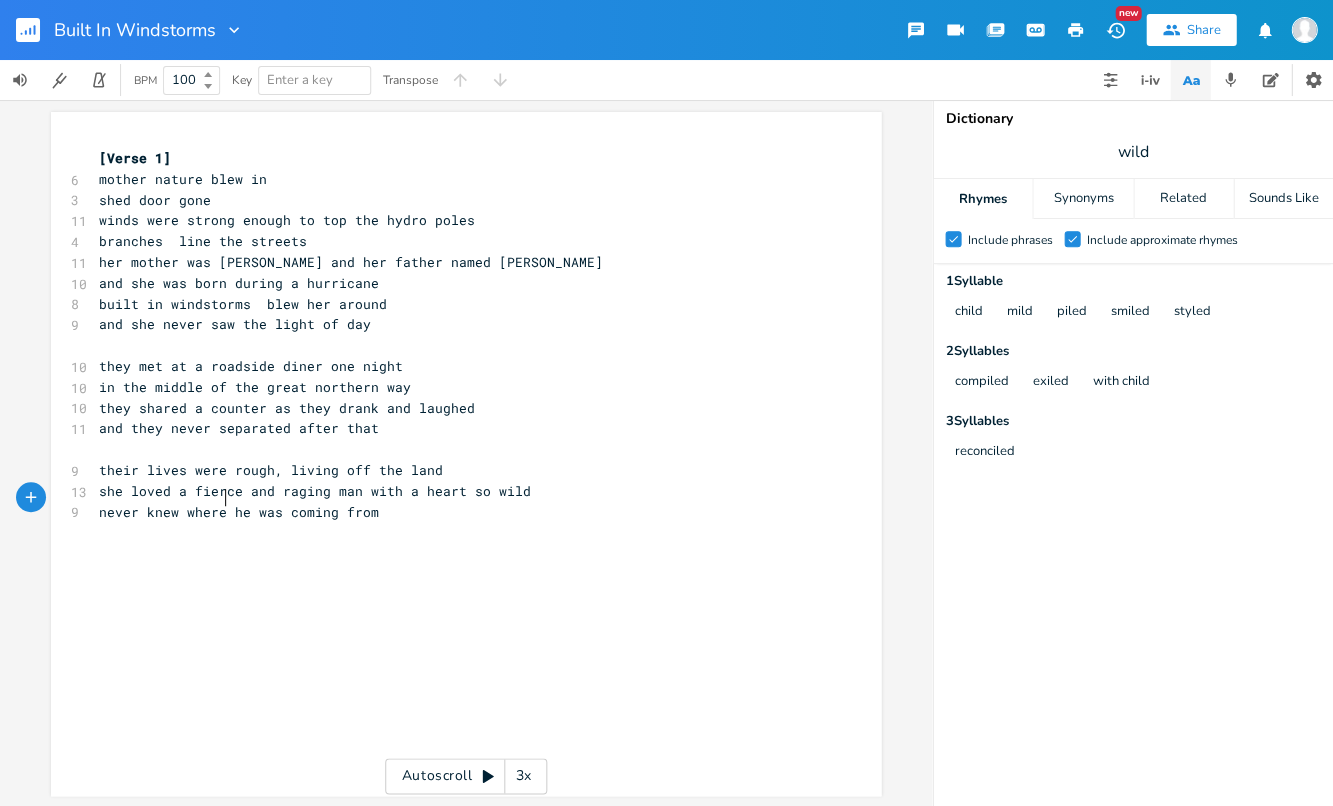 click on "never knew where he was coming from" at bounding box center [239, 512] 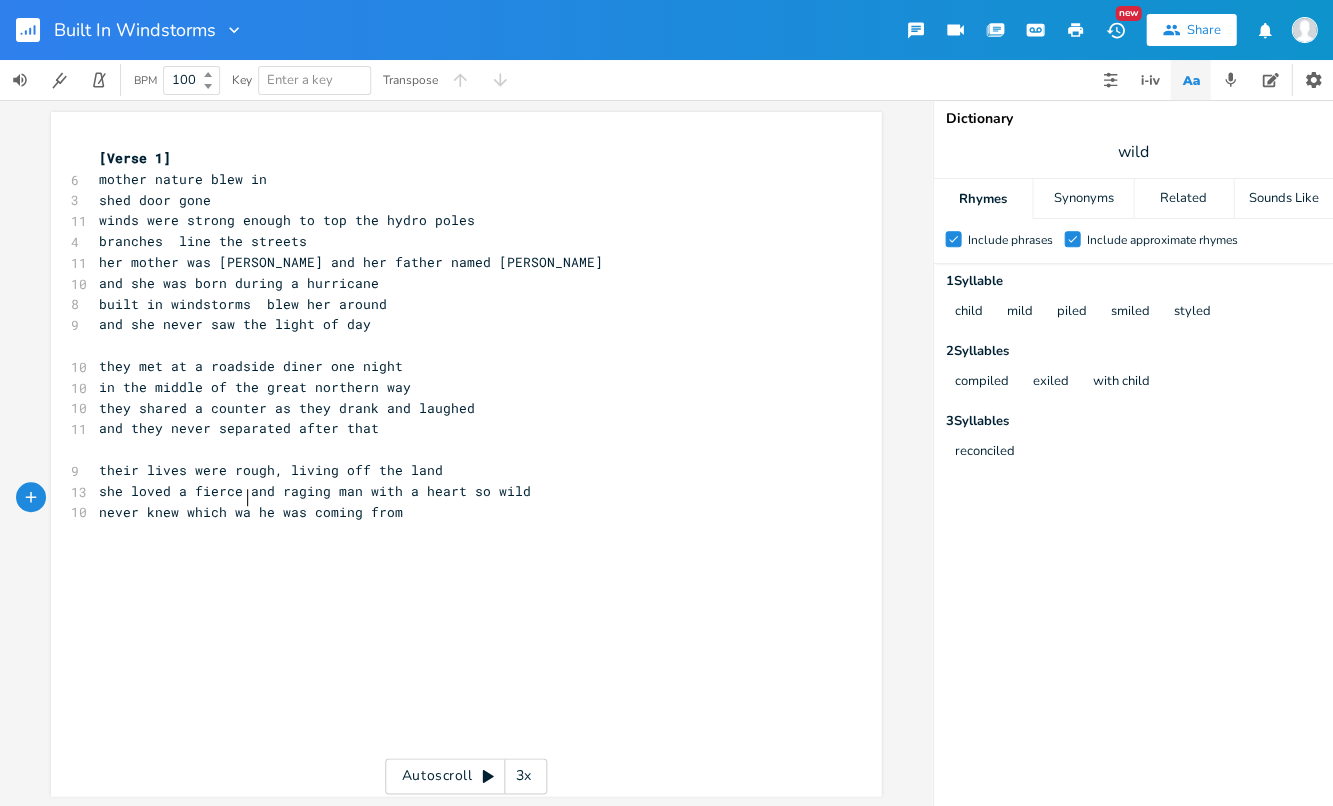 type on "ich way" 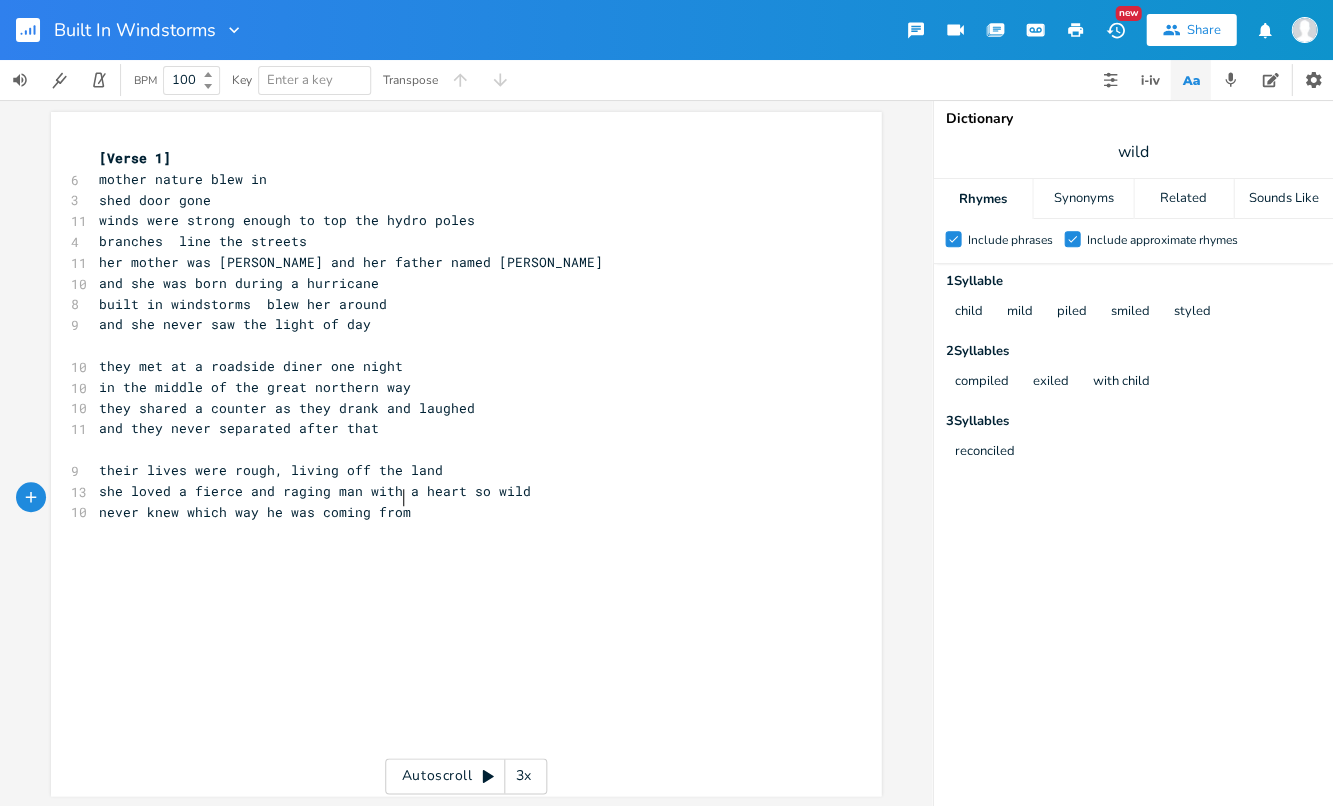 click on "never knew which way he was coming from" at bounding box center (456, 512) 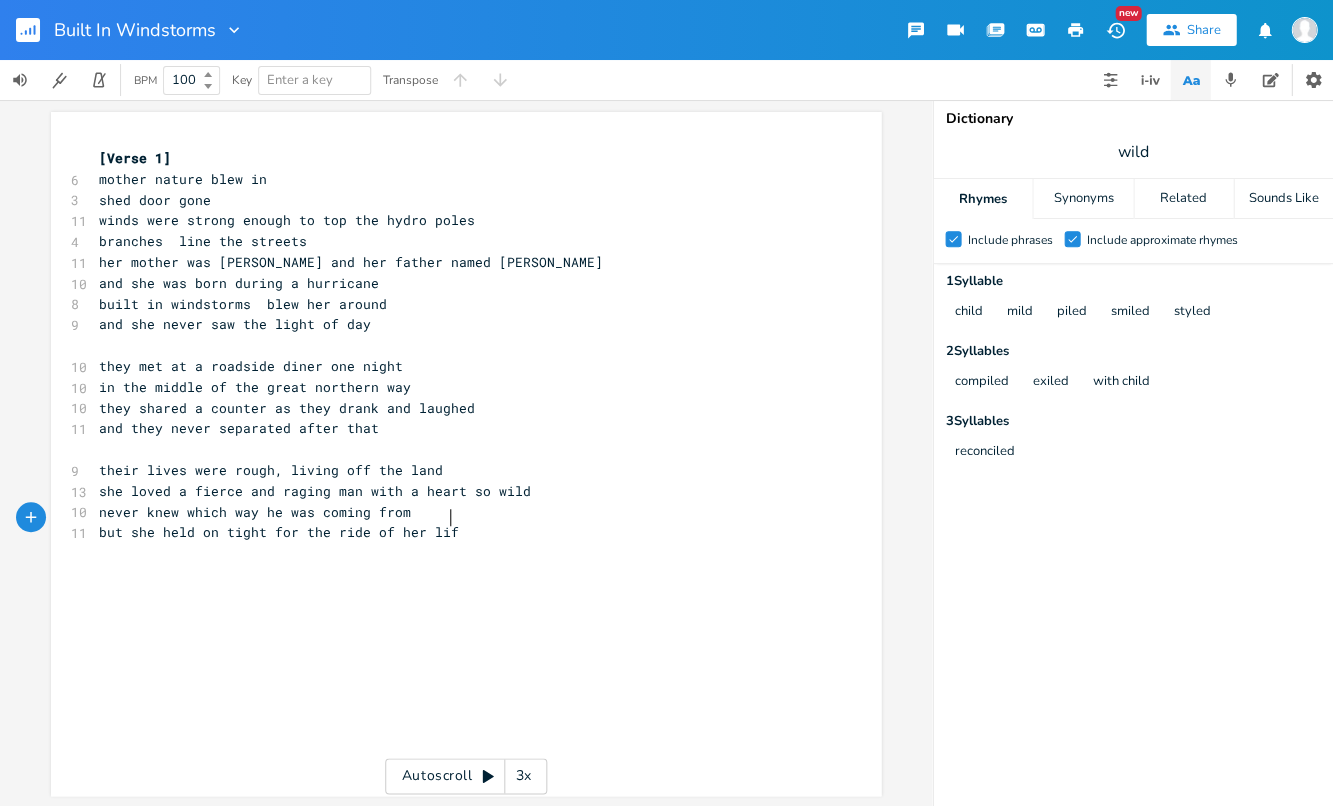 scroll, scrollTop: 0, scrollLeft: 209, axis: horizontal 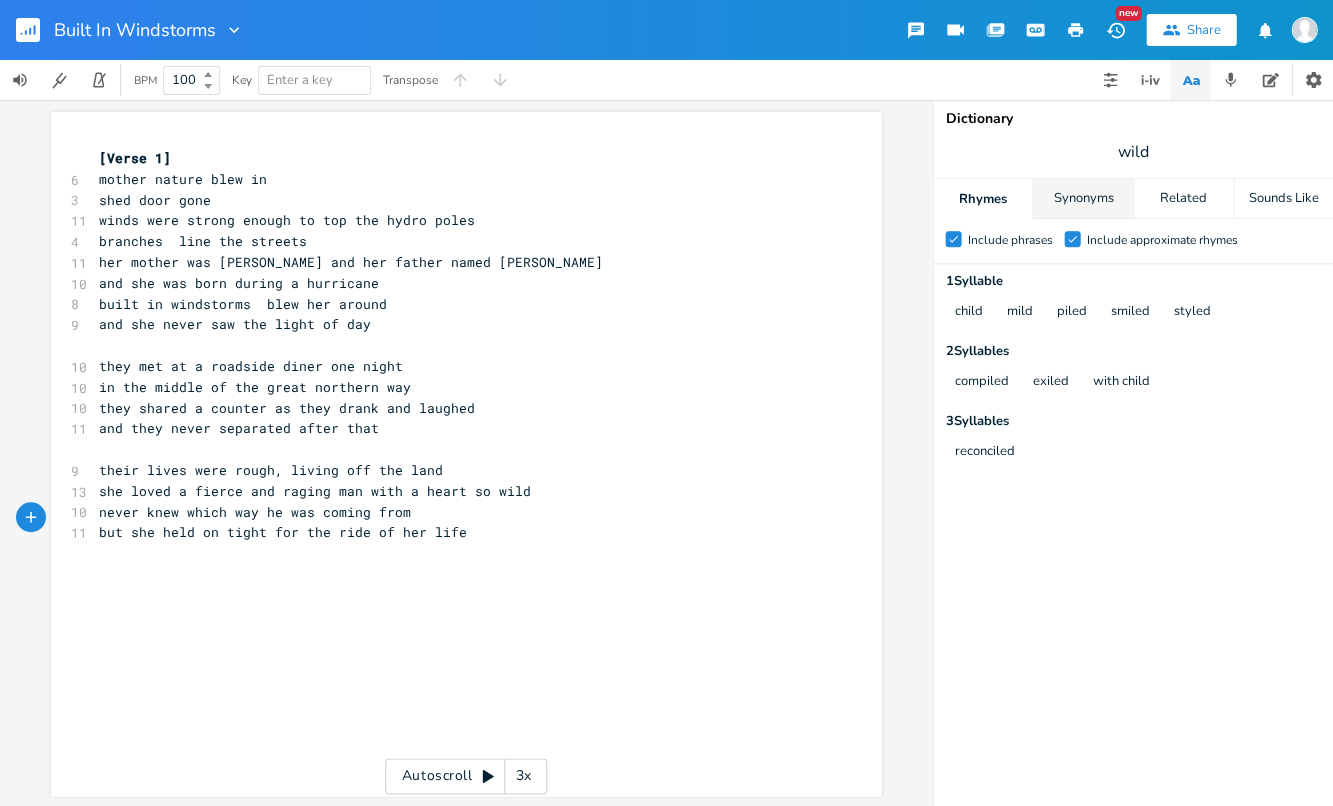 type on "but she held on tight for the ride of her life" 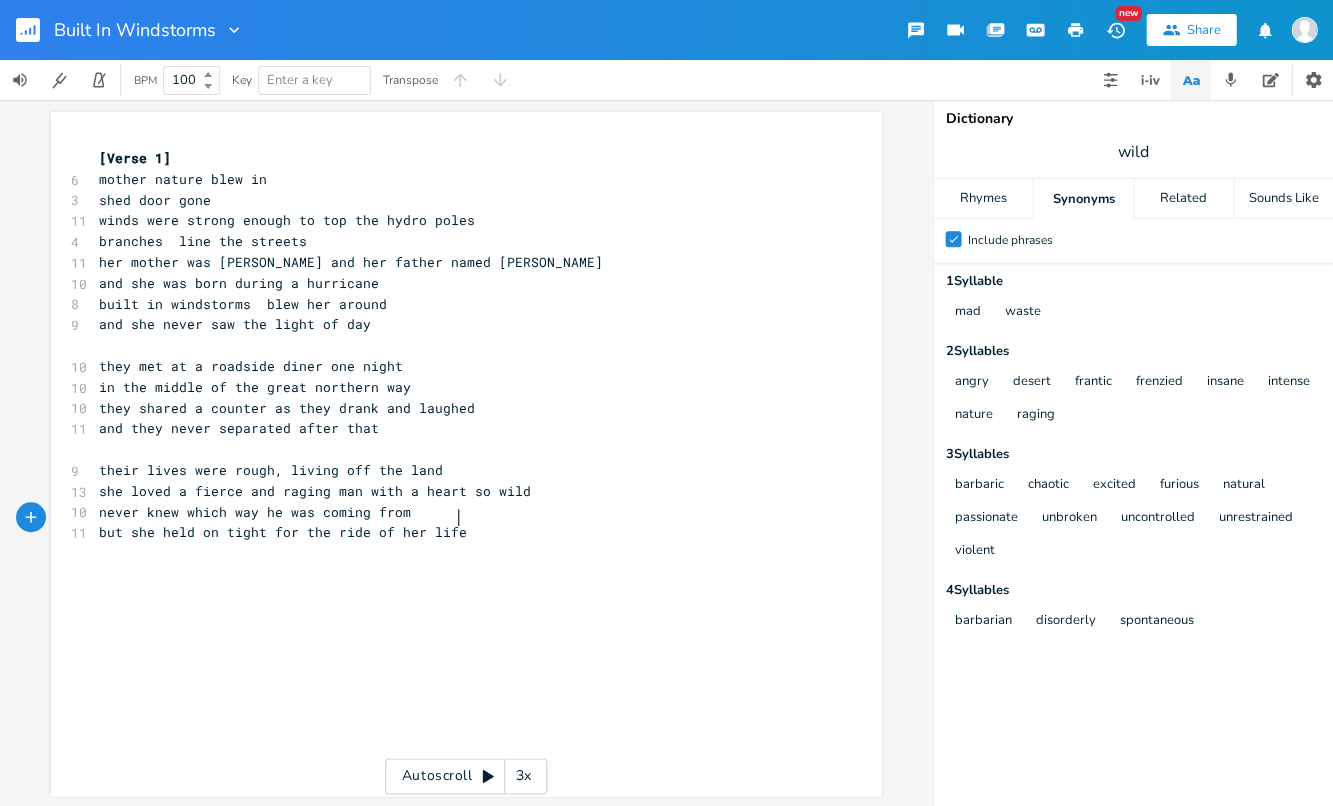 click on "but she held on tight for the ride of her life" at bounding box center [456, 532] 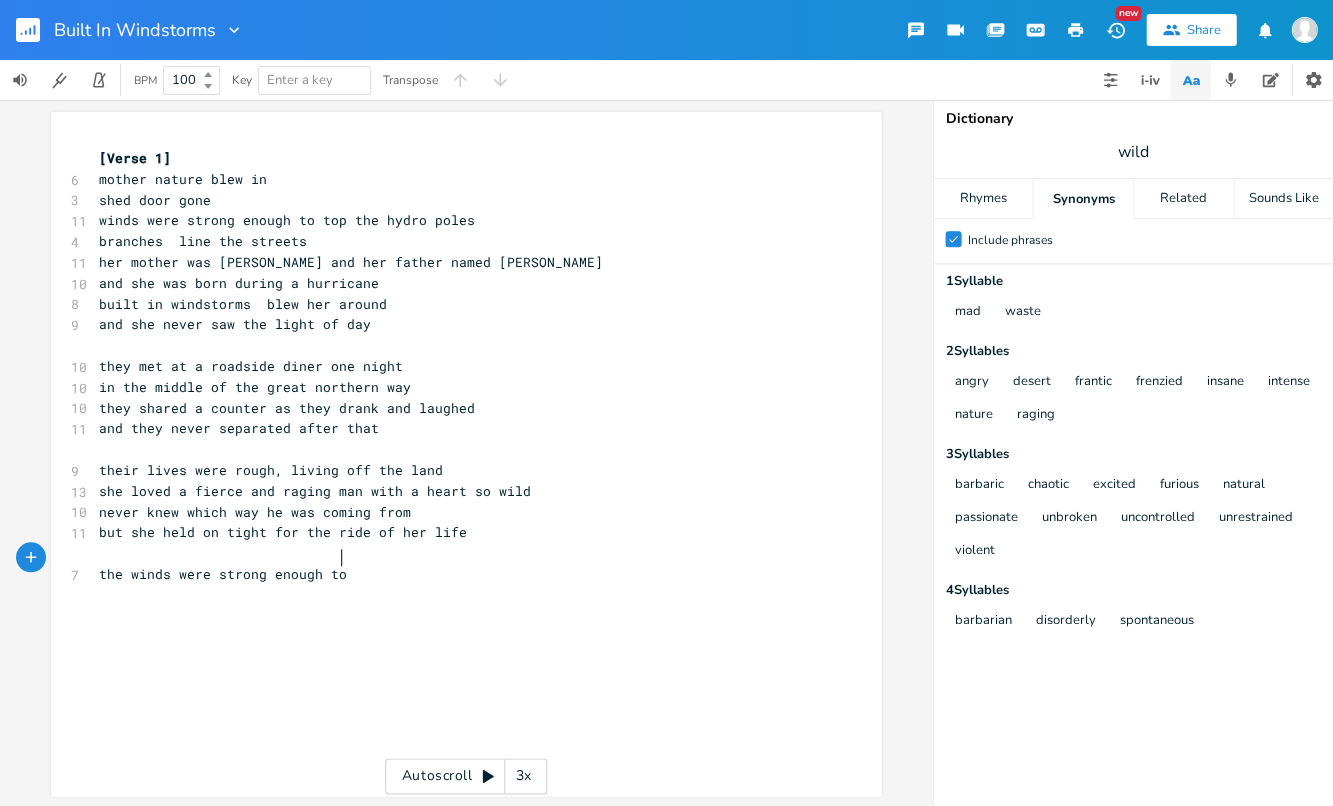 scroll, scrollTop: 0, scrollLeft: 166, axis: horizontal 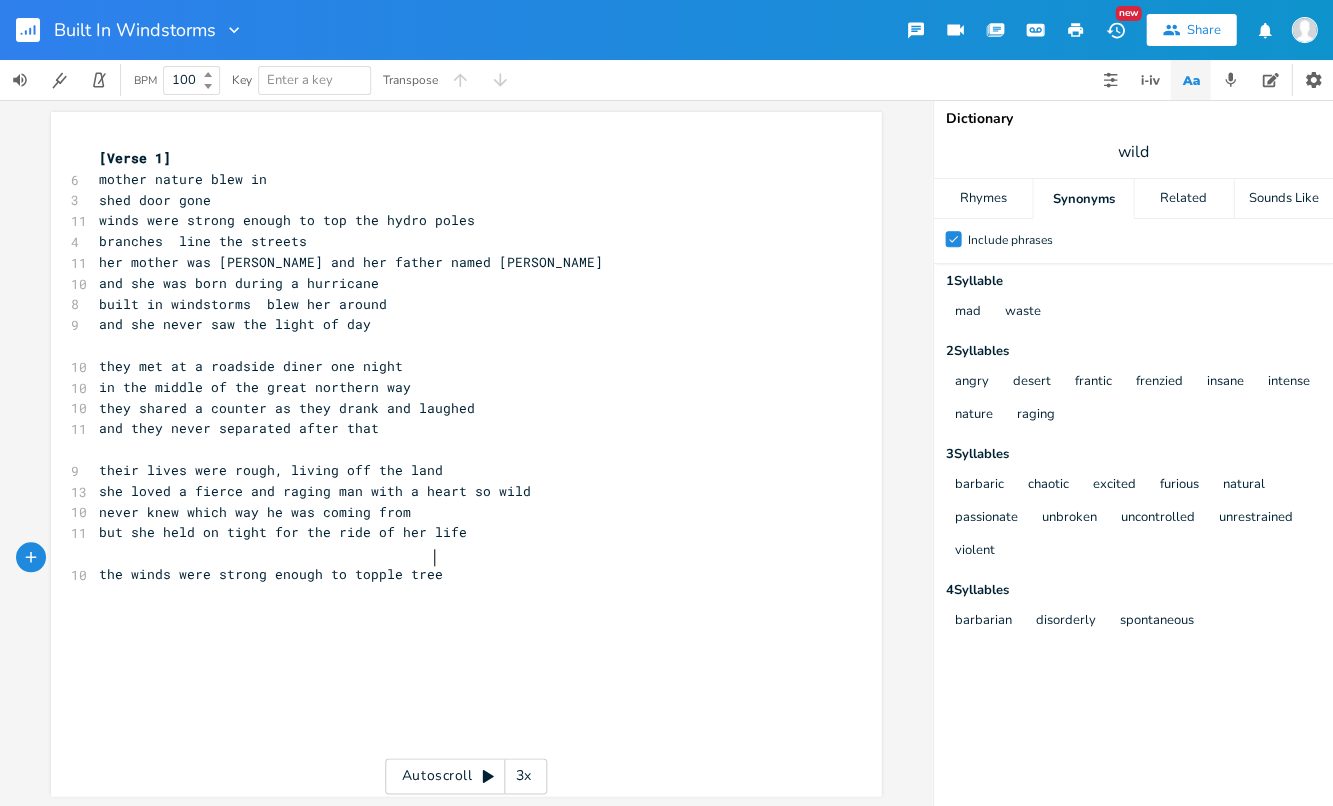 type on "the winds were strong enough to topple trees" 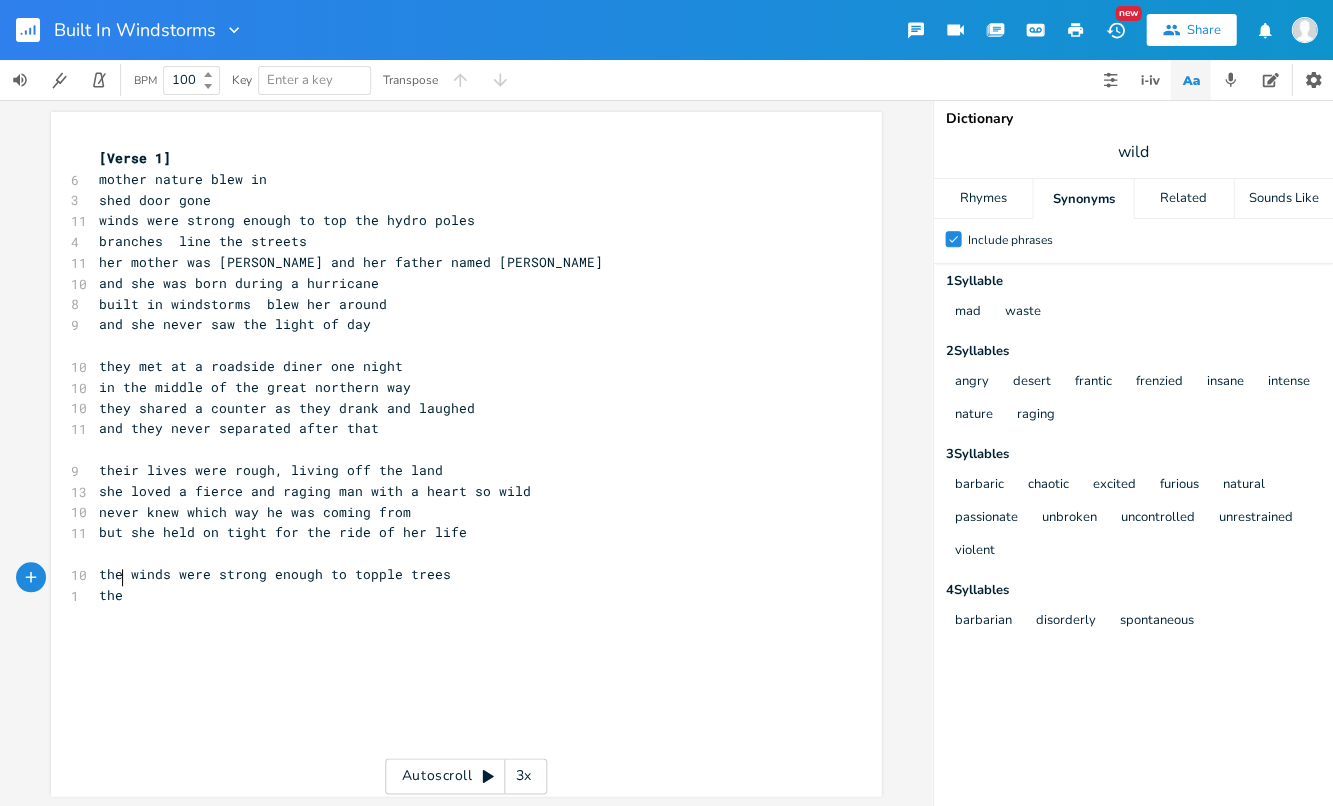 scroll, scrollTop: 0, scrollLeft: 19, axis: horizontal 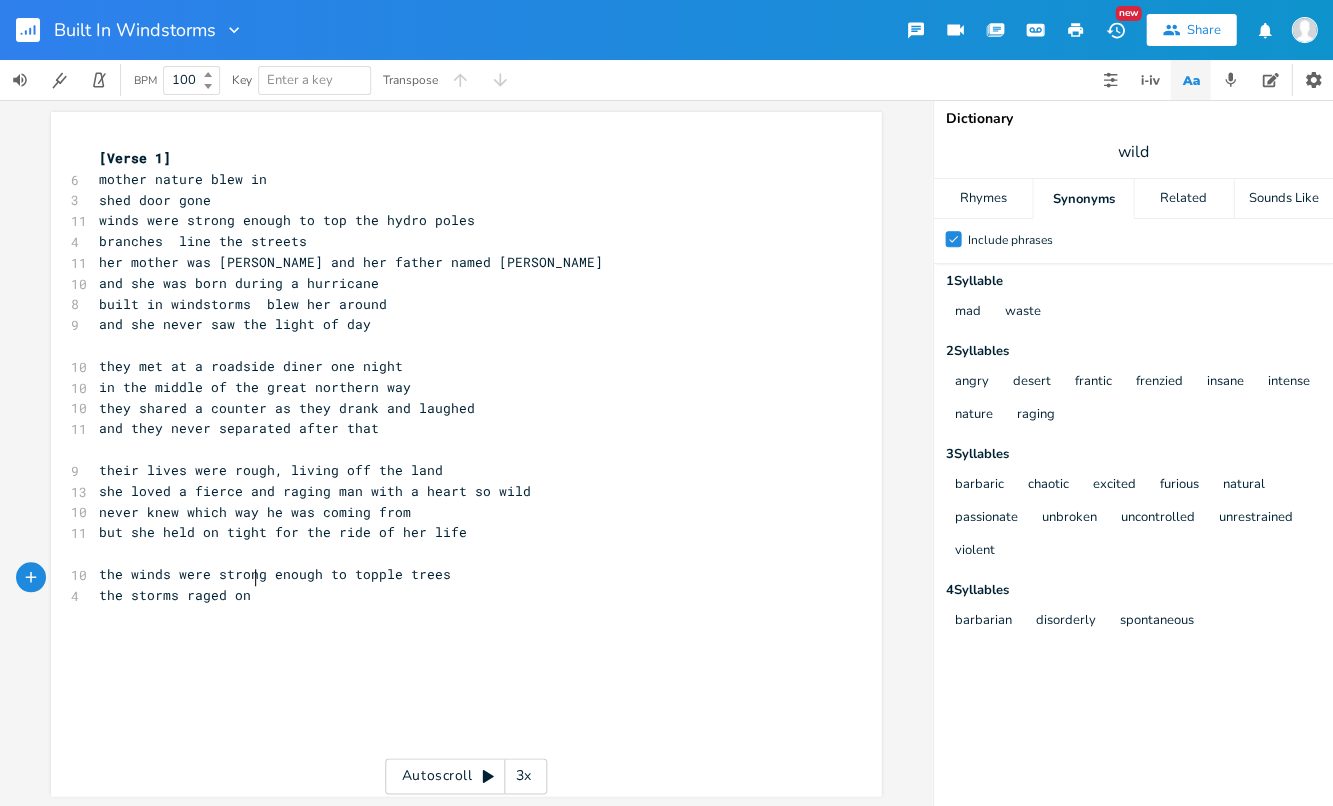 type on "the storms raged on t" 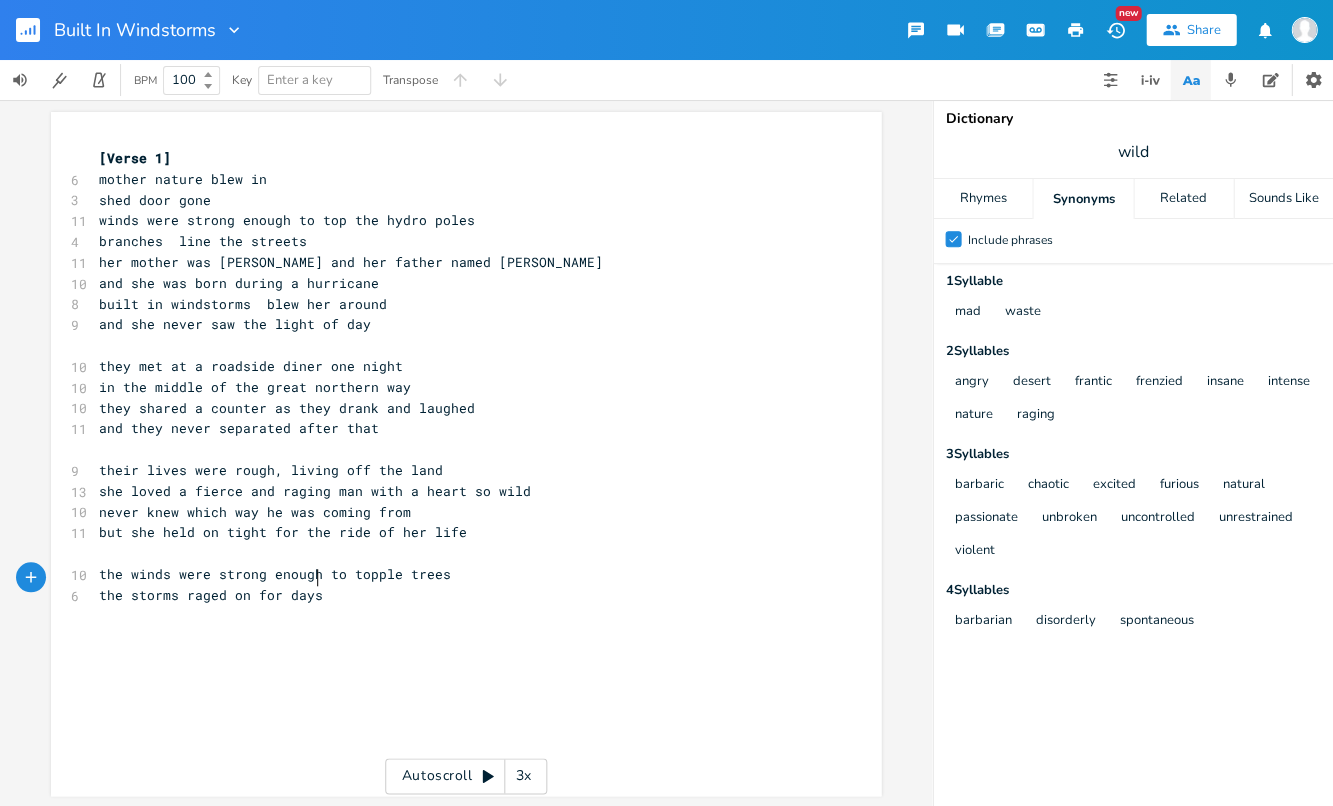 scroll, scrollTop: 0, scrollLeft: 39, axis: horizontal 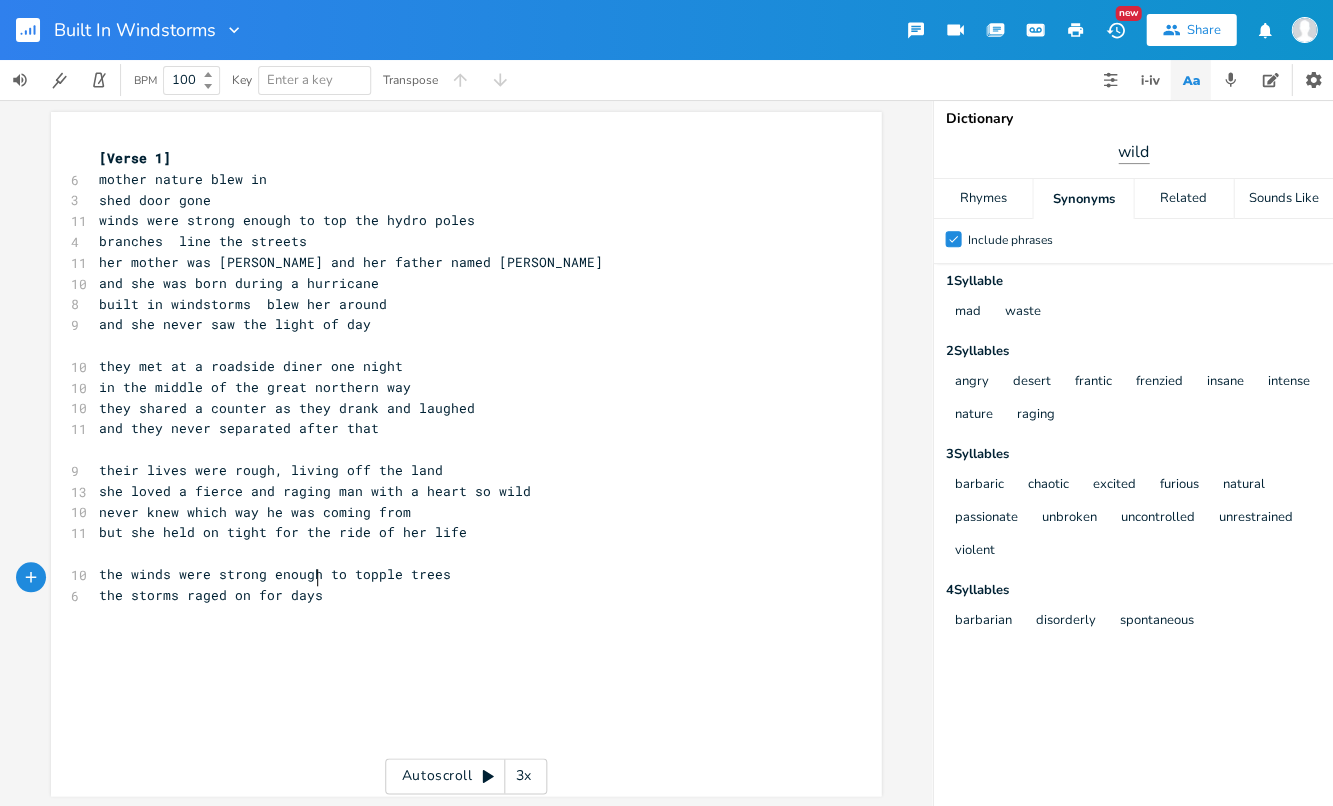type on "for days" 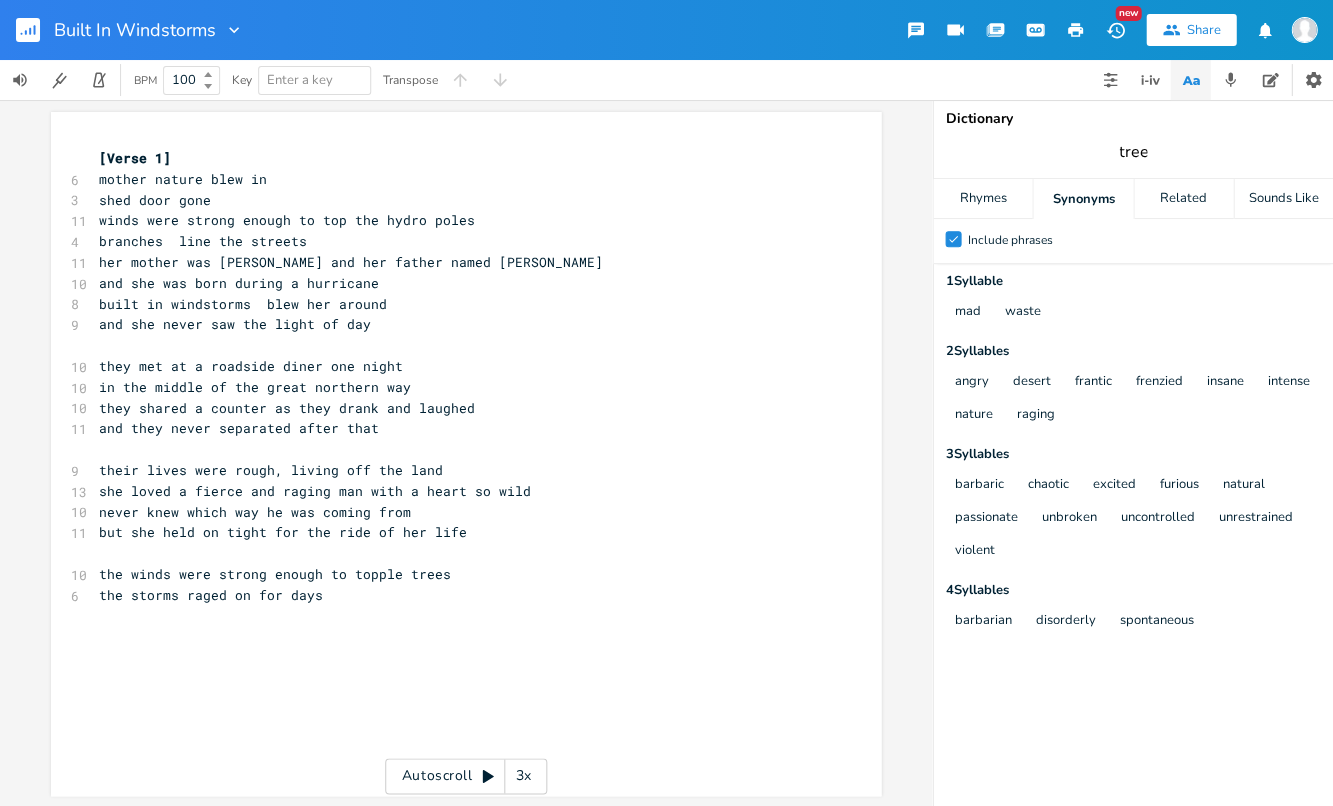 type on "trees" 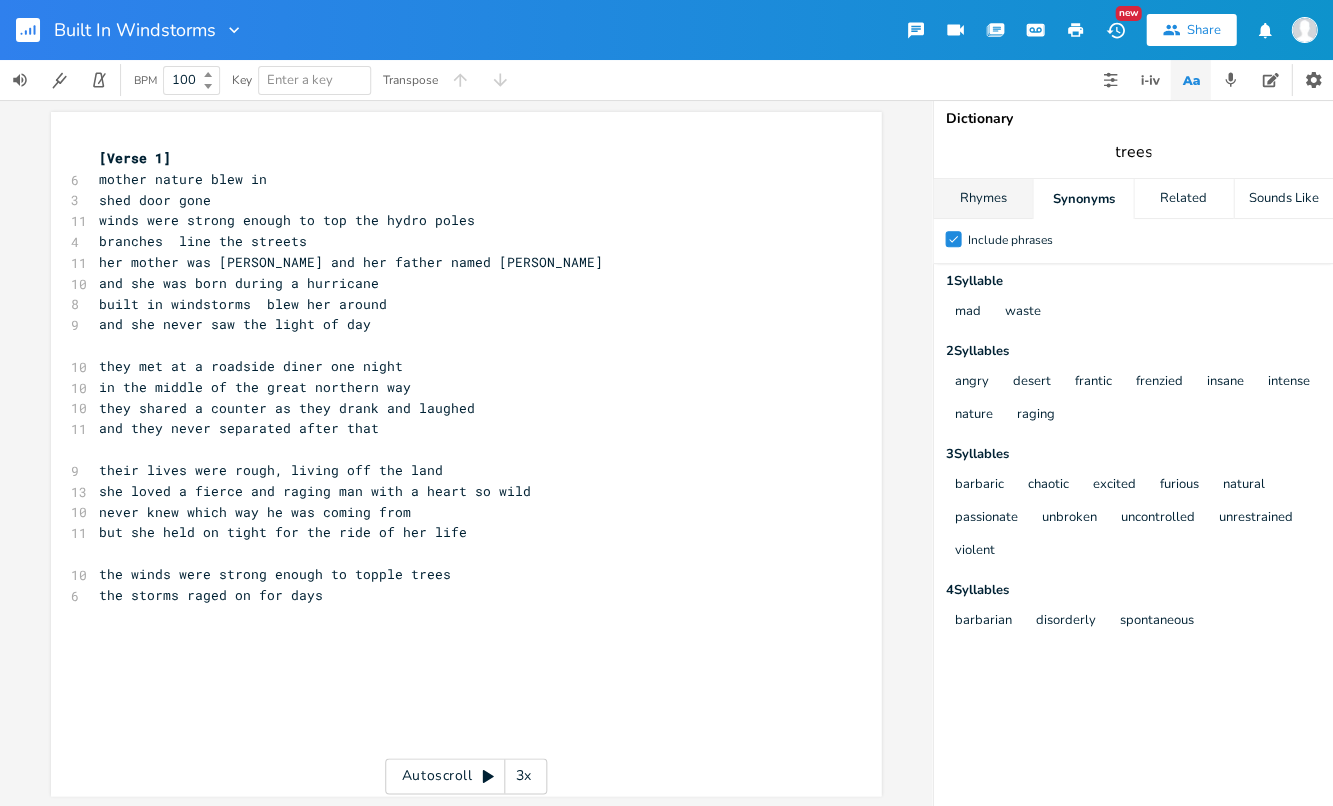 click on "Rhymes" at bounding box center [982, 199] 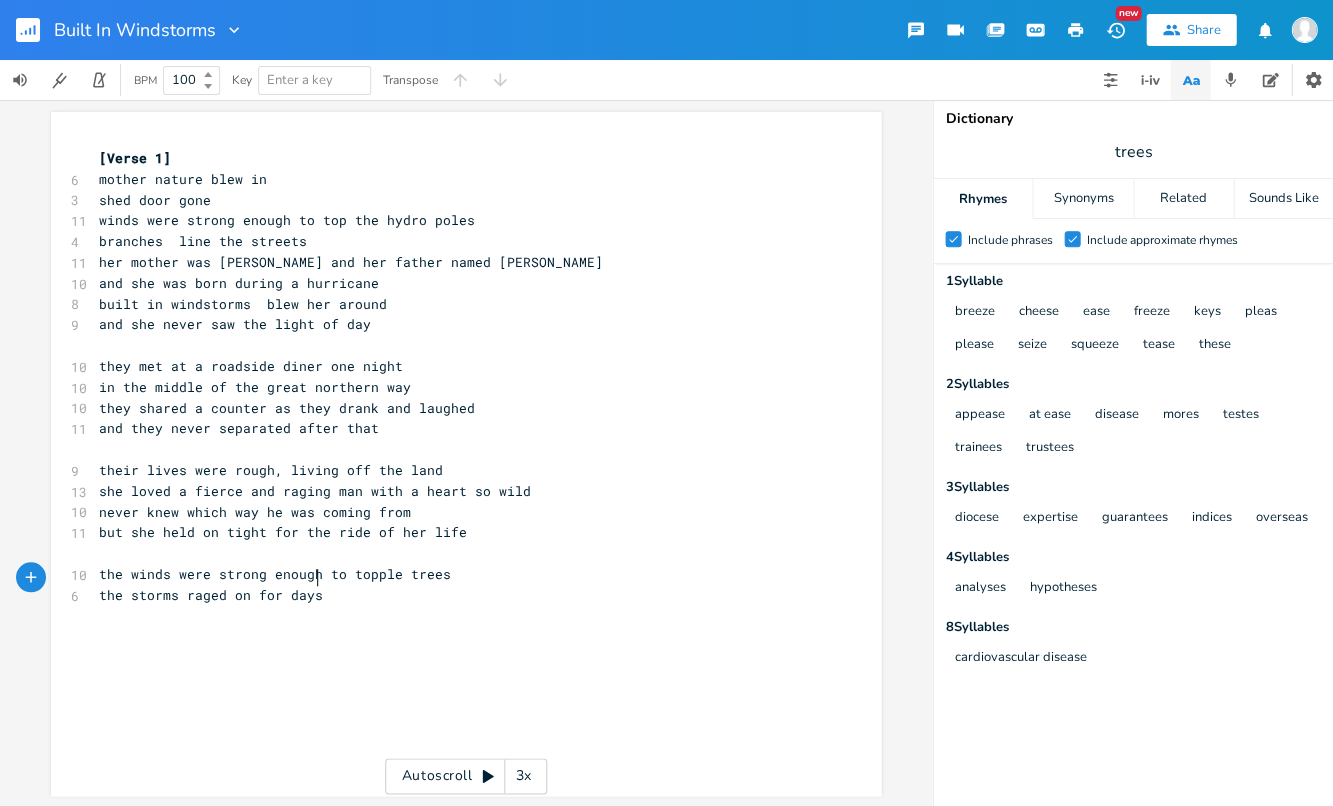 click on "the storms raged on for days" at bounding box center [456, 595] 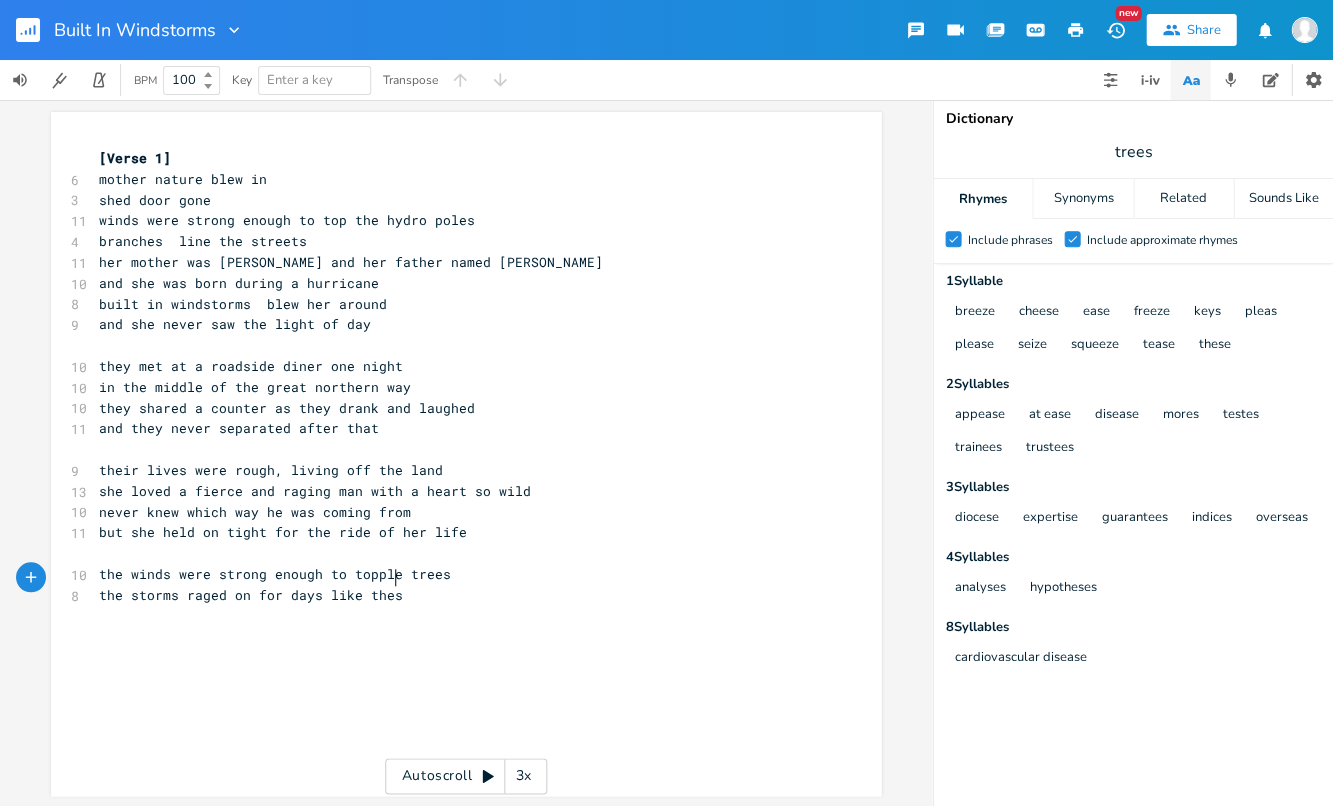 type on "like these" 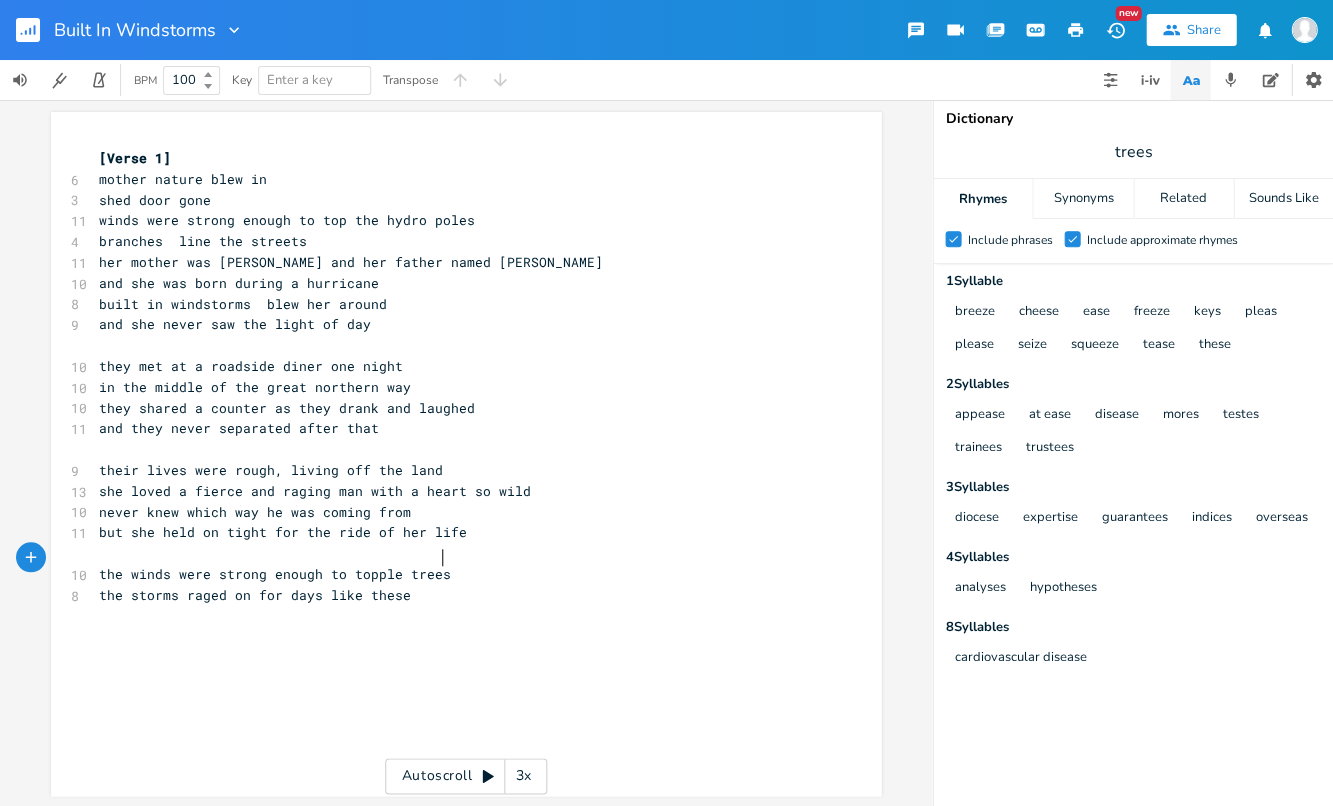 click on "the winds were strong enough to topple trees" at bounding box center [456, 574] 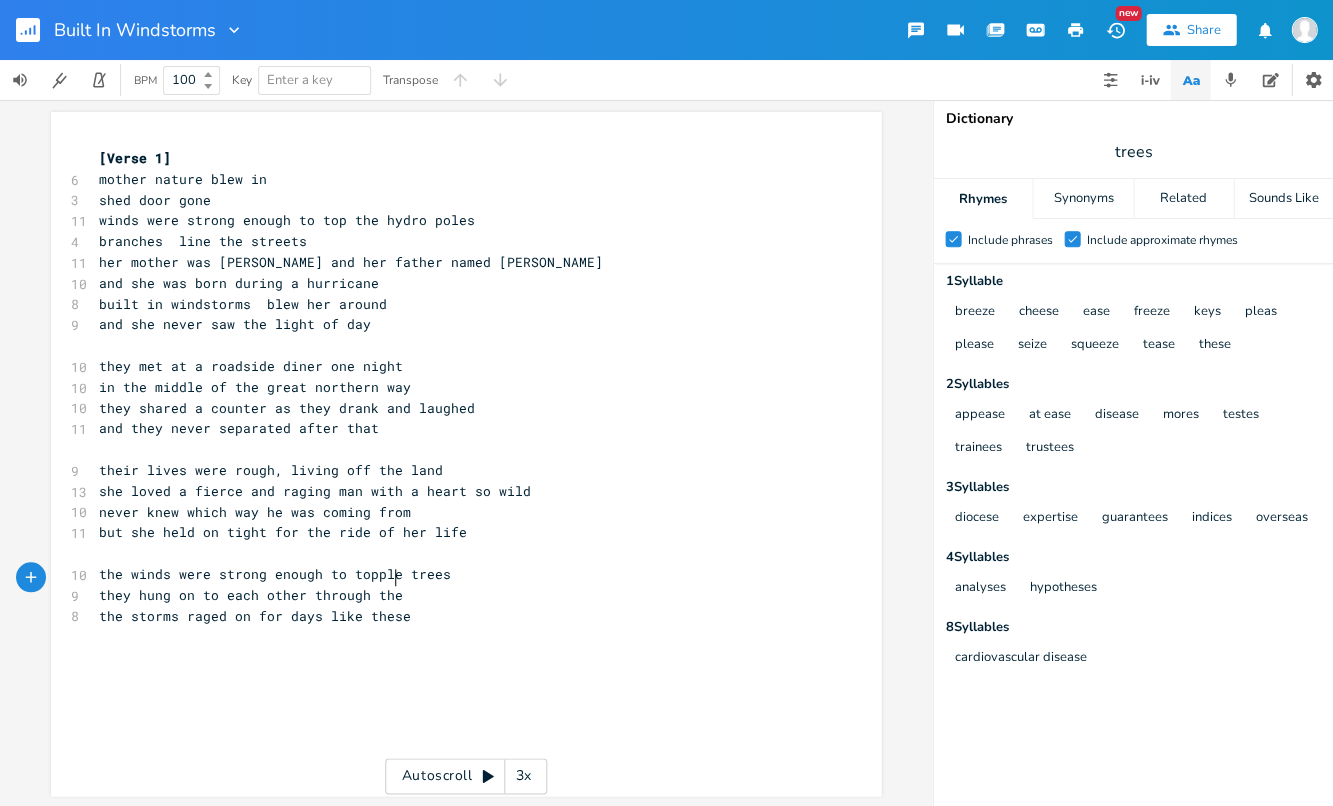 scroll, scrollTop: 0, scrollLeft: 195, axis: horizontal 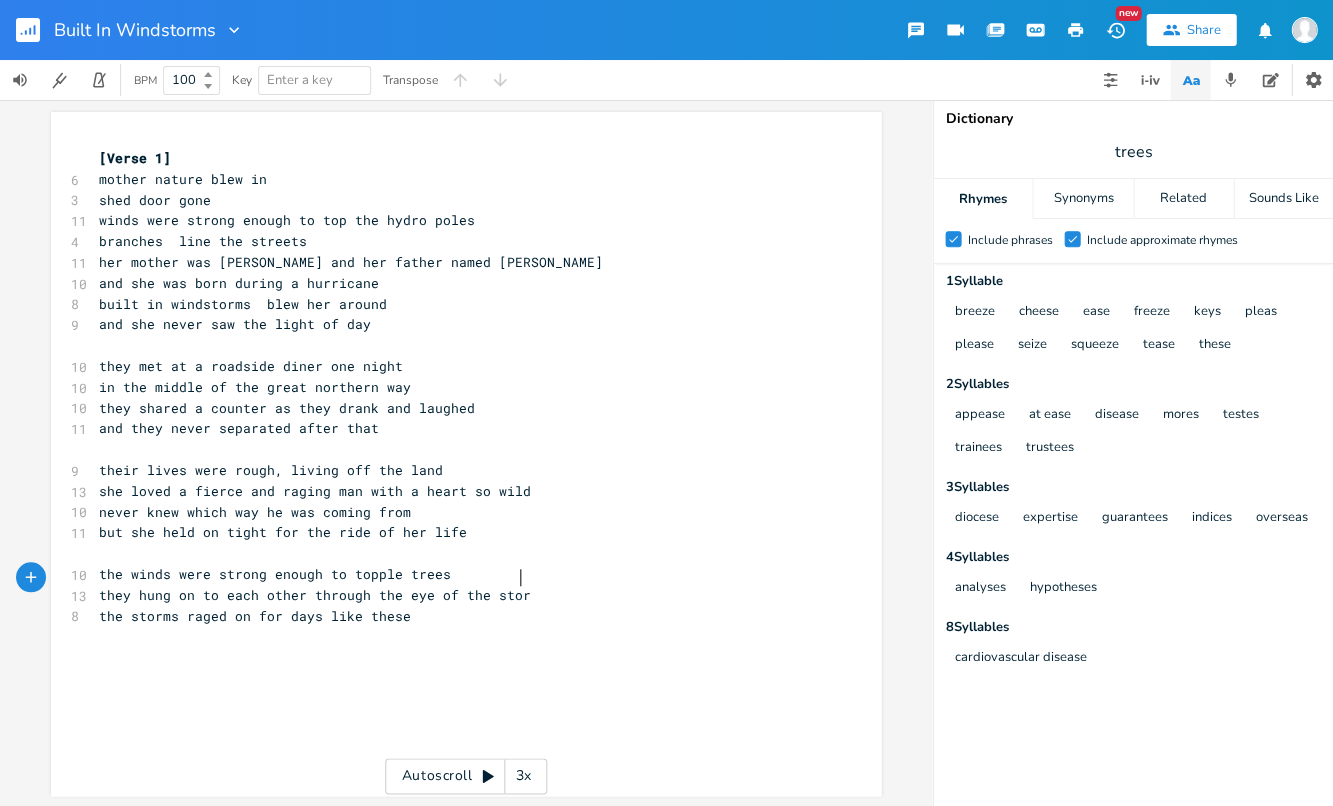 type on "they hung on to each other through the eye of the storm" 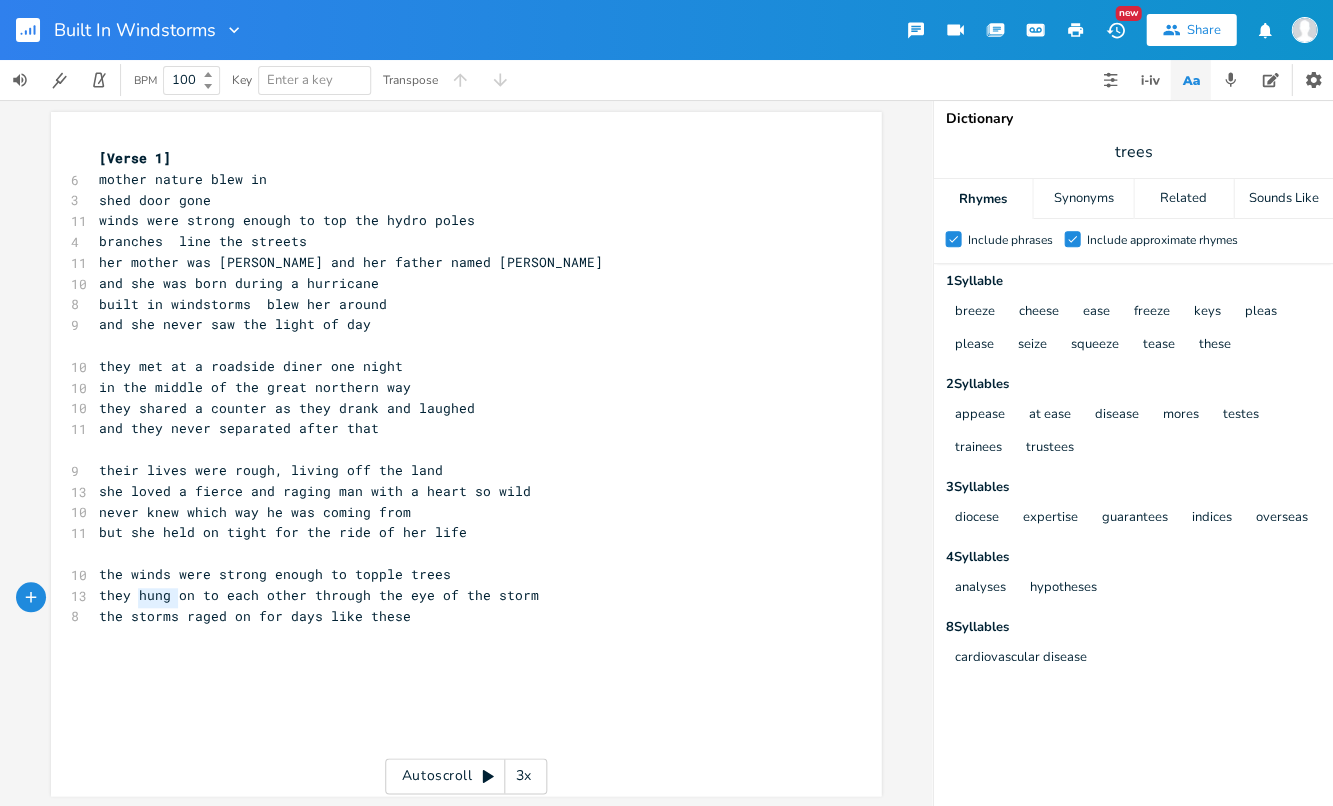 type on "storms" 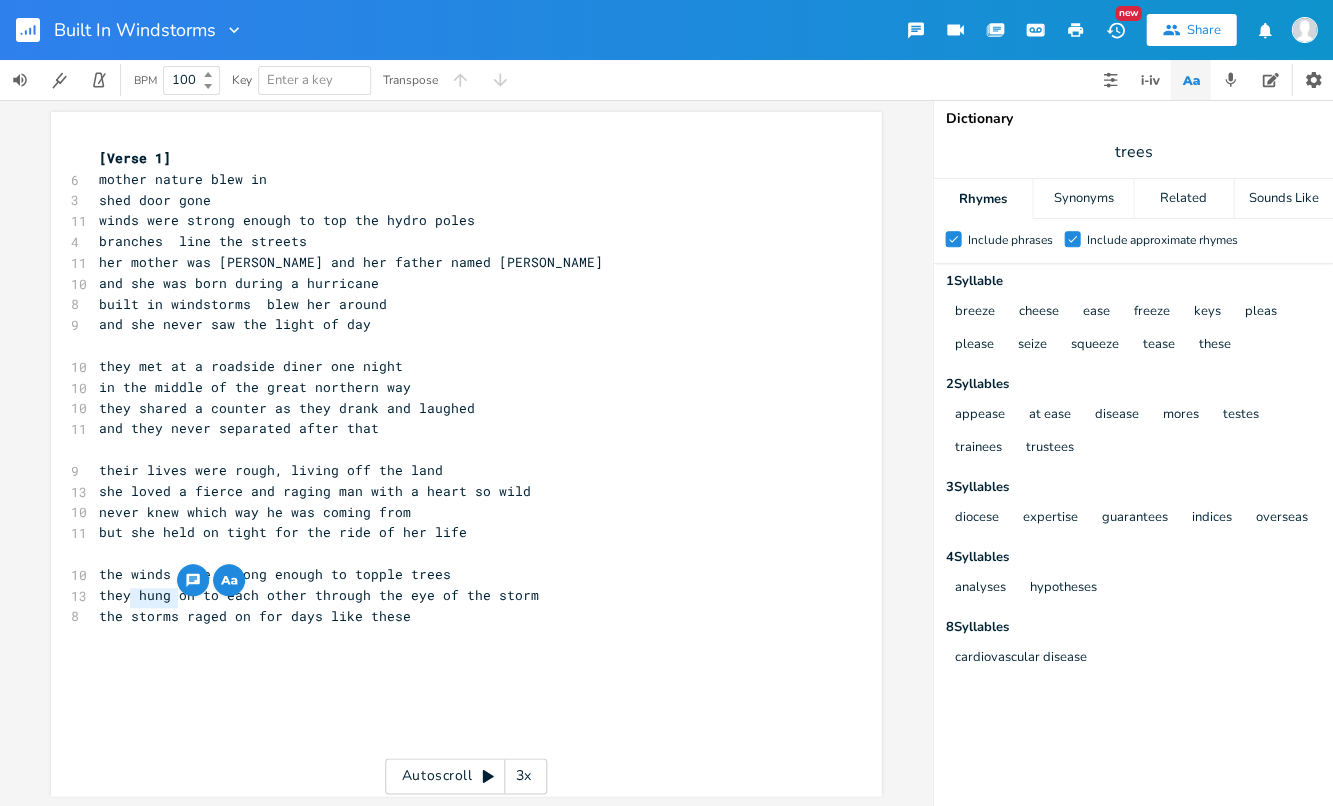 drag, startPoint x: 173, startPoint y: 598, endPoint x: 125, endPoint y: 603, distance: 48.259712 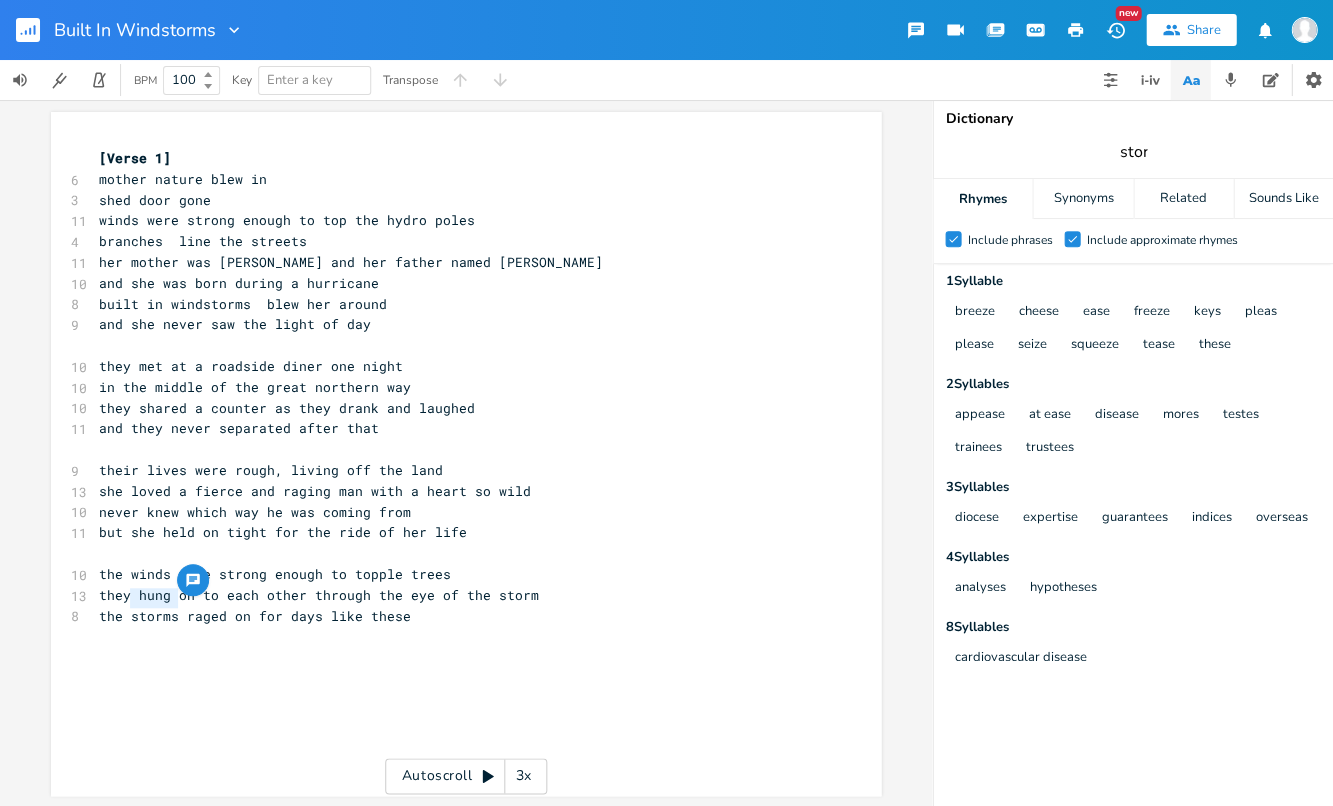 type on "storm" 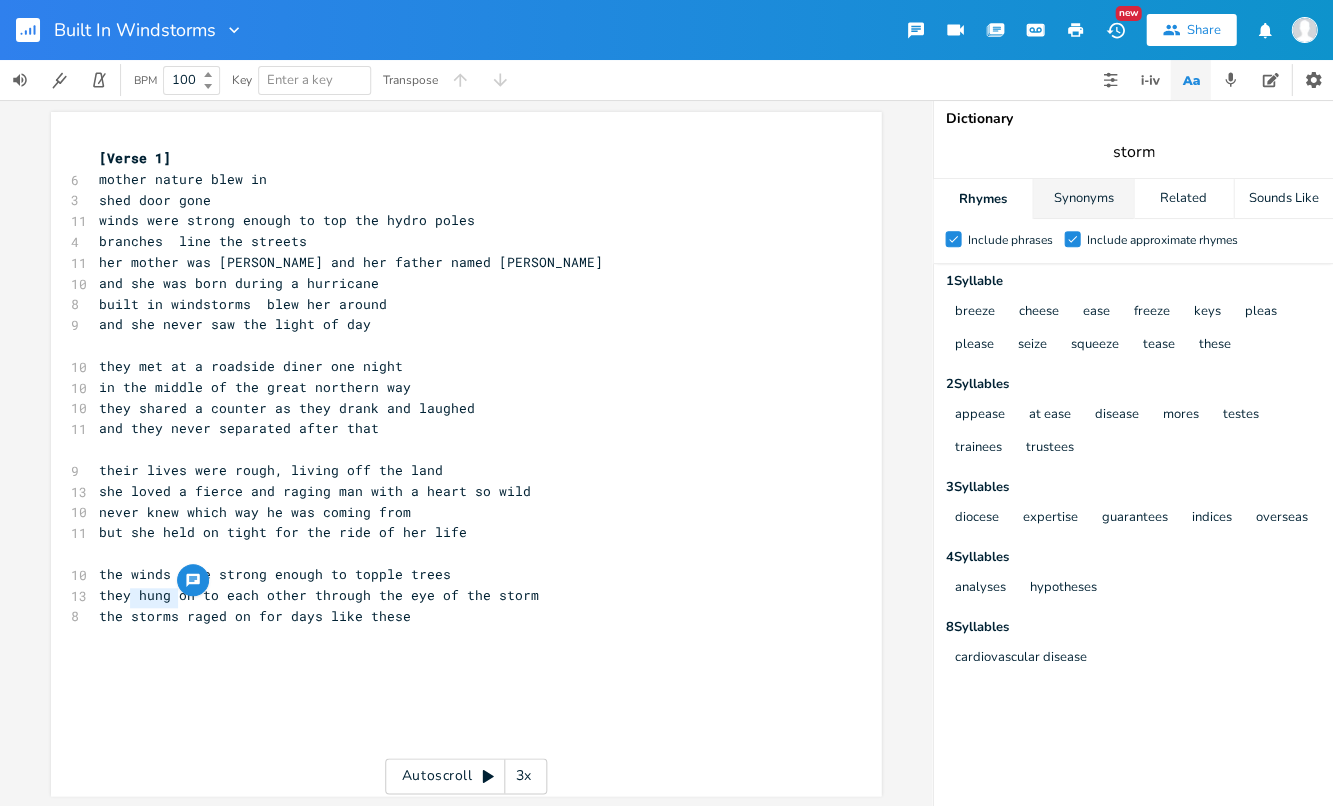 click on "Synonyms" at bounding box center [1082, 199] 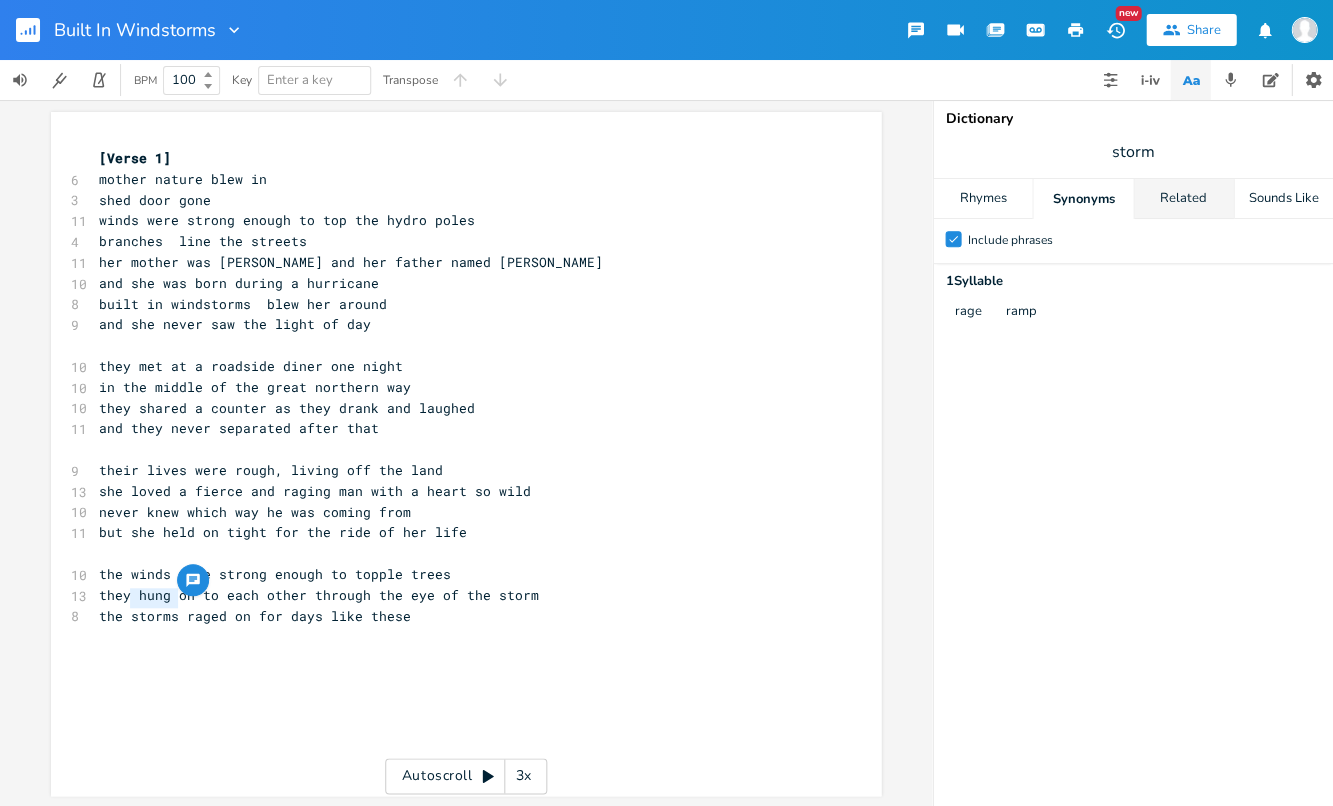 click on "Related" at bounding box center [1183, 199] 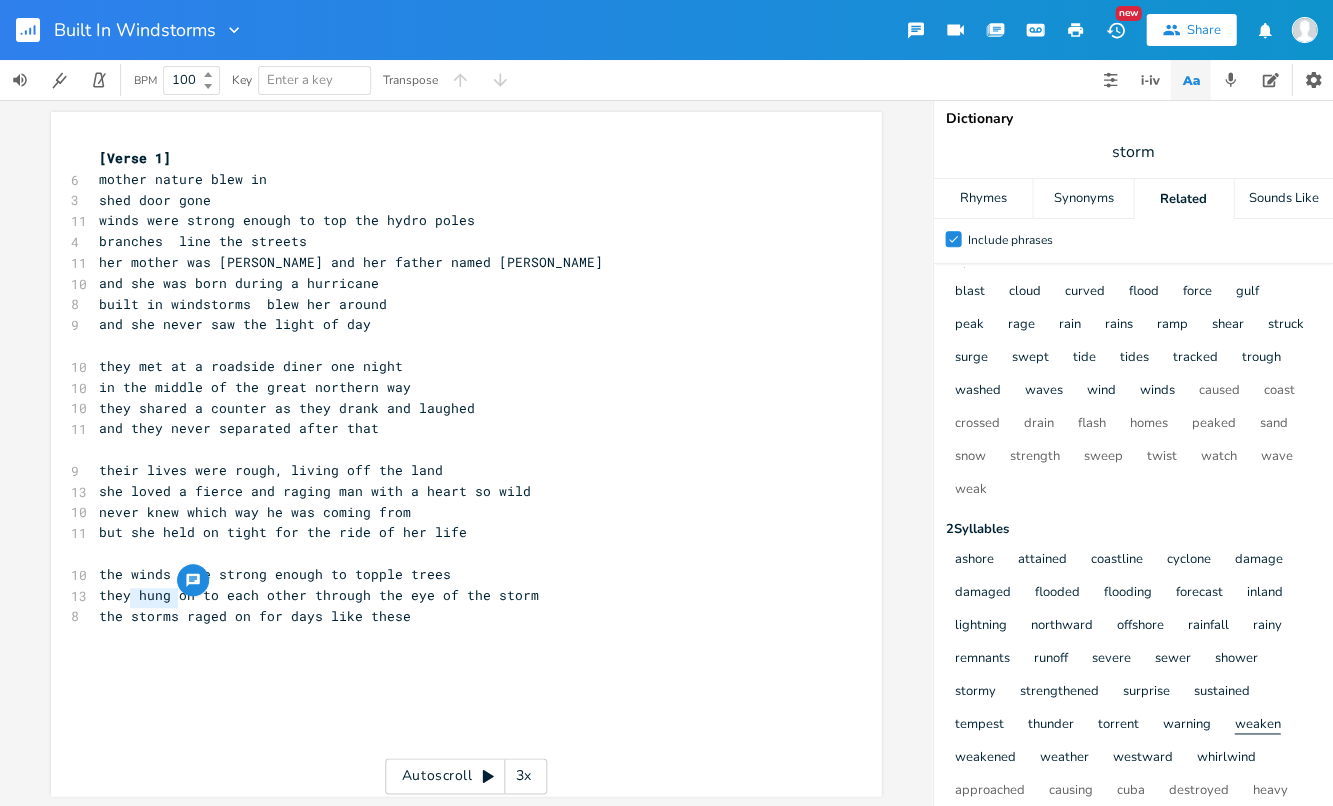 scroll, scrollTop: 140, scrollLeft: 0, axis: vertical 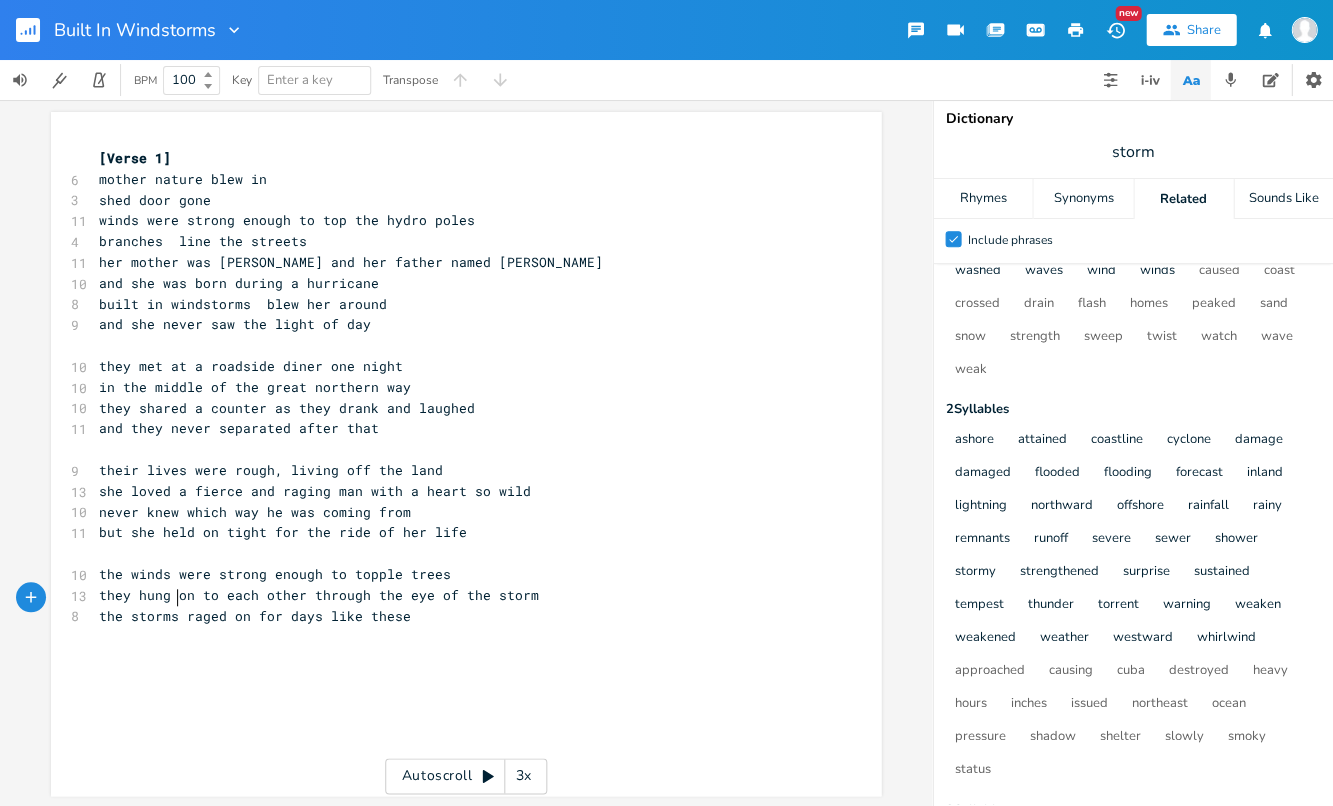 click on "the storms raged on for days like these" at bounding box center (255, 616) 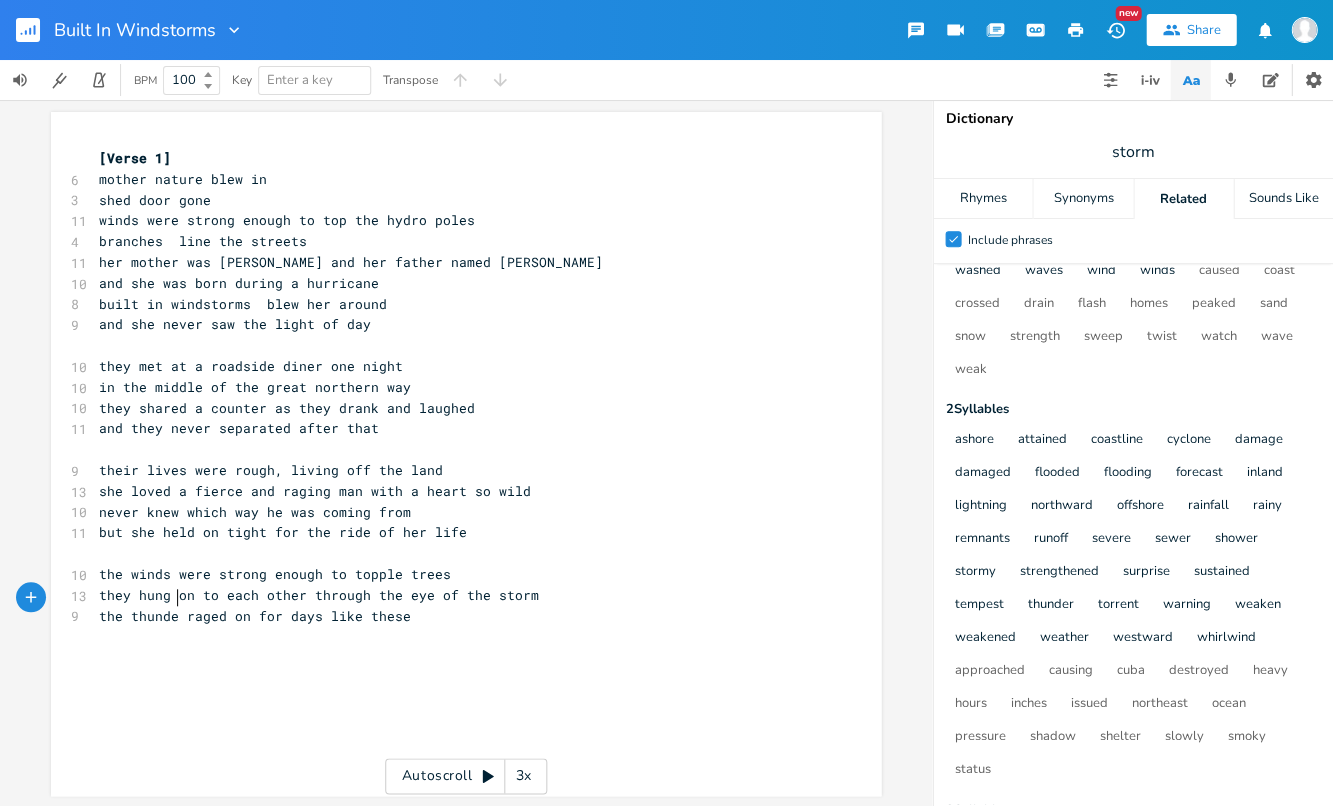 type on "thunder" 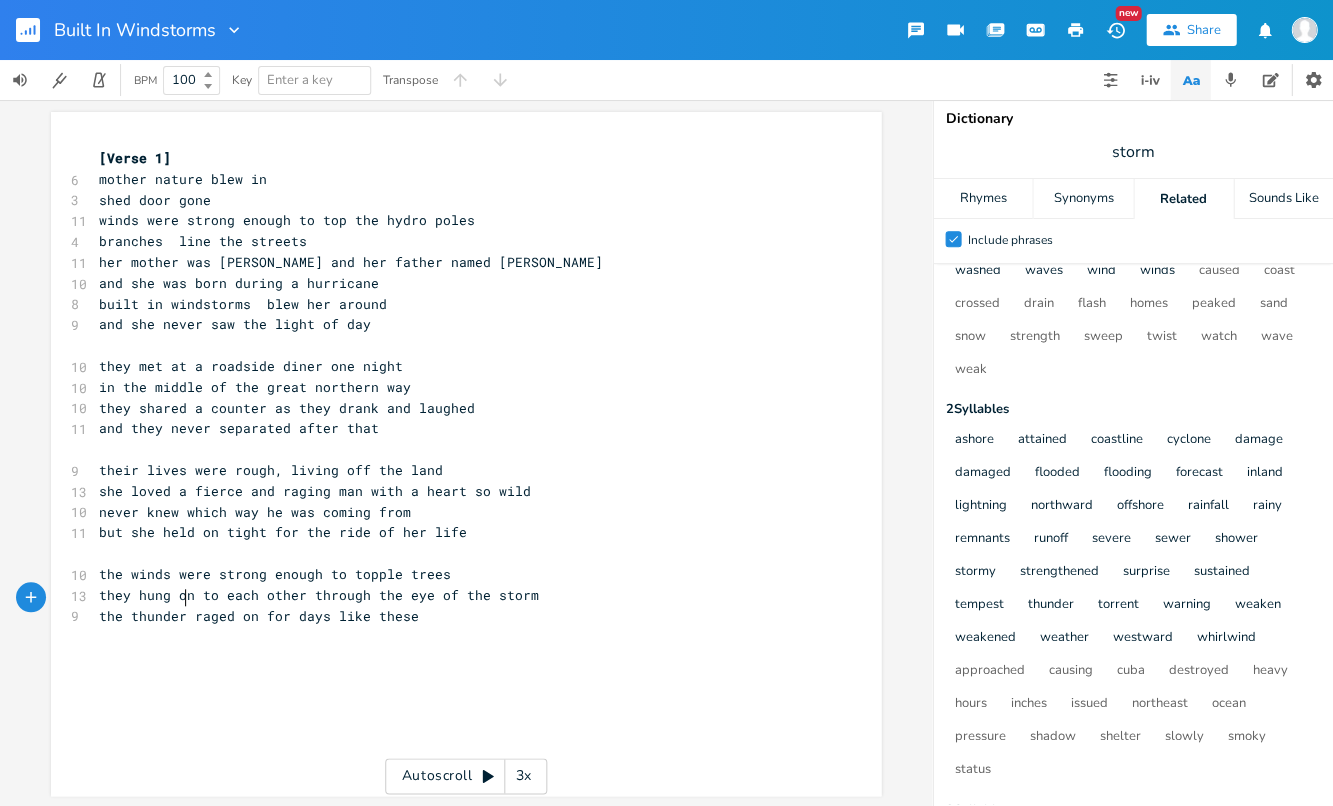 scroll, scrollTop: 0, scrollLeft: 39, axis: horizontal 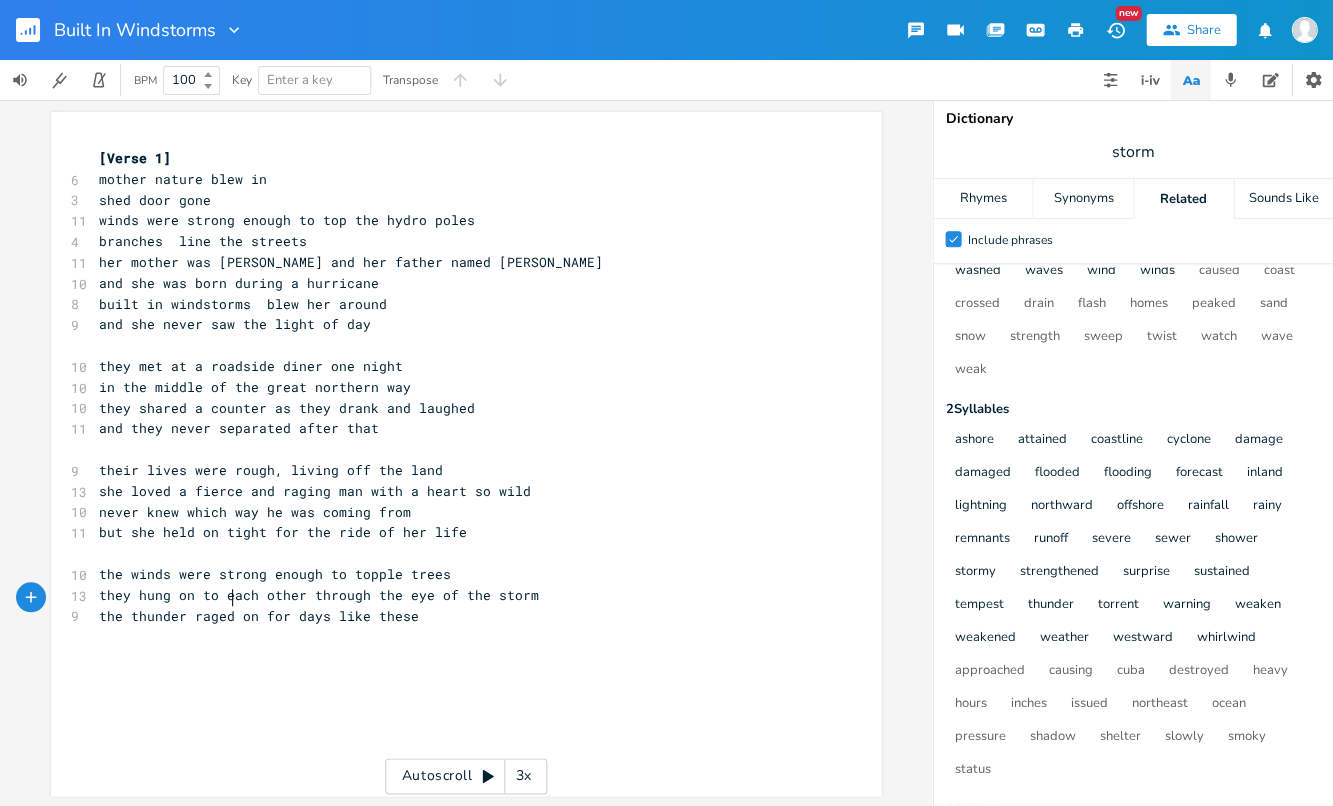 click on "the thunder raged on for days like these" at bounding box center [259, 616] 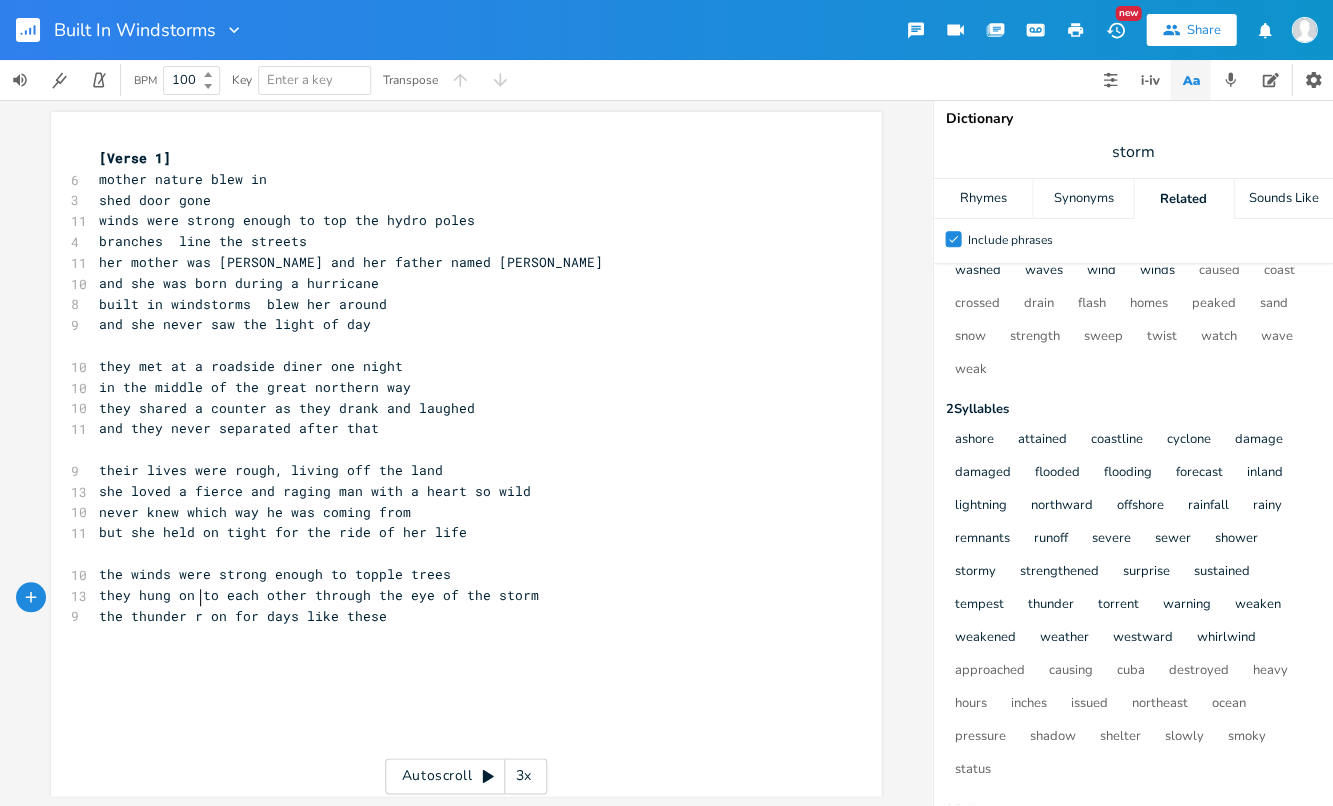 type on "ra" 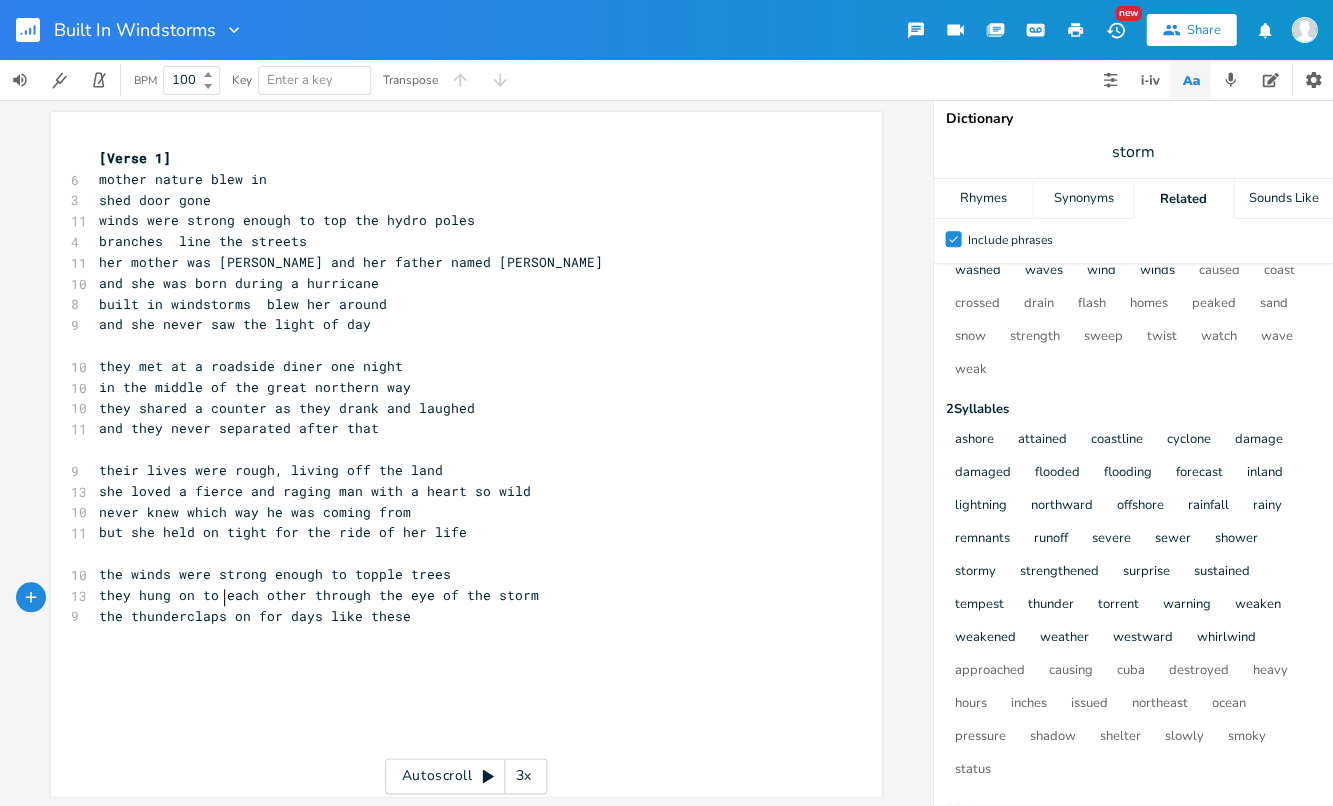 type on "claps" 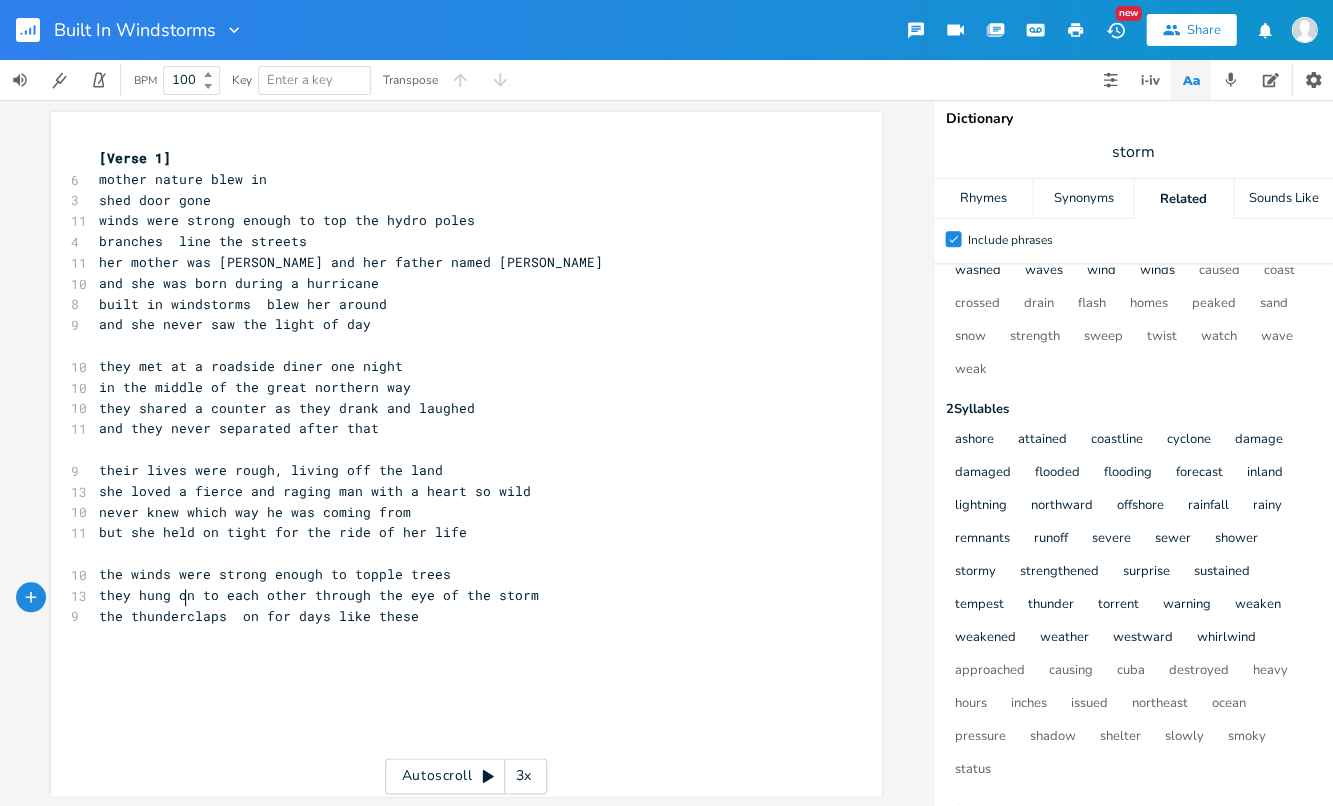click on "the thunderclaps  on for days like these" at bounding box center [259, 616] 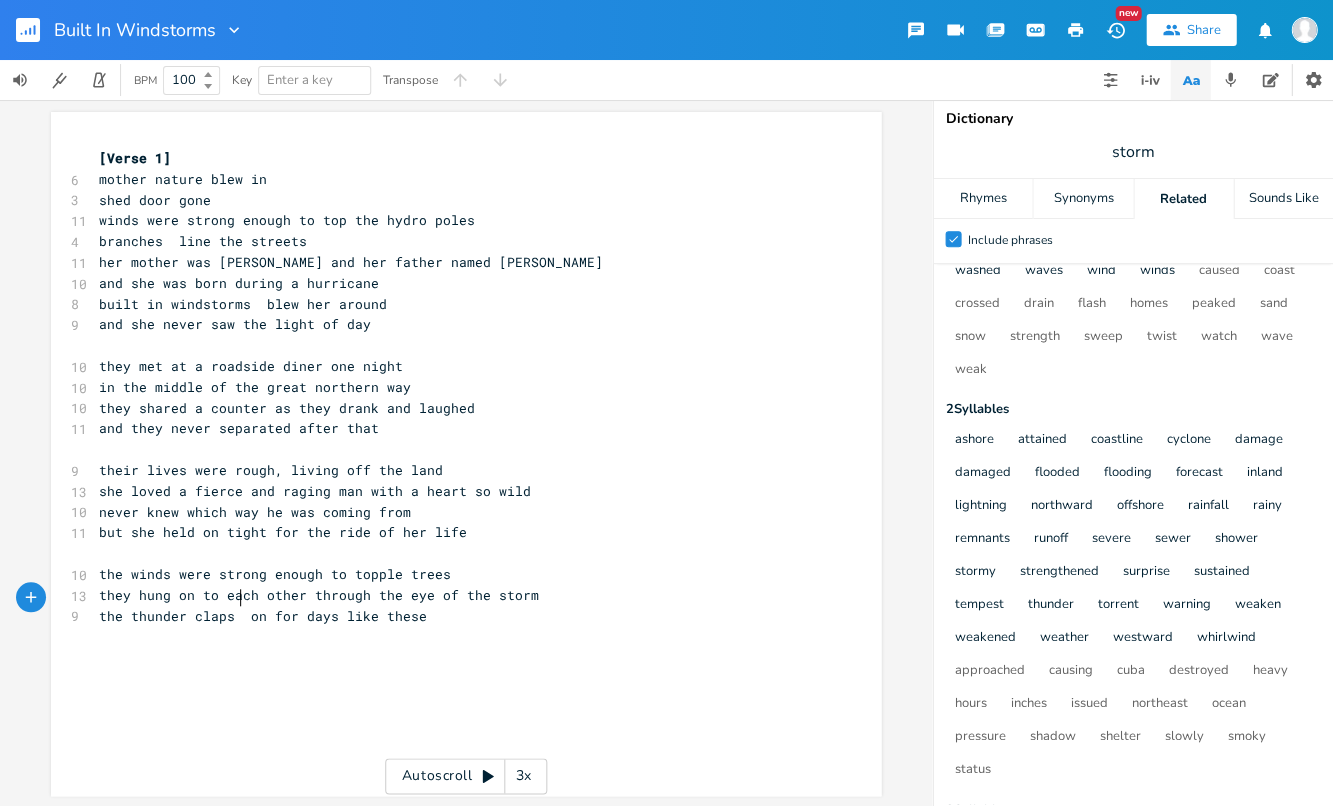 click on "the thunder claps  on for days like these" at bounding box center (263, 616) 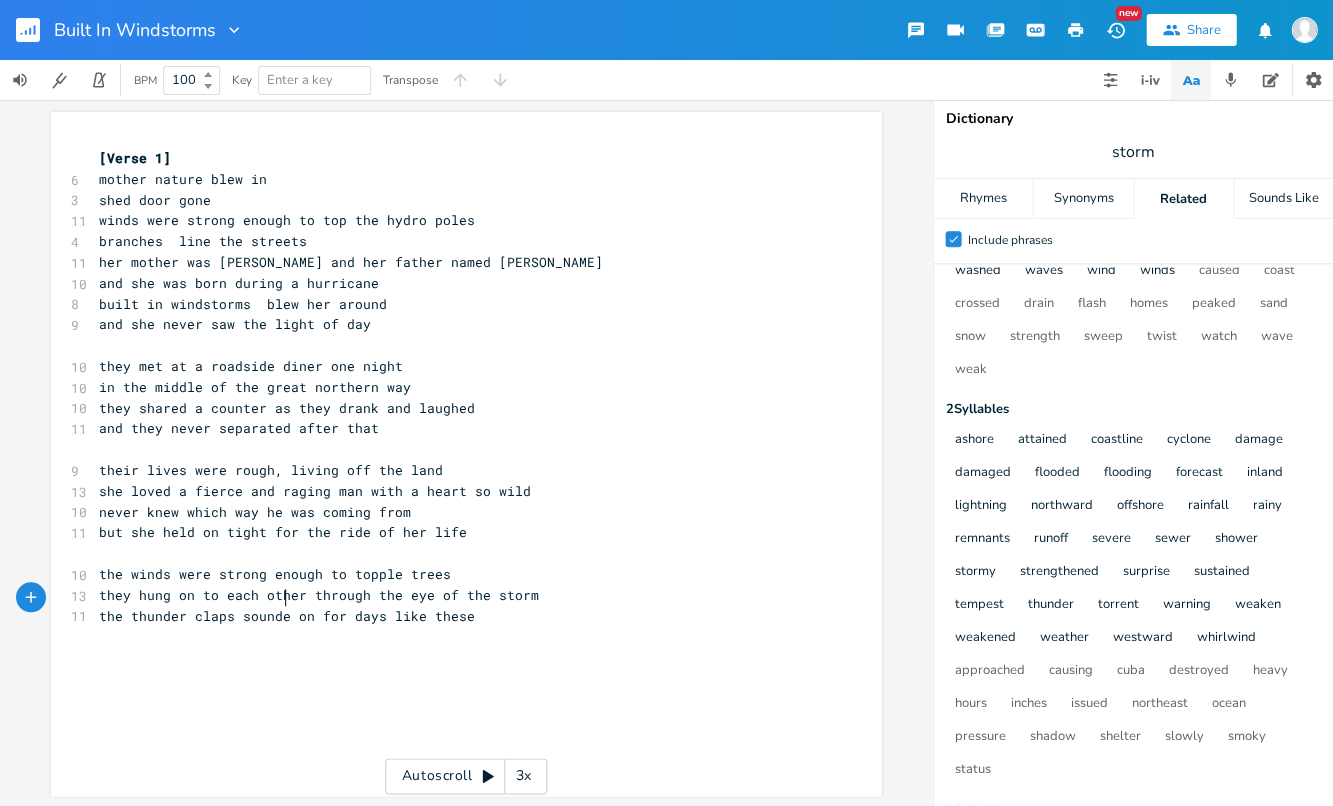 scroll, scrollTop: 0, scrollLeft: 42, axis: horizontal 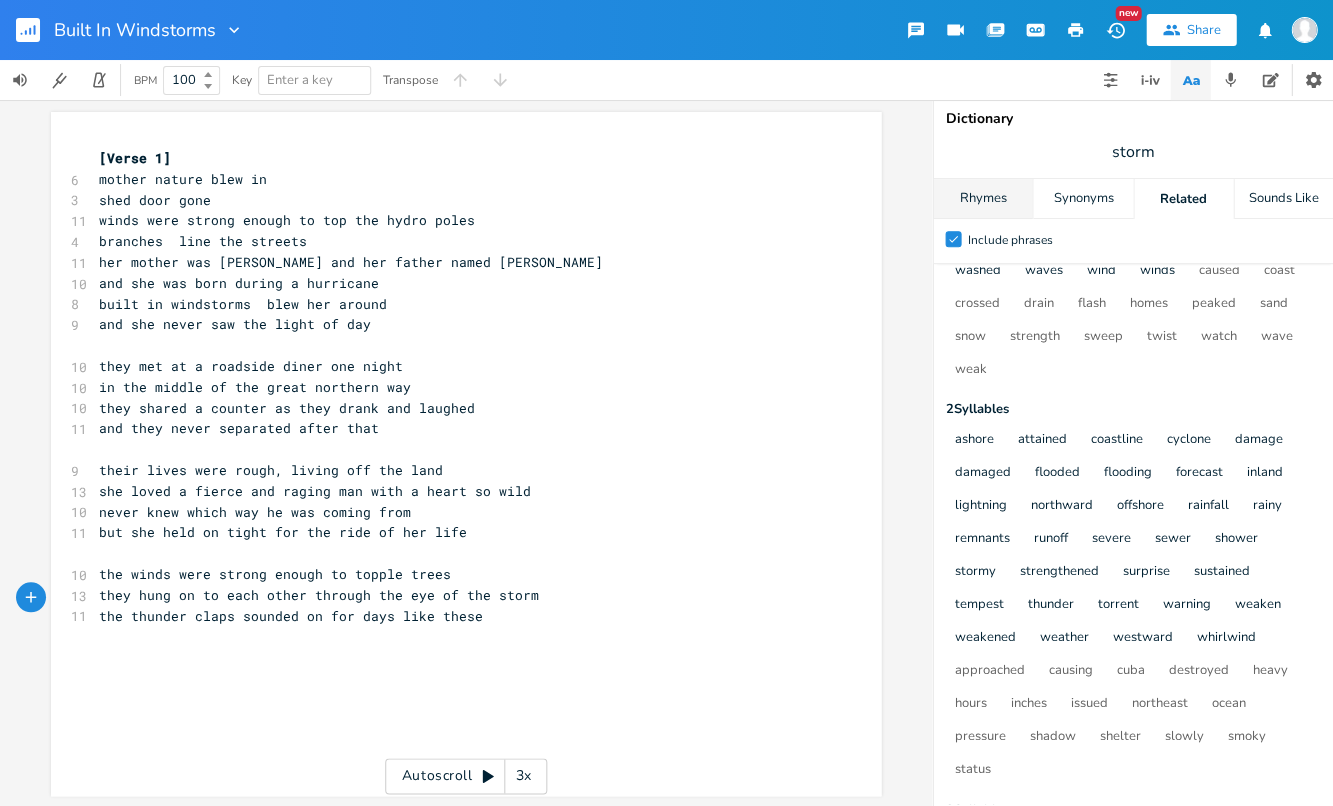 type on "sounded" 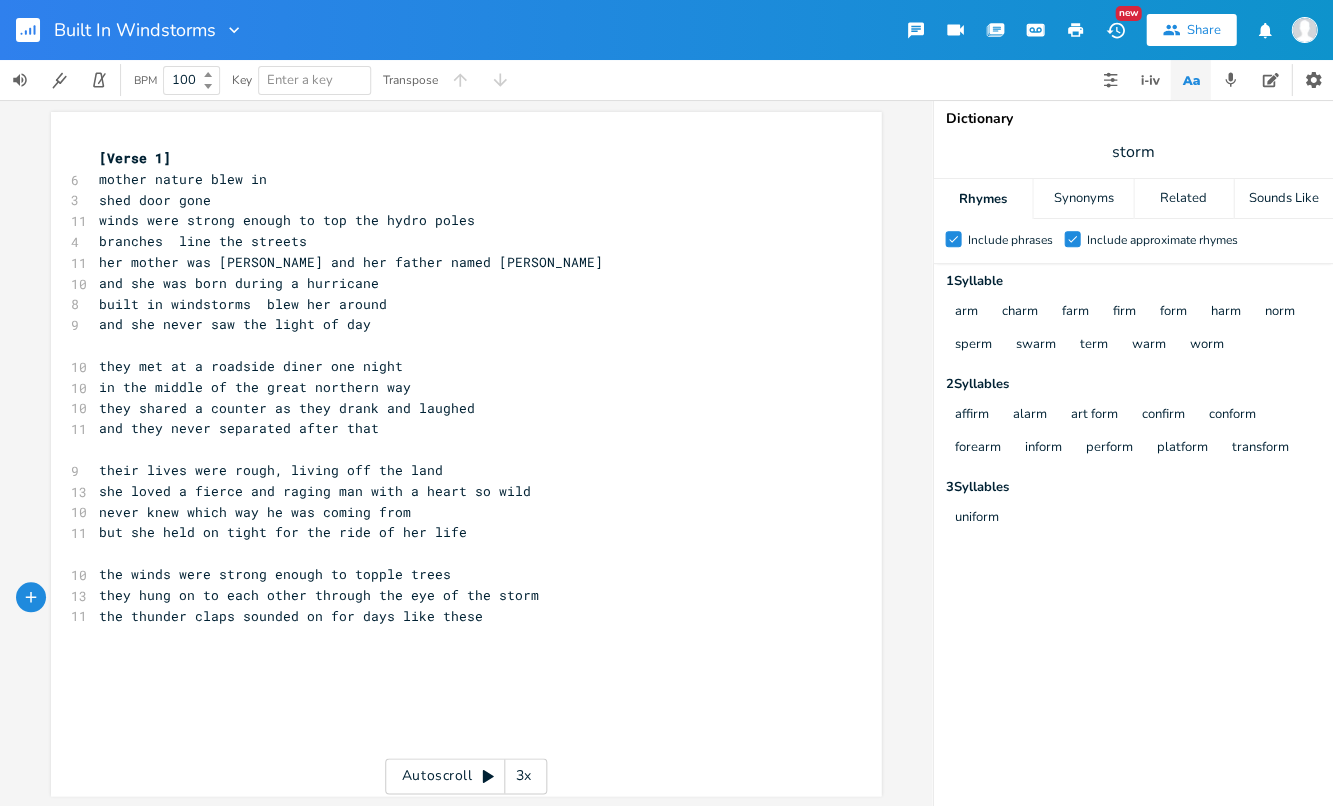 scroll, scrollTop: 0, scrollLeft: 0, axis: both 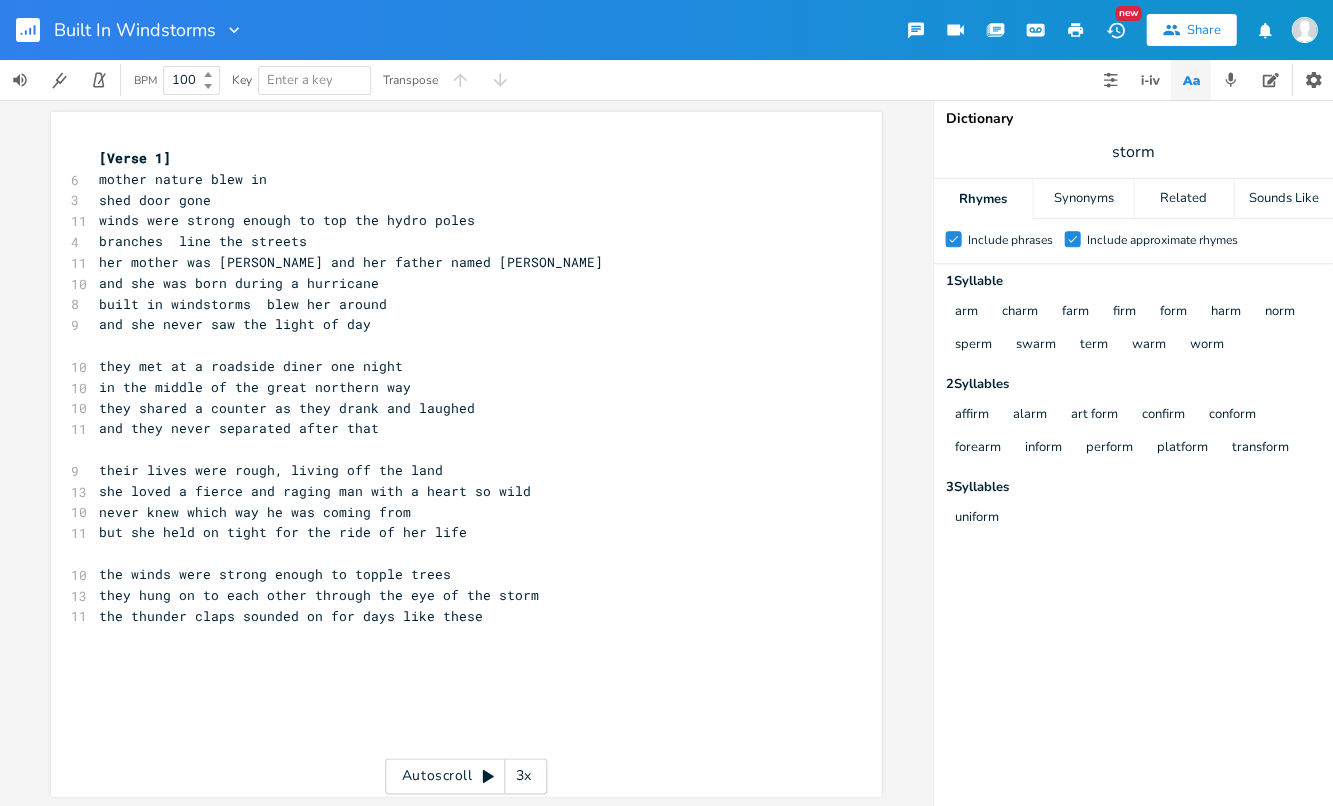 click on "the thunder claps sounded on for days like these" at bounding box center (456, 616) 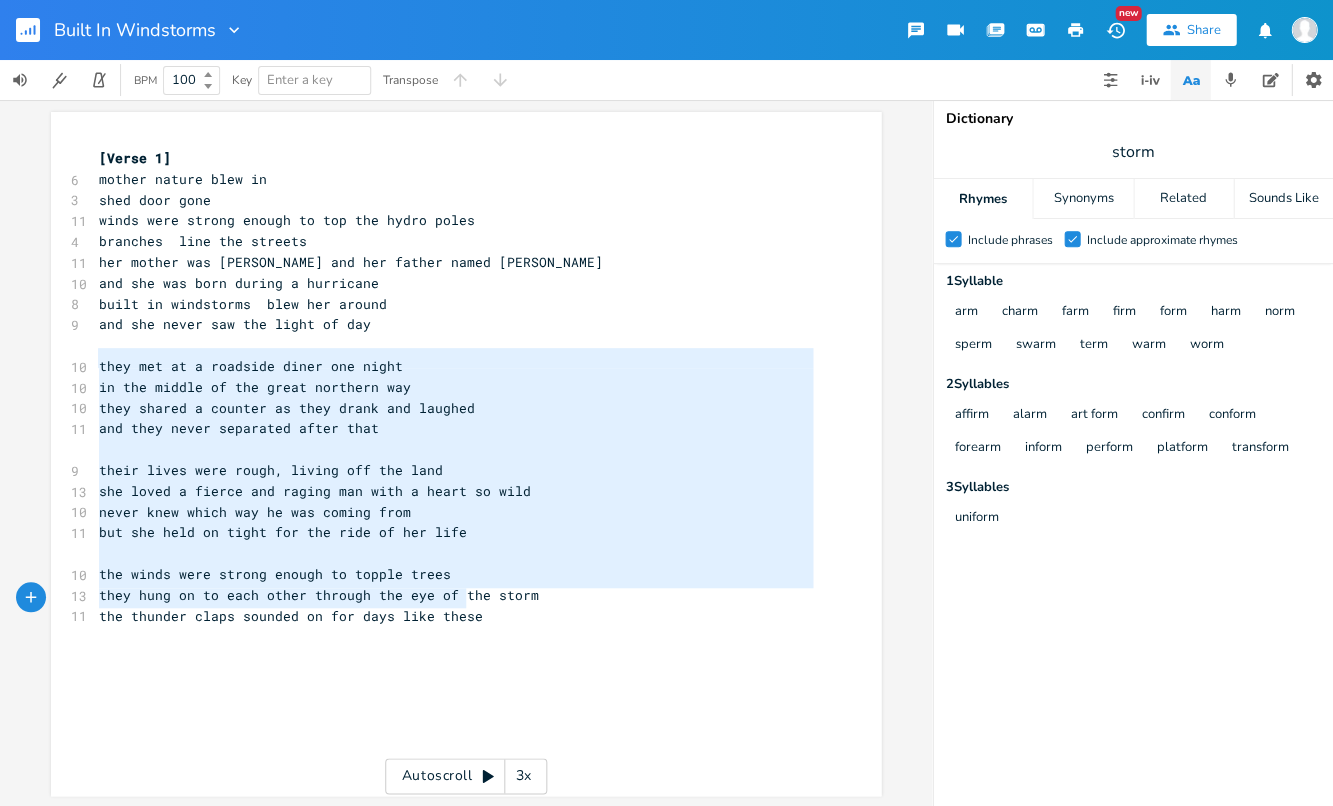 type on "they met at a roadside diner one night
in the middle of the great northern way
they shared a counter as they drank and laughed
and they never separated after that
their lives were rough, living off the land
she loved a fierce and raging man with a heart so wild
never knew which way he was coming from
but she held on tight for the ride of her life
the winds were strong enough to topple trees
they hung on to each other through the eye of the storm
the thunder claps sounded on for days like these" 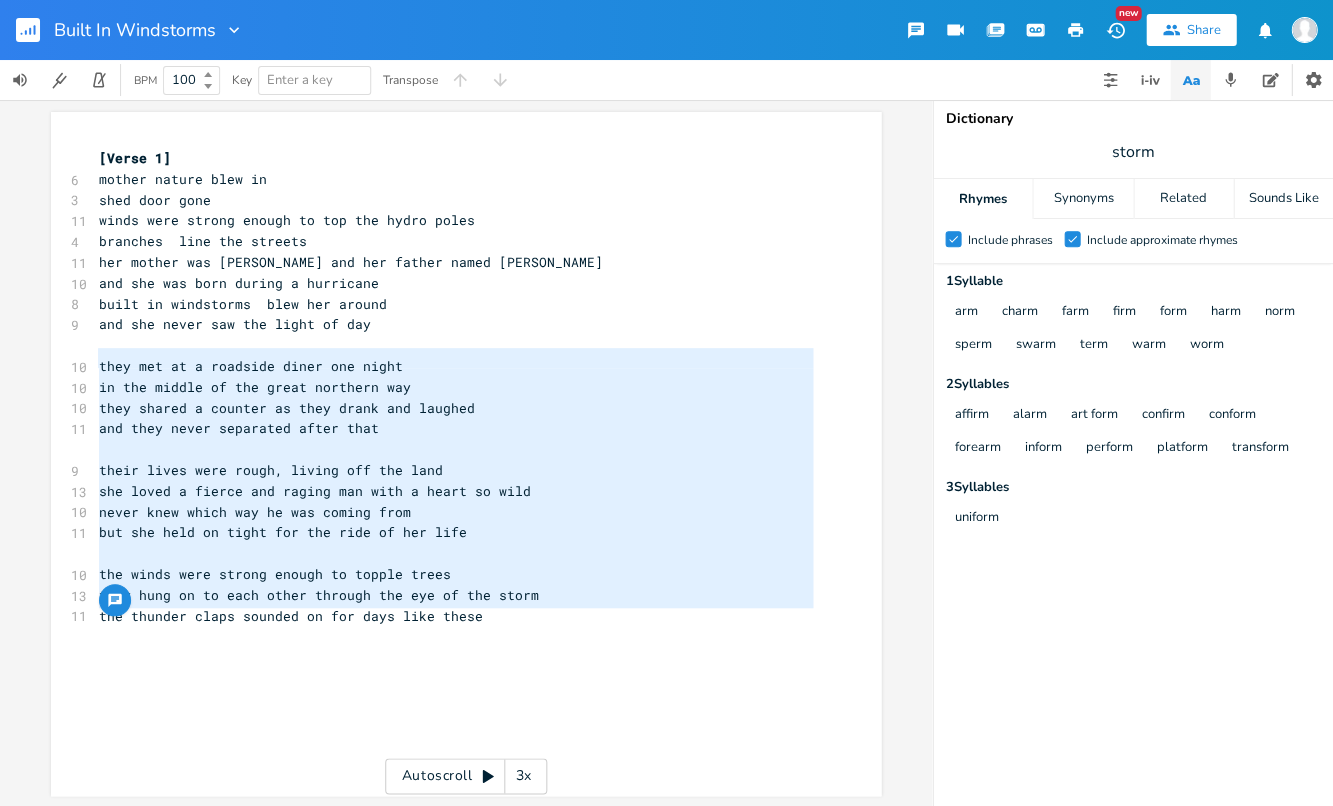 drag, startPoint x: 93, startPoint y: 359, endPoint x: 480, endPoint y: 612, distance: 462.36133 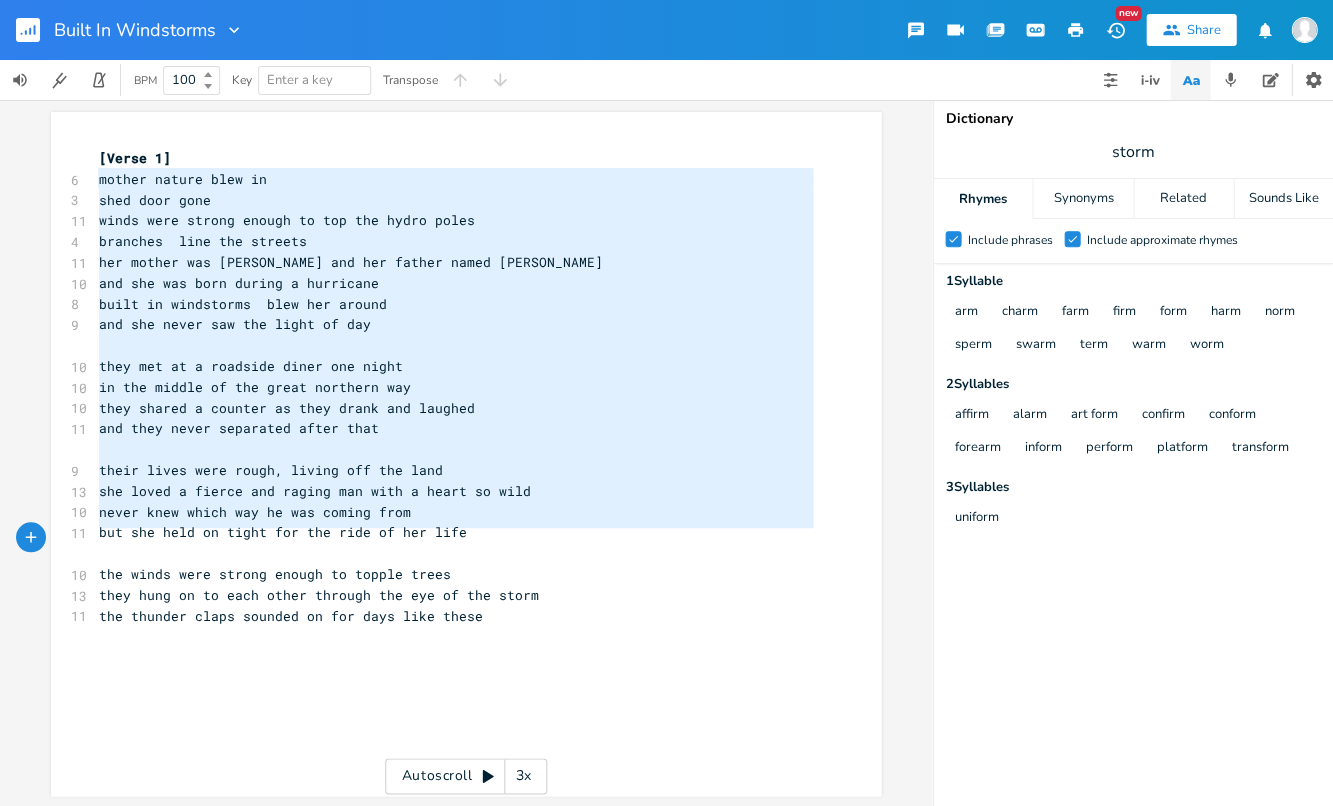 type on "mother nature blew in
shed door gone
winds were strong enough to top the hydro poles
branches  line the streets
her mother was [PERSON_NAME] and her father named [PERSON_NAME]
and she was born during a hurricane
built in windstorms  blew her around
and she never saw the light of day
they met at a roadside diner one night
in the middle of the great northern way
they shared a counter as they drank and laughed
and they never separated after that
their lives were rough, living off the land
she loved a fierce and raging man with a heart so wild
never knew which way he was coming from
but she held on tight for the ride of her life
the winds were strong enough to topple trees
they hung on to each other through the eye of the storm
the thunder claps sounded on for days like these" 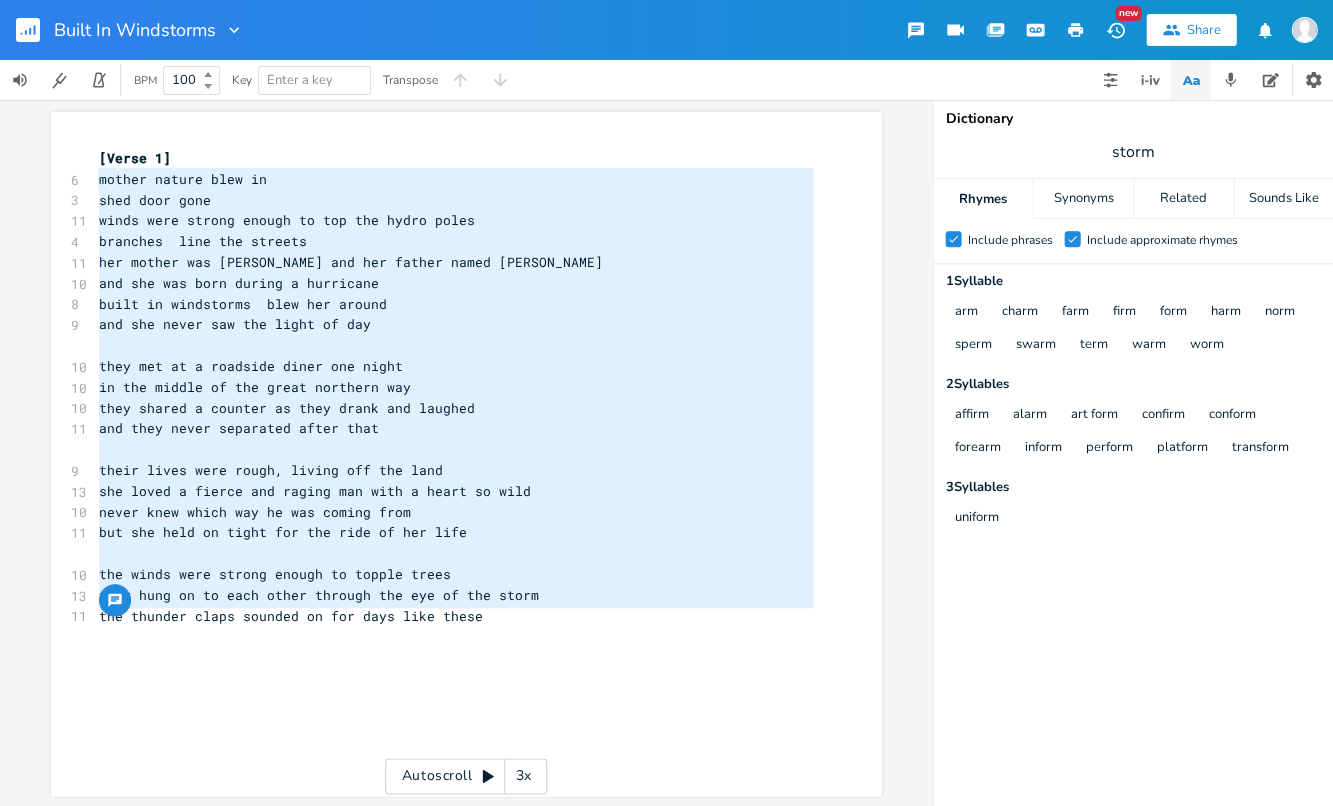 drag, startPoint x: 91, startPoint y: 182, endPoint x: 503, endPoint y: 570, distance: 565.93994 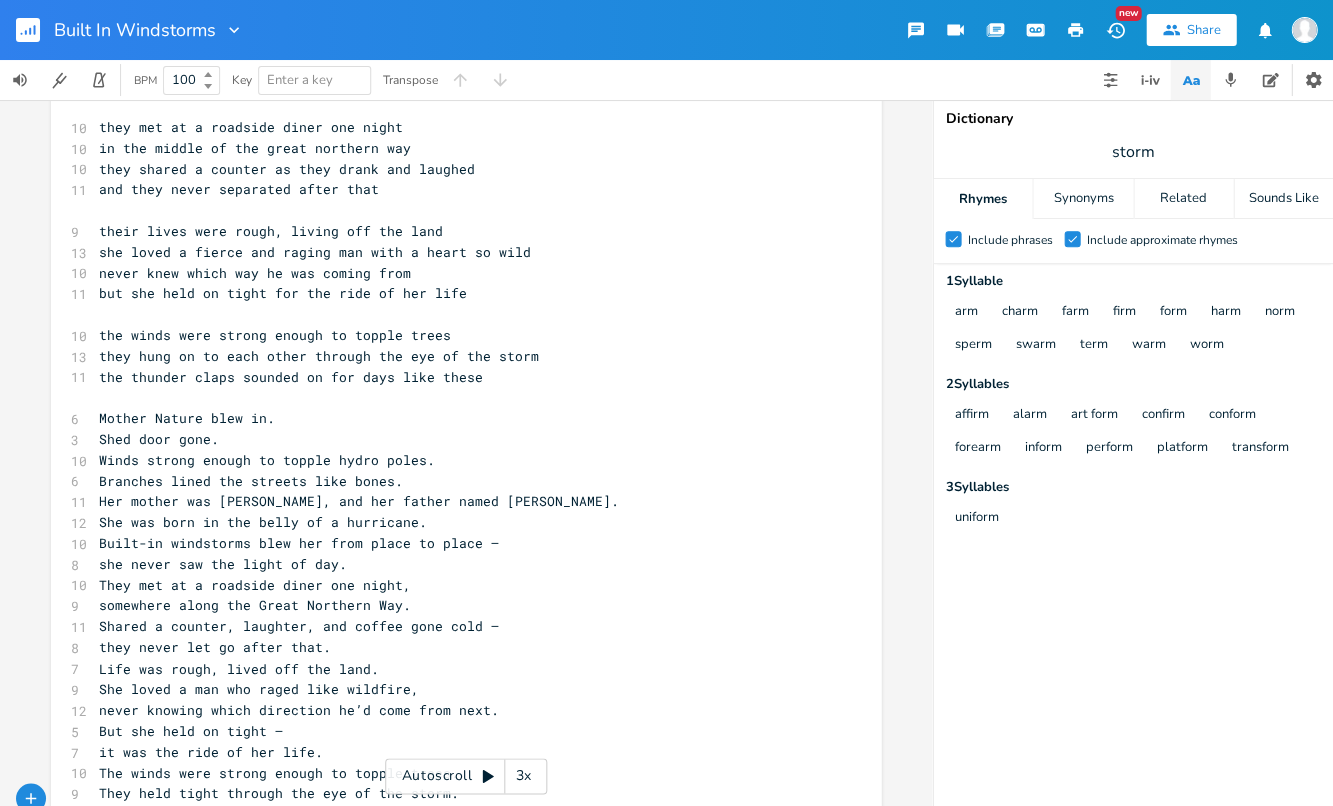 scroll, scrollTop: 0, scrollLeft: 0, axis: both 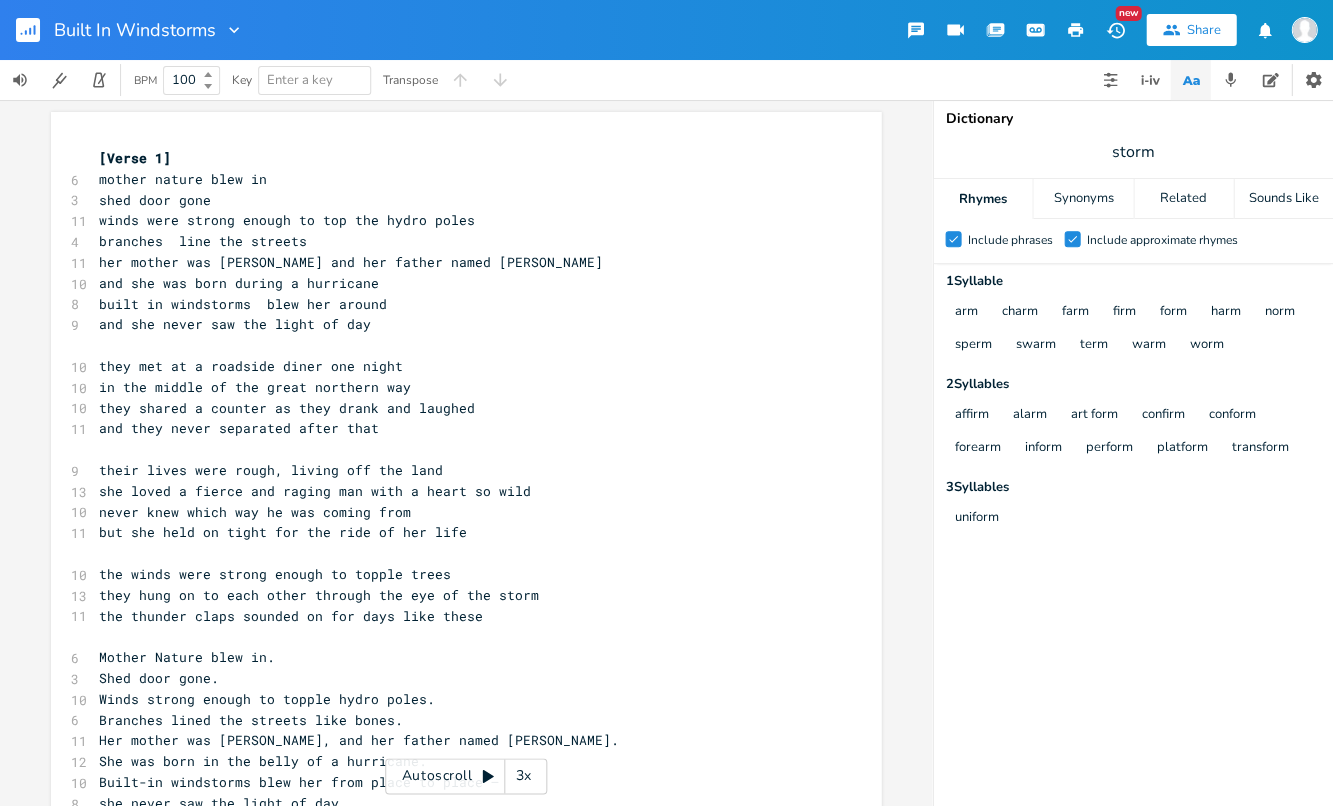 click on "Branches lined the streets like bones." at bounding box center (456, 720) 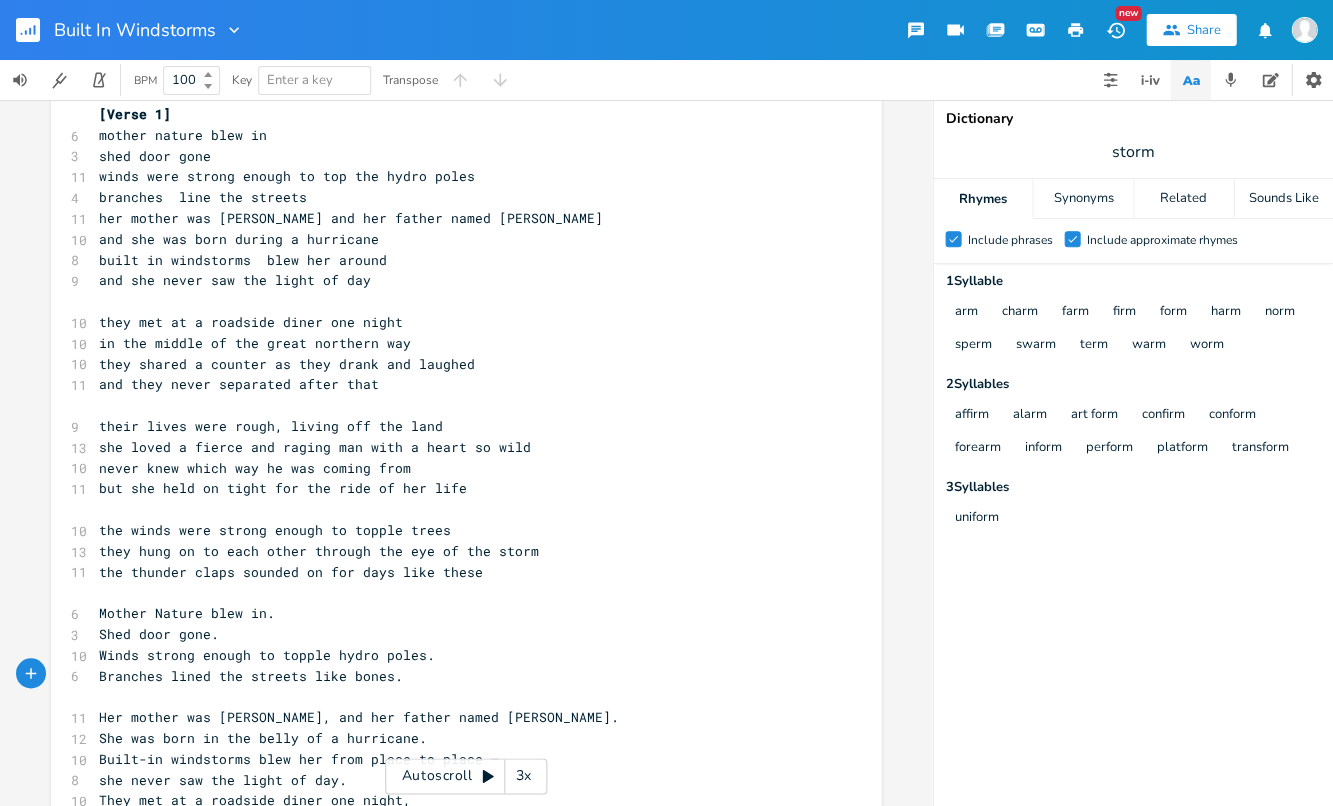 scroll, scrollTop: 47, scrollLeft: 0, axis: vertical 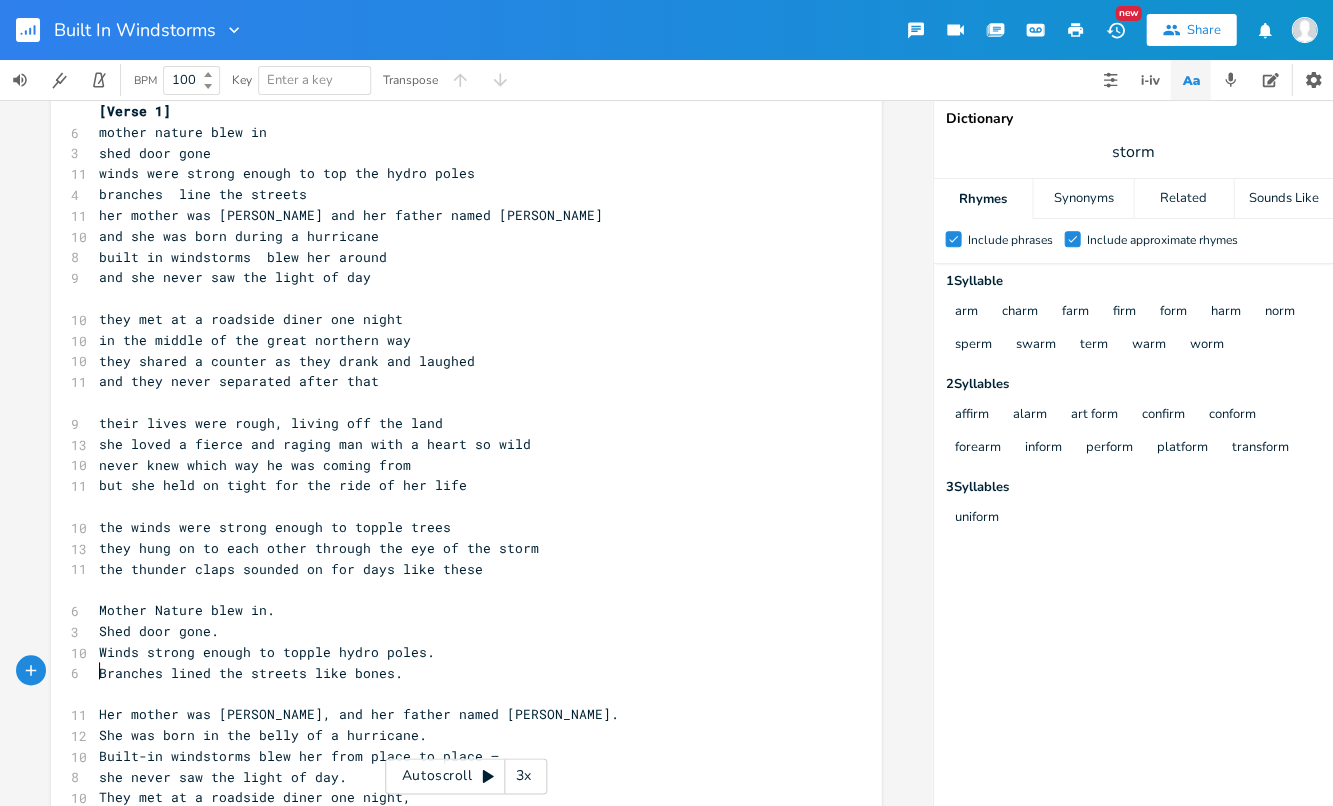 click on "she never saw the light of day." at bounding box center (456, 777) 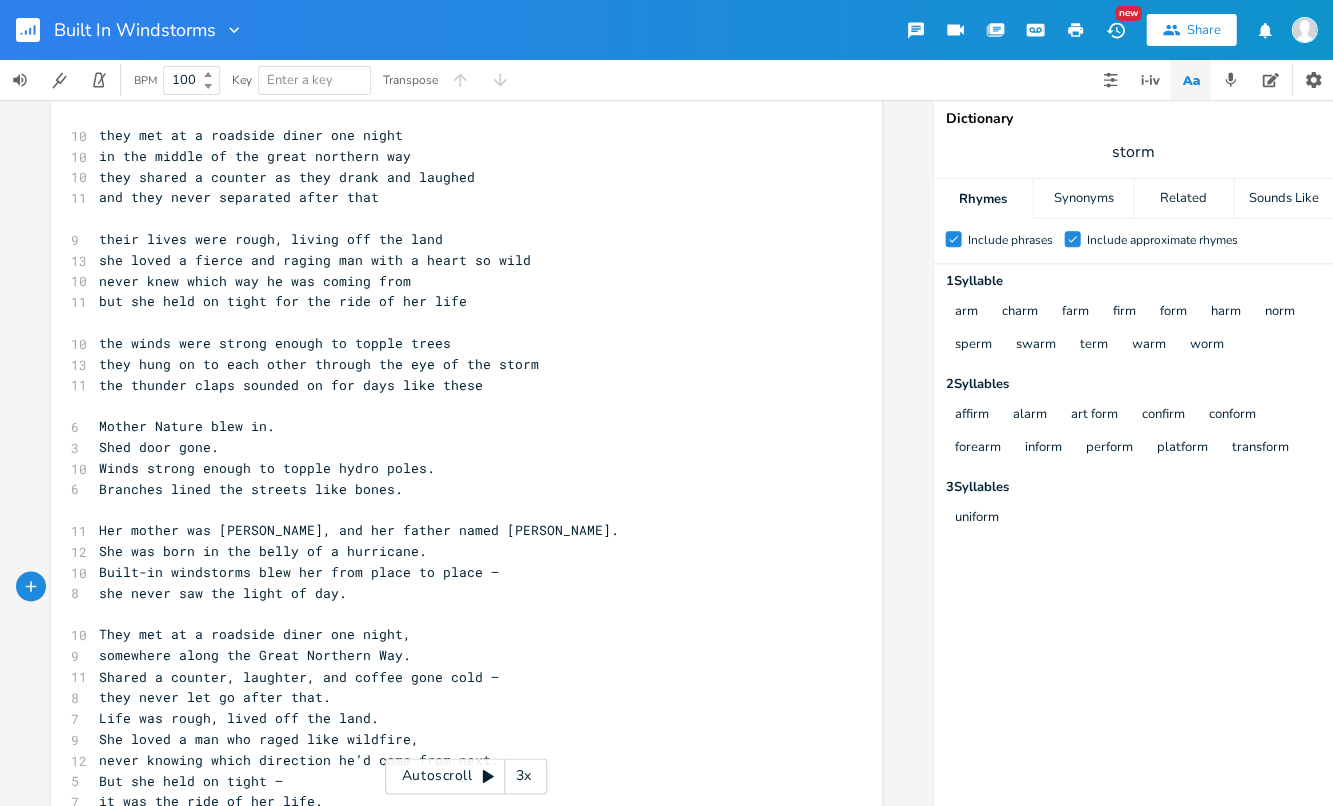 scroll, scrollTop: 234, scrollLeft: 0, axis: vertical 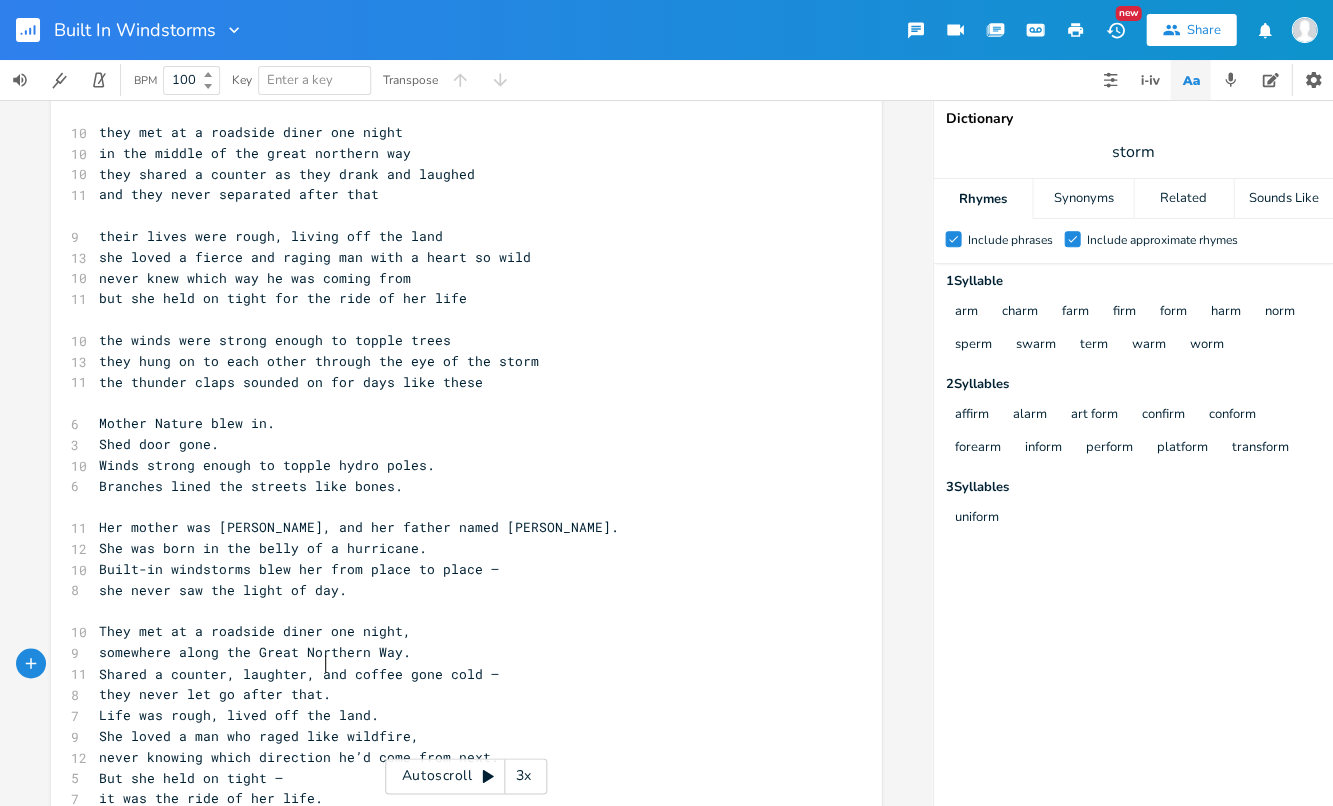 click on "they never let go after that." at bounding box center (456, 693) 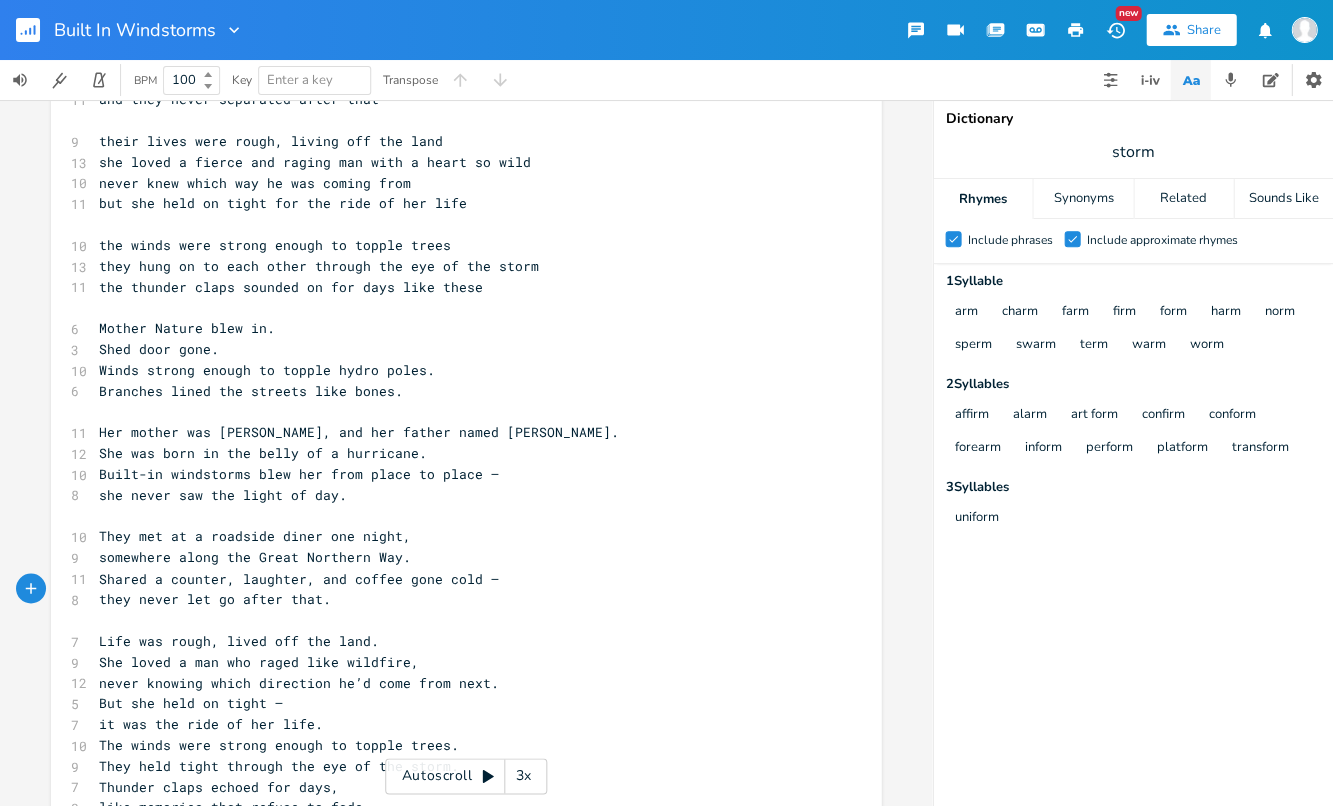 scroll, scrollTop: 333, scrollLeft: 0, axis: vertical 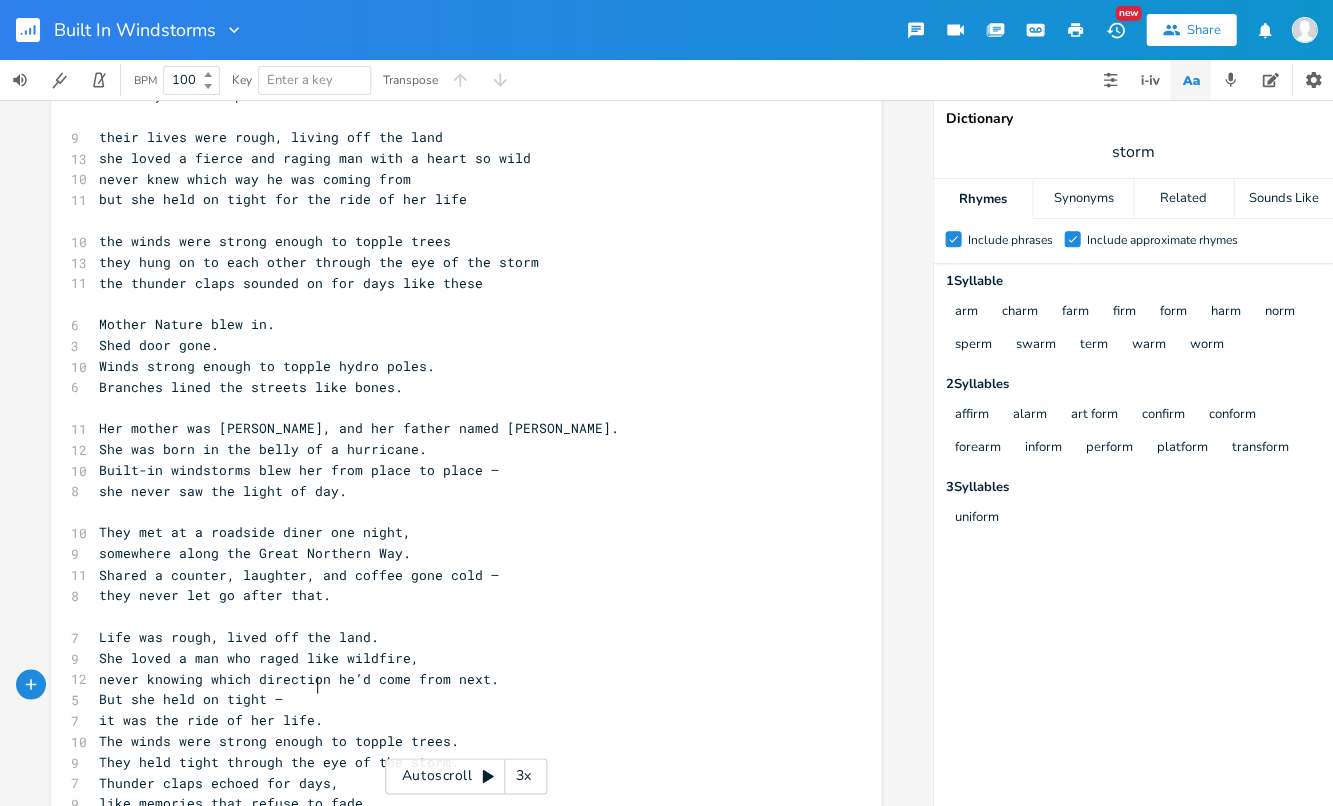 click on "it was the ride of her life." at bounding box center [456, 719] 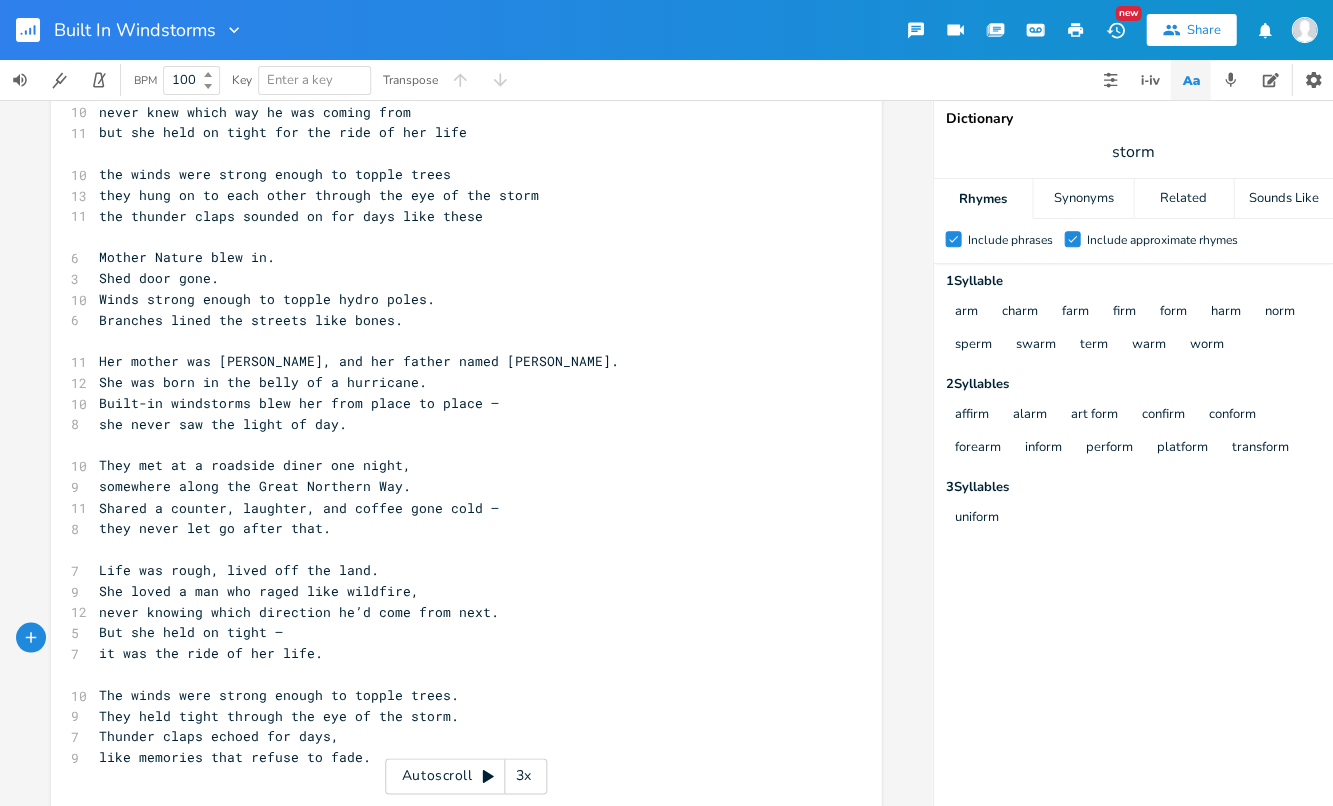 scroll, scrollTop: 422, scrollLeft: 0, axis: vertical 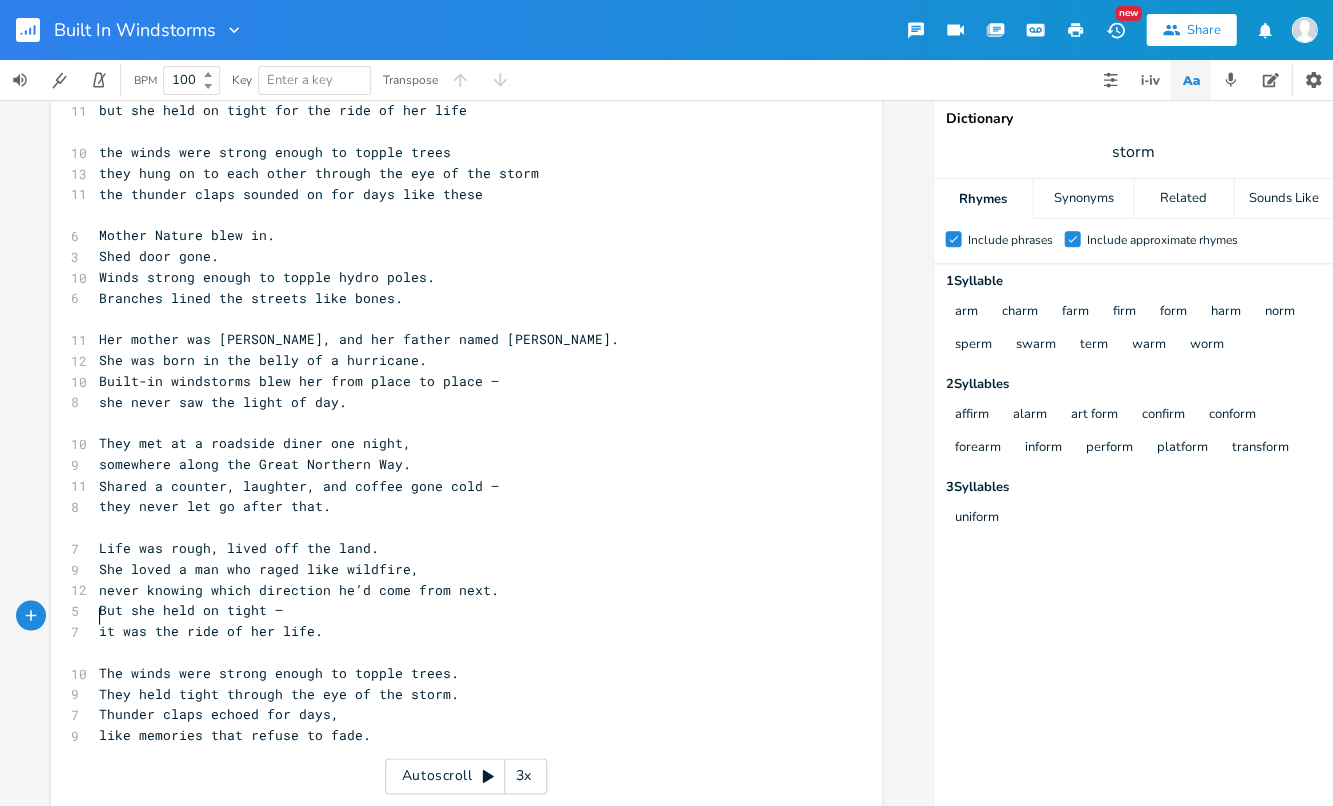 click on "like memories that refuse to fade." at bounding box center (235, 734) 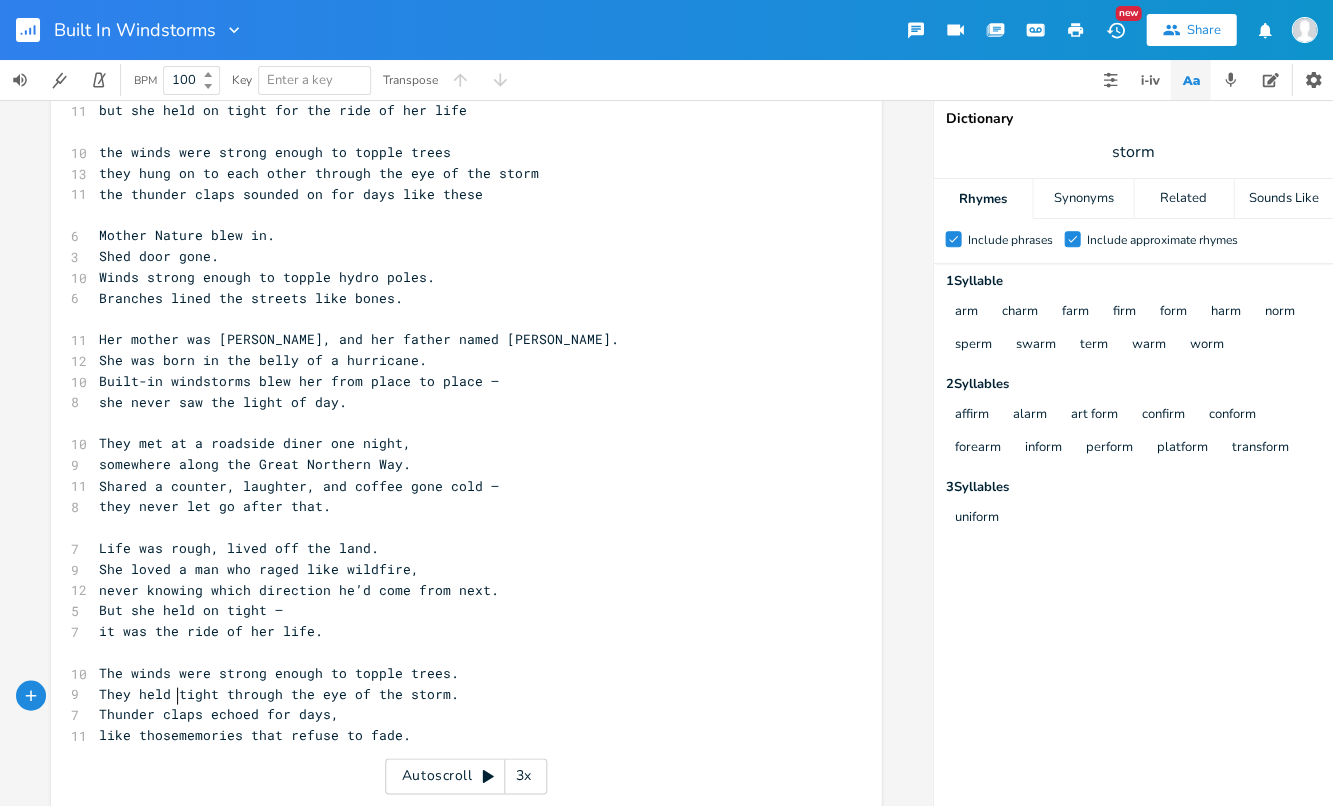 scroll, scrollTop: 0, scrollLeft: 27, axis: horizontal 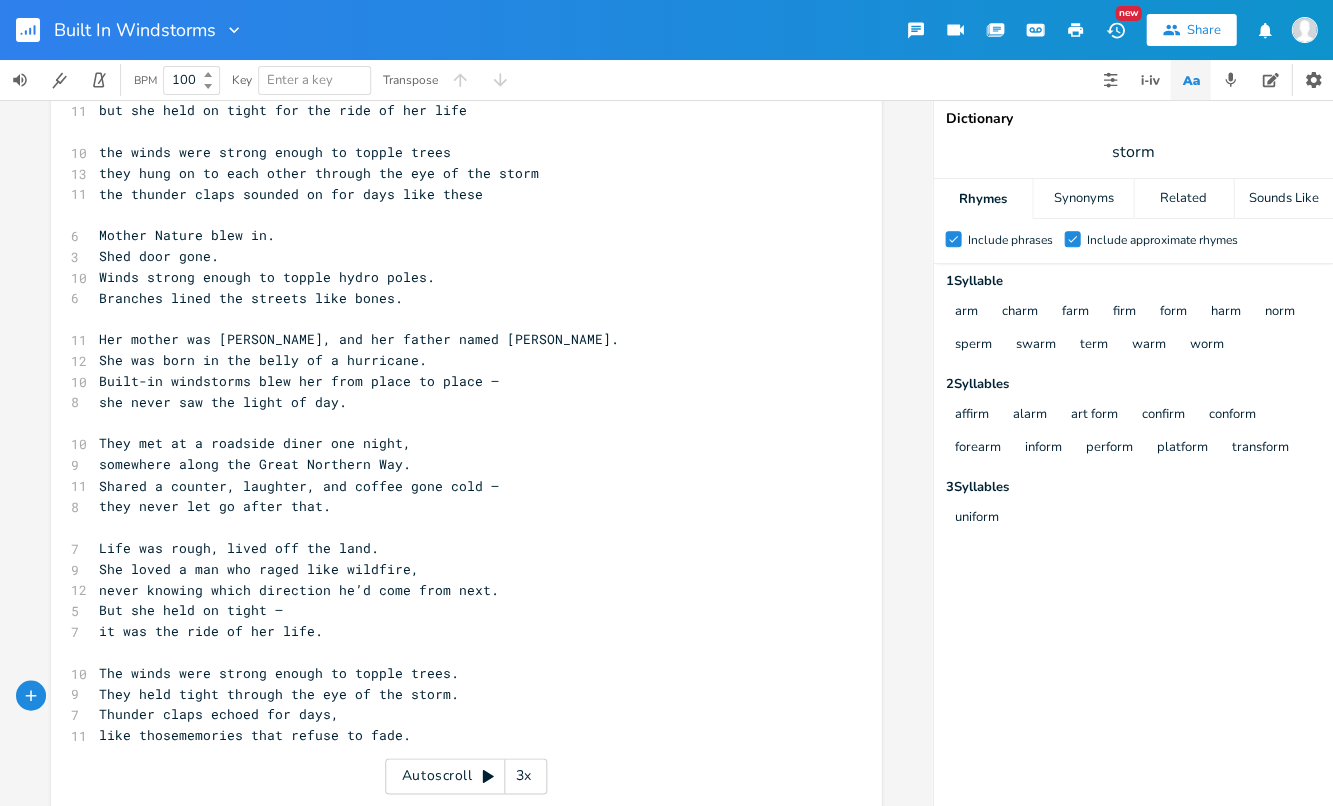 type on "those" 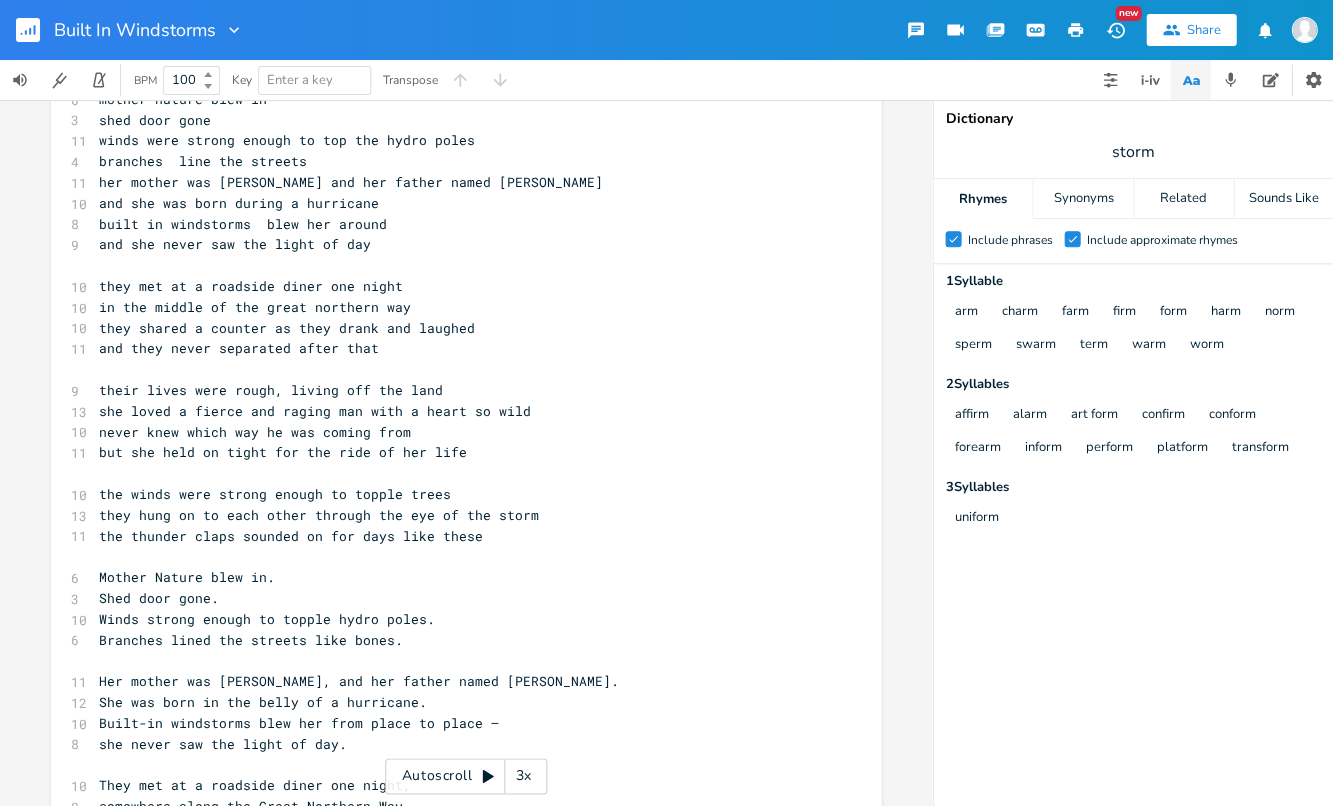 scroll, scrollTop: 0, scrollLeft: 0, axis: both 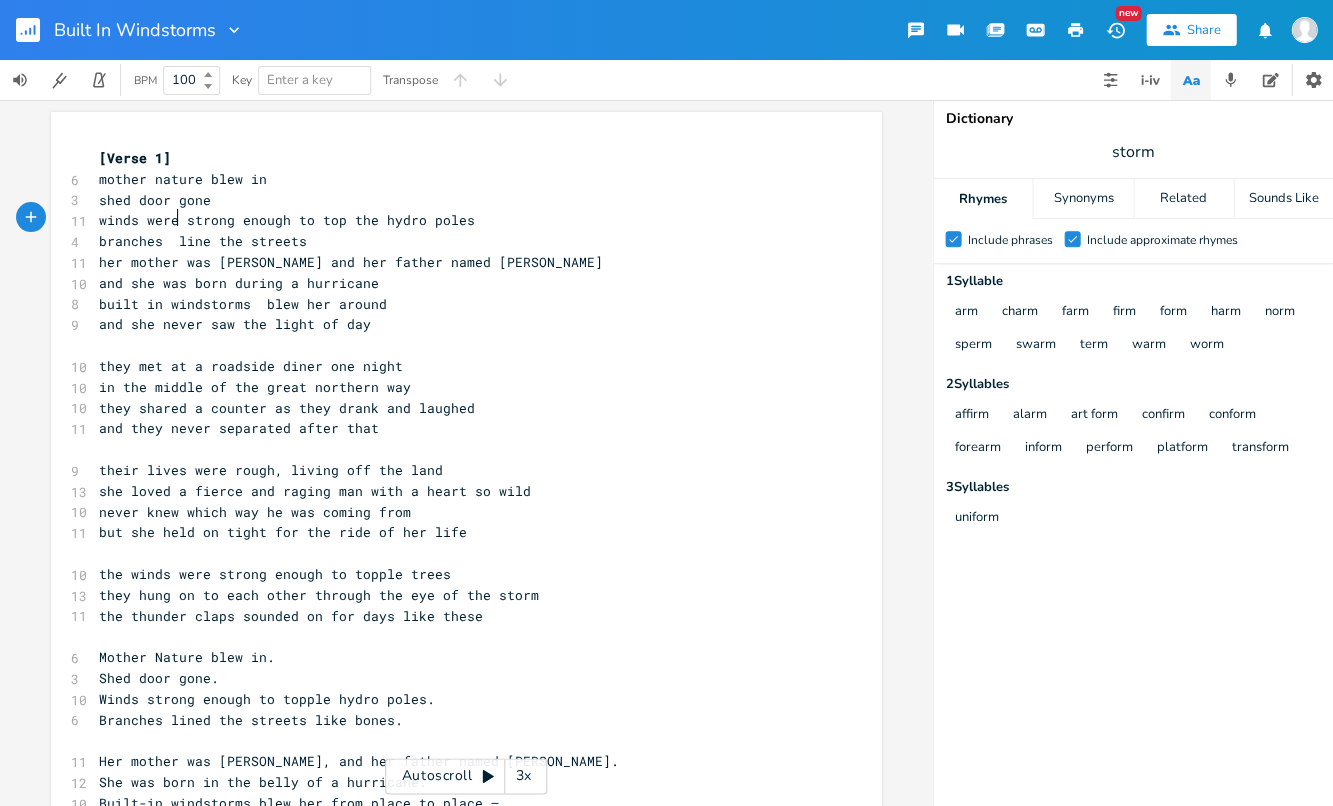 click on "winds were strong enough to top the hydro poles" at bounding box center (287, 220) 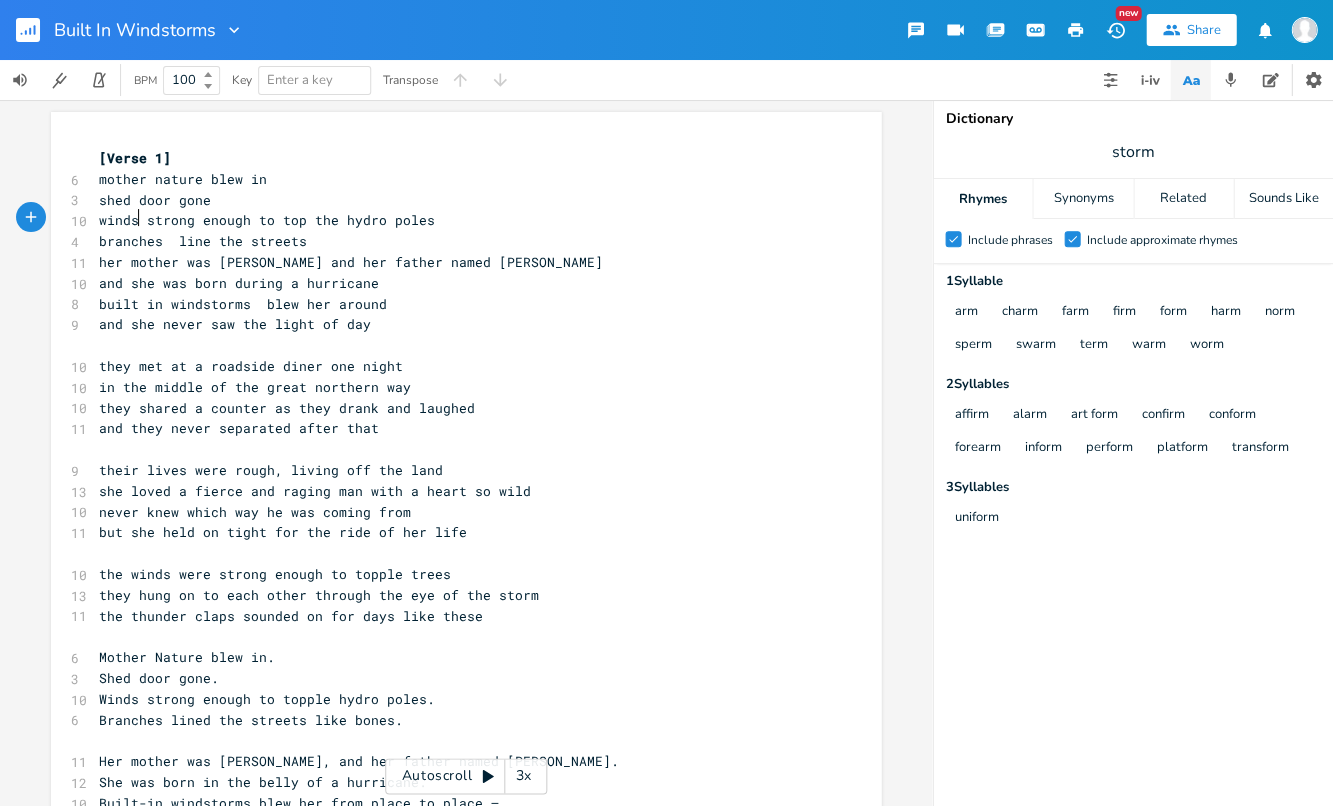 click on "branches  line the streets" at bounding box center (456, 241) 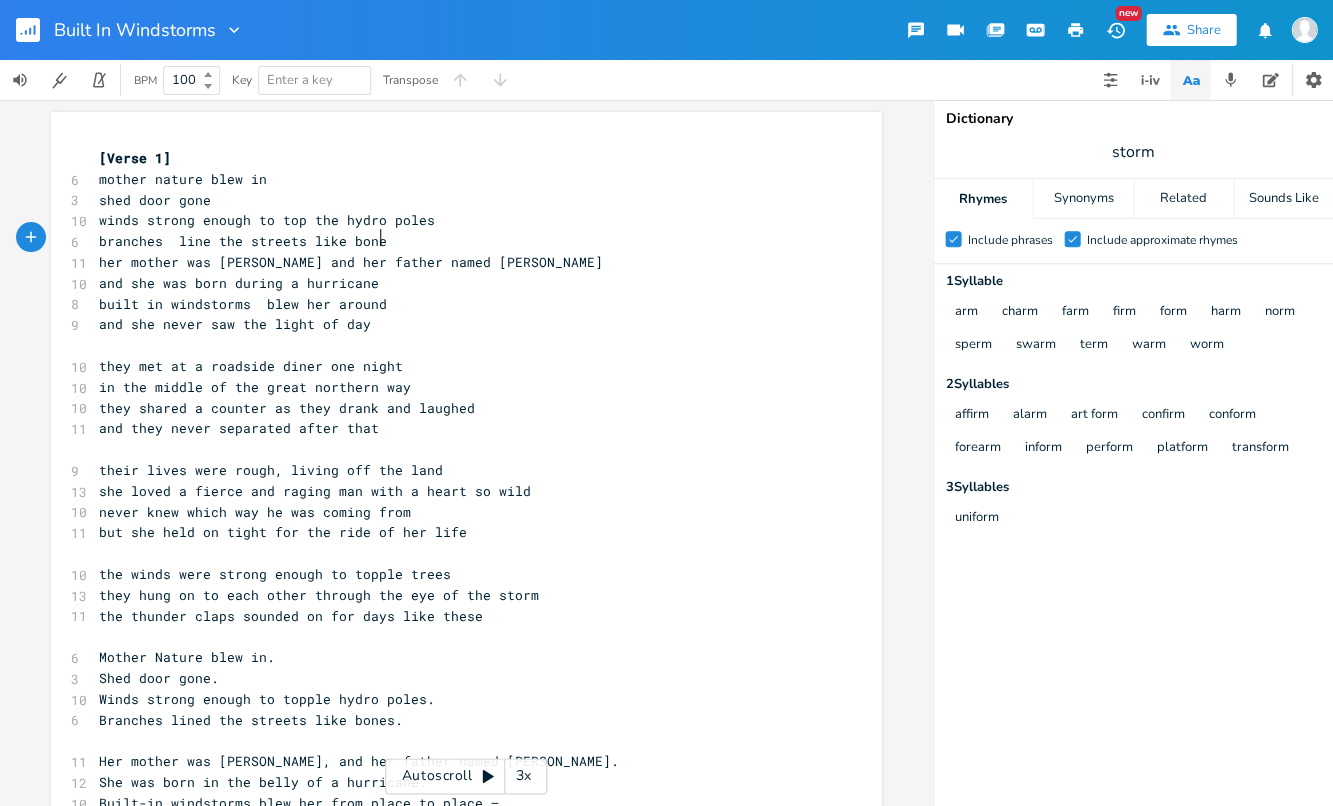 type on "like bones" 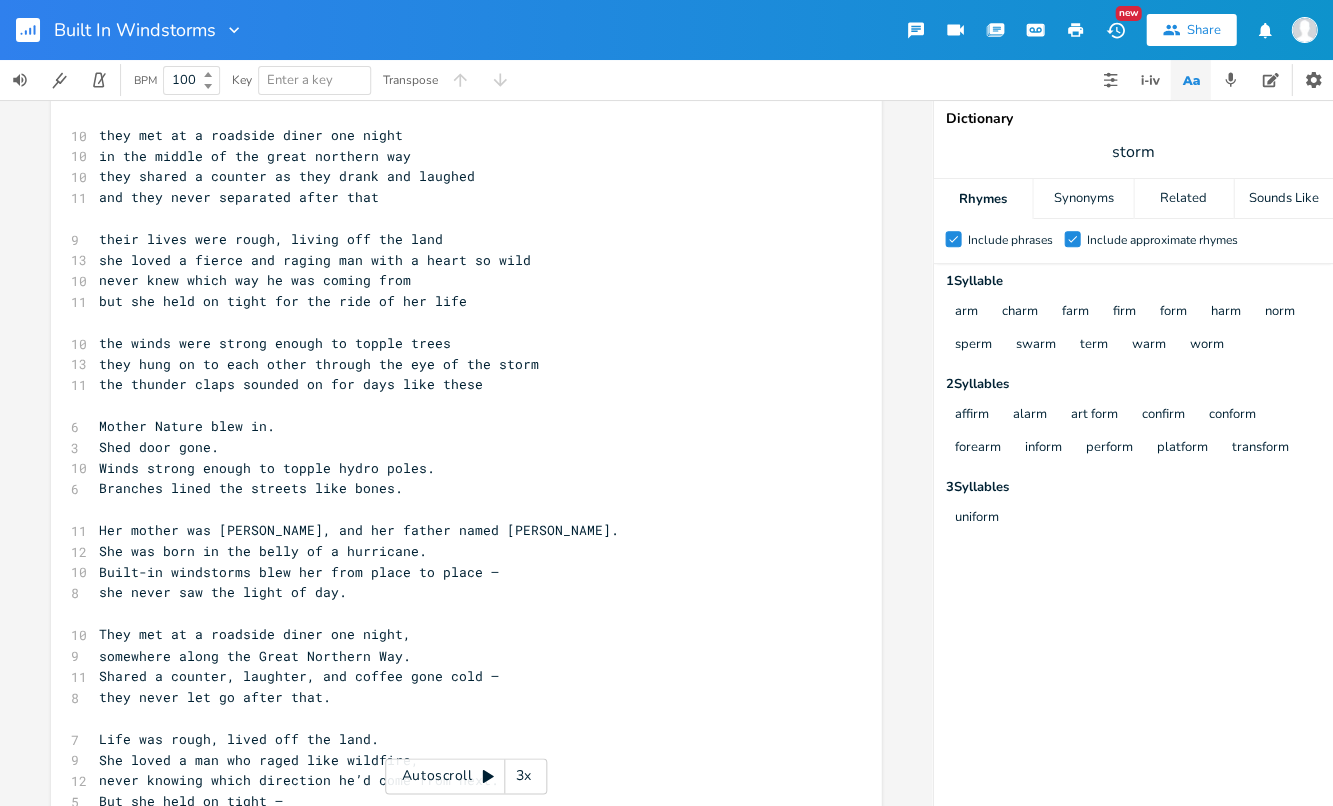 scroll, scrollTop: 255, scrollLeft: 0, axis: vertical 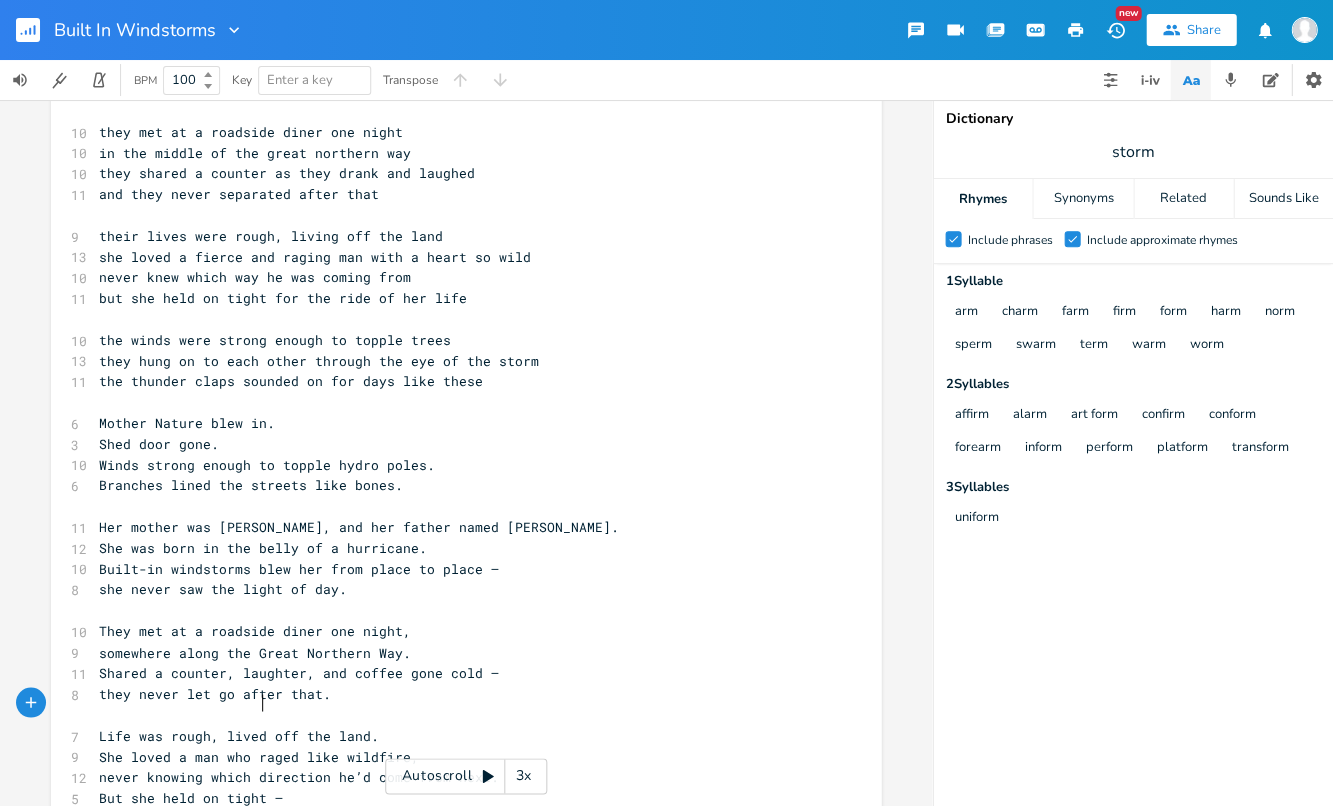 click on "Life was rough, lived off the land." at bounding box center (239, 735) 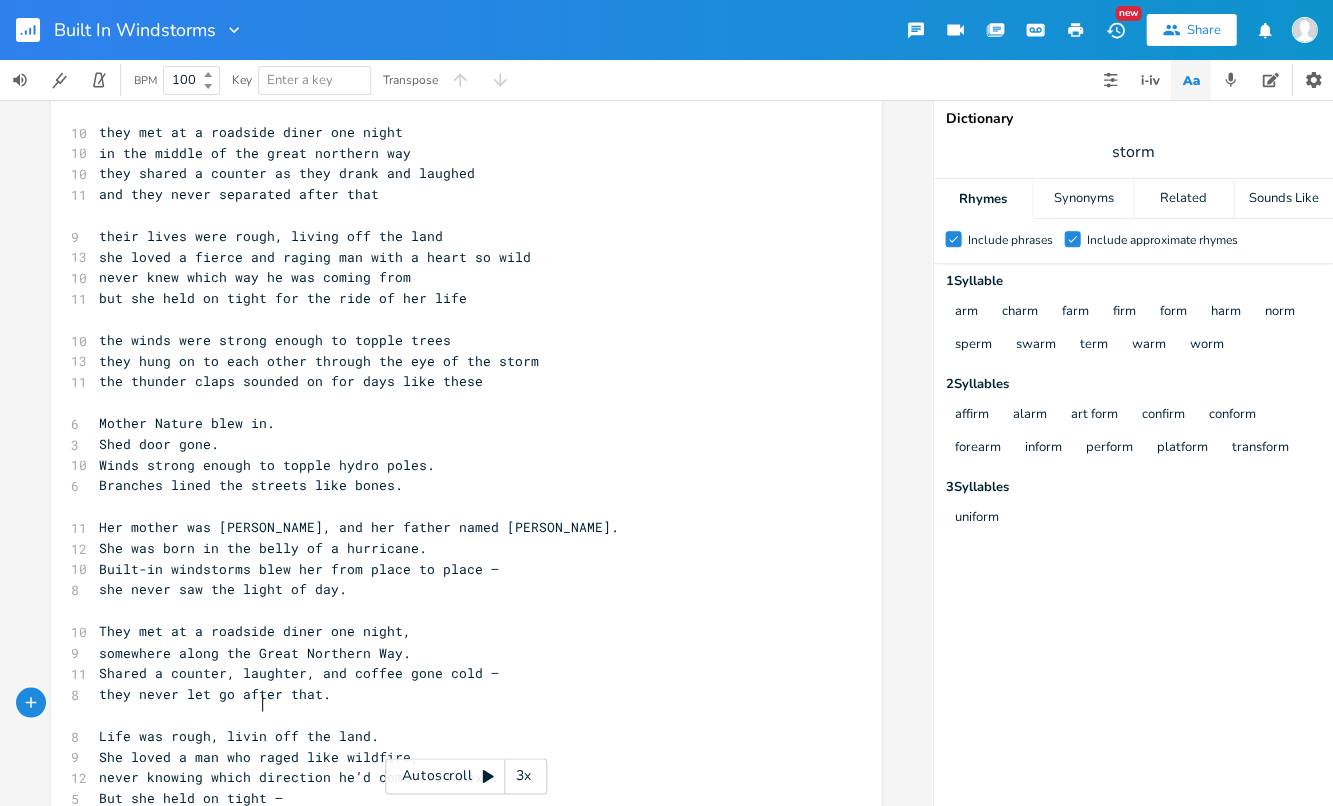 type on "ing" 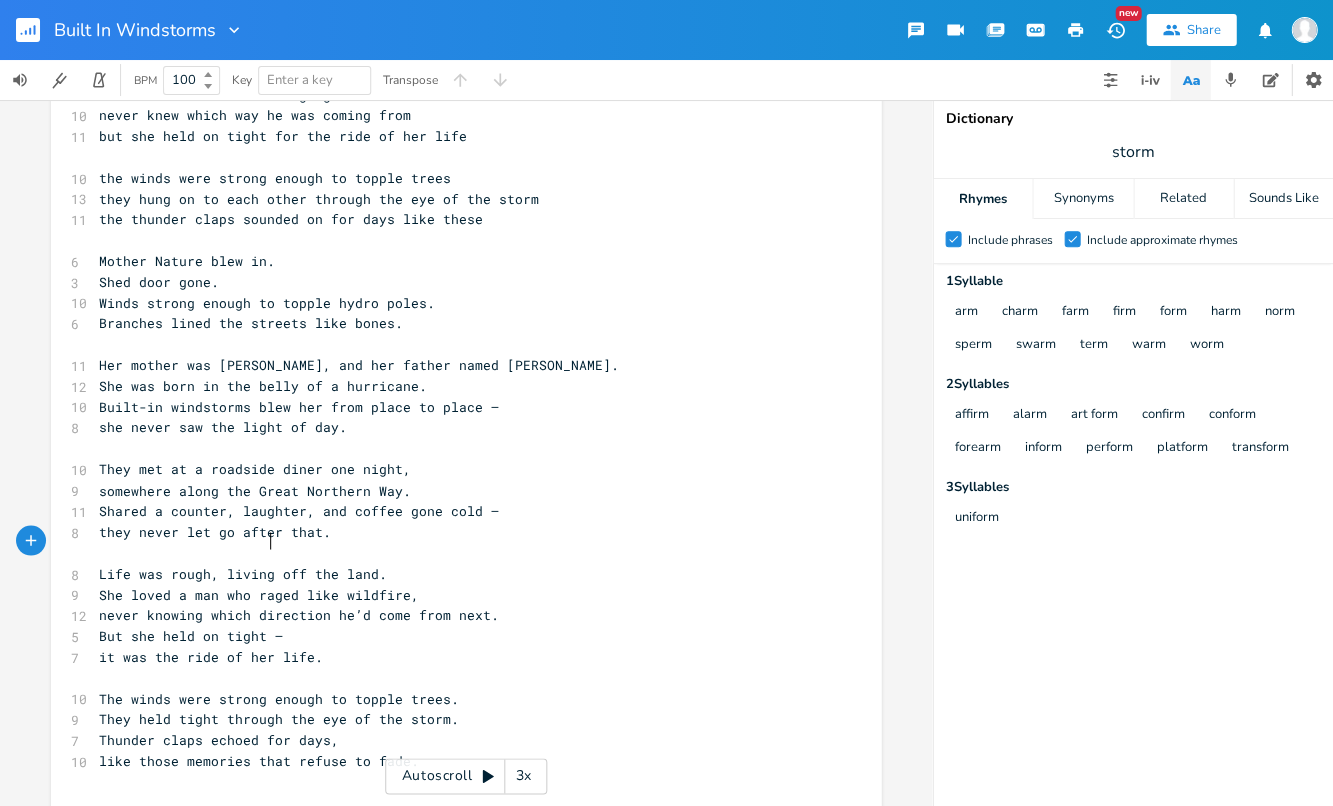 scroll, scrollTop: 442, scrollLeft: 0, axis: vertical 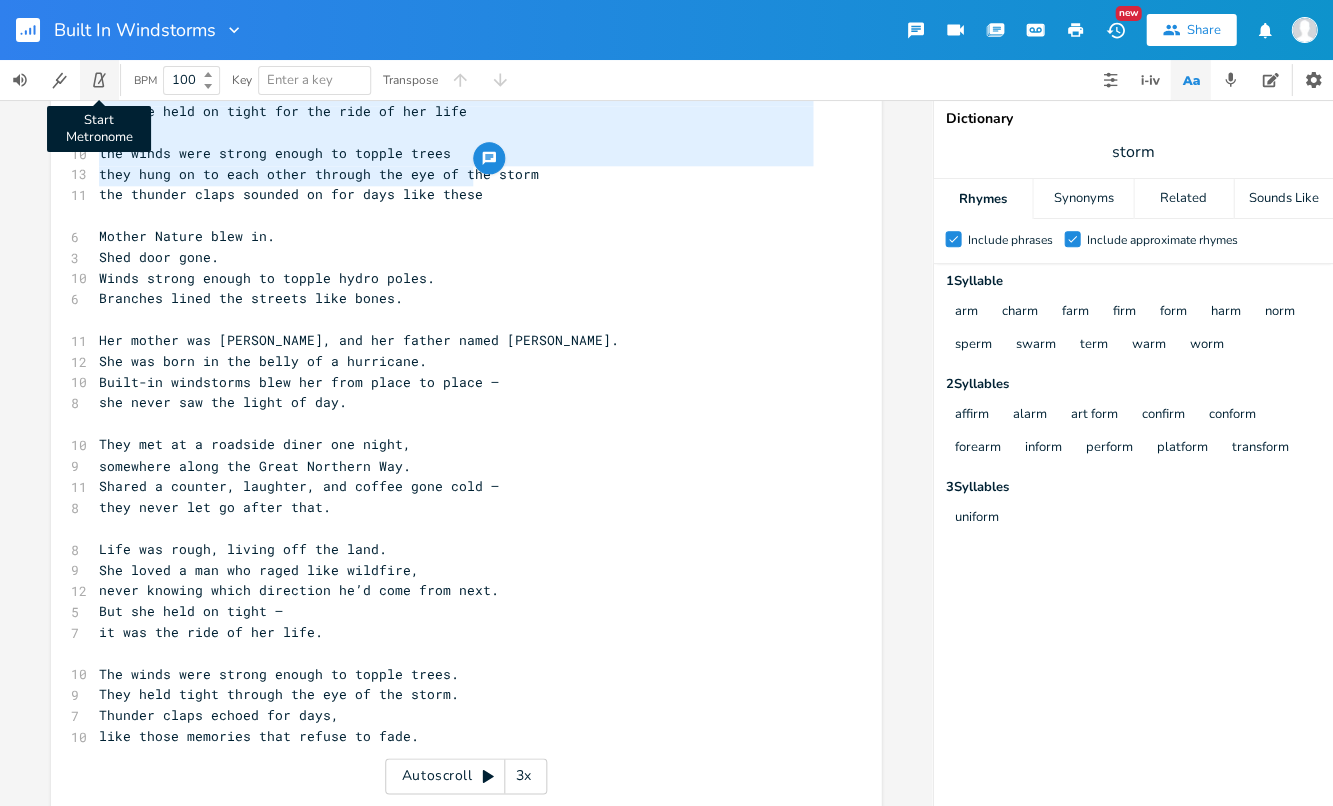 type on "never knew which way he was coming from
but she held on tight for the ride of her life
the winds were strong enough to topple trees
they hung on to each other through the eye of the storm
the thunder claps sounded on for days like these" 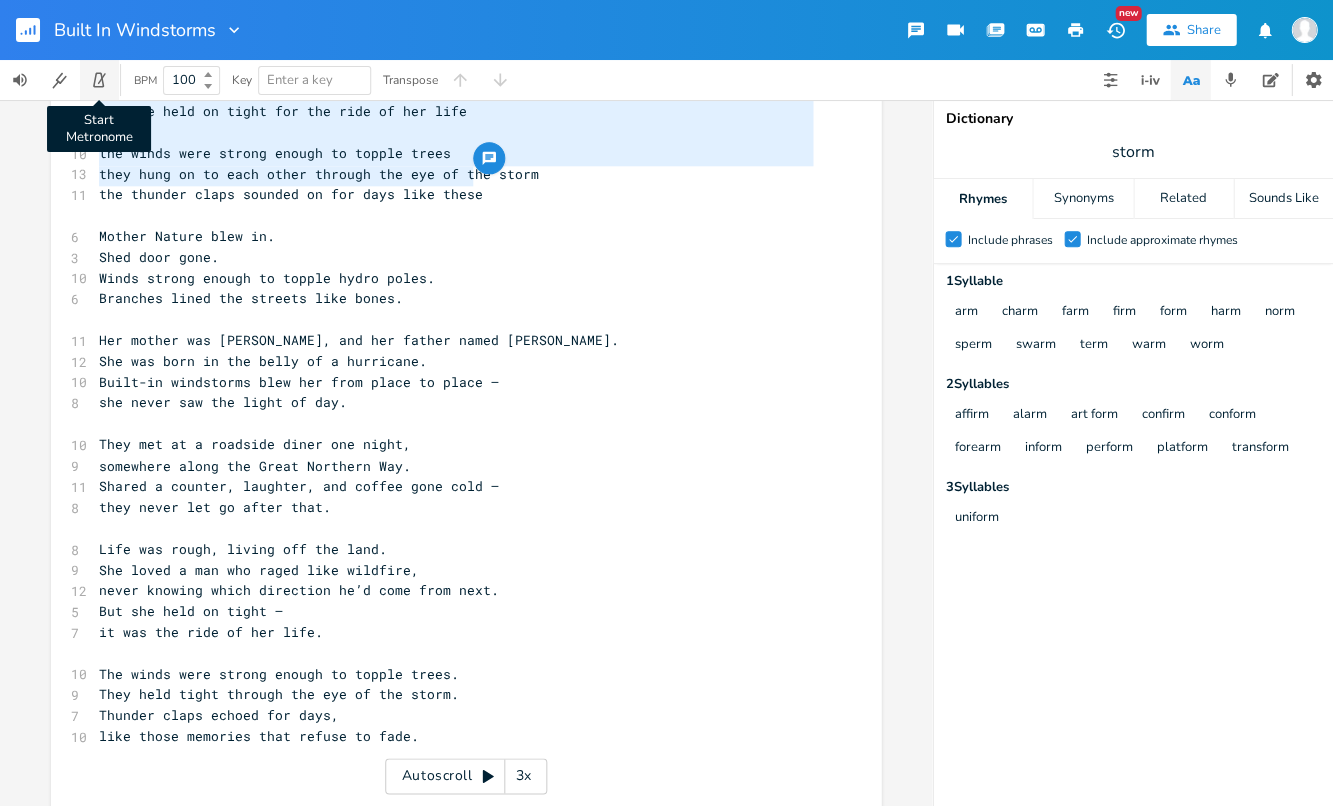 drag, startPoint x: 486, startPoint y: 180, endPoint x: 79, endPoint y: 83, distance: 418.39932 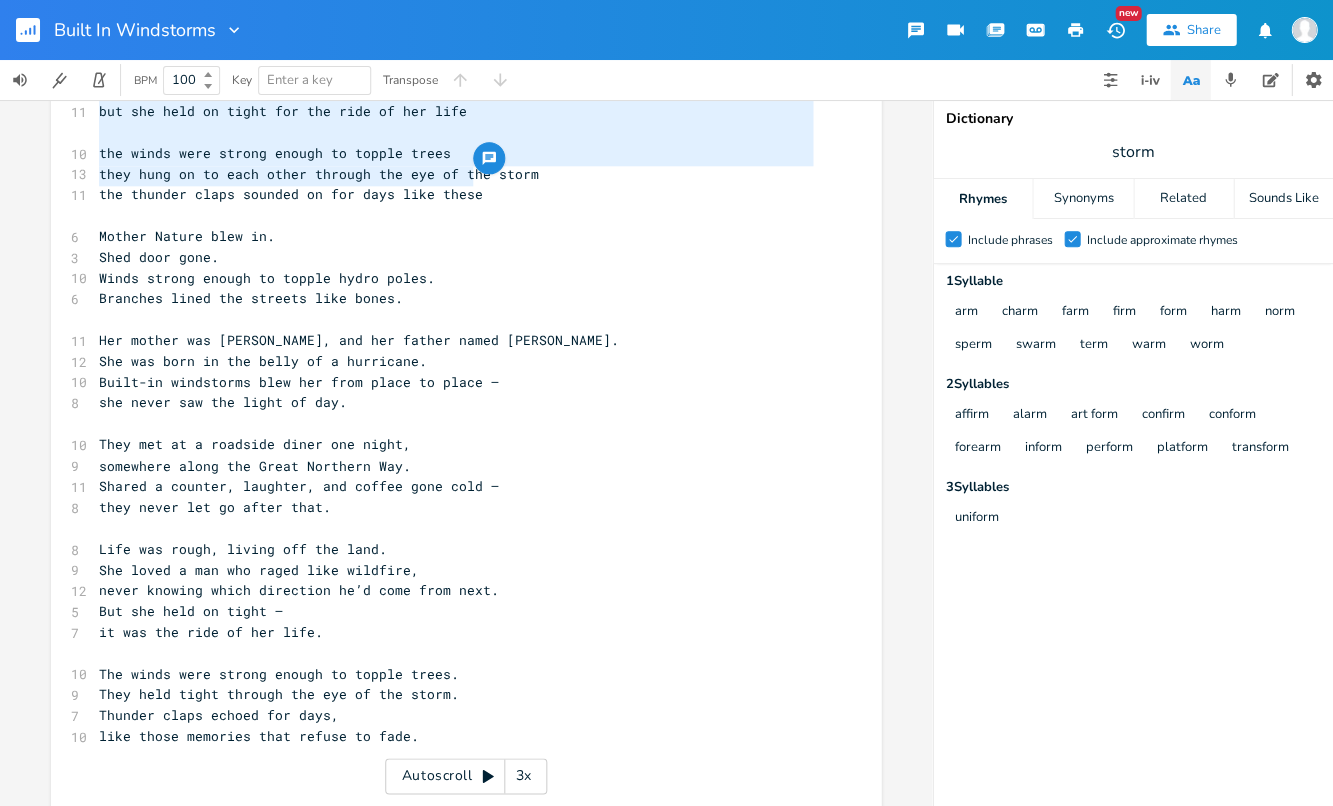 scroll, scrollTop: 114, scrollLeft: 0, axis: vertical 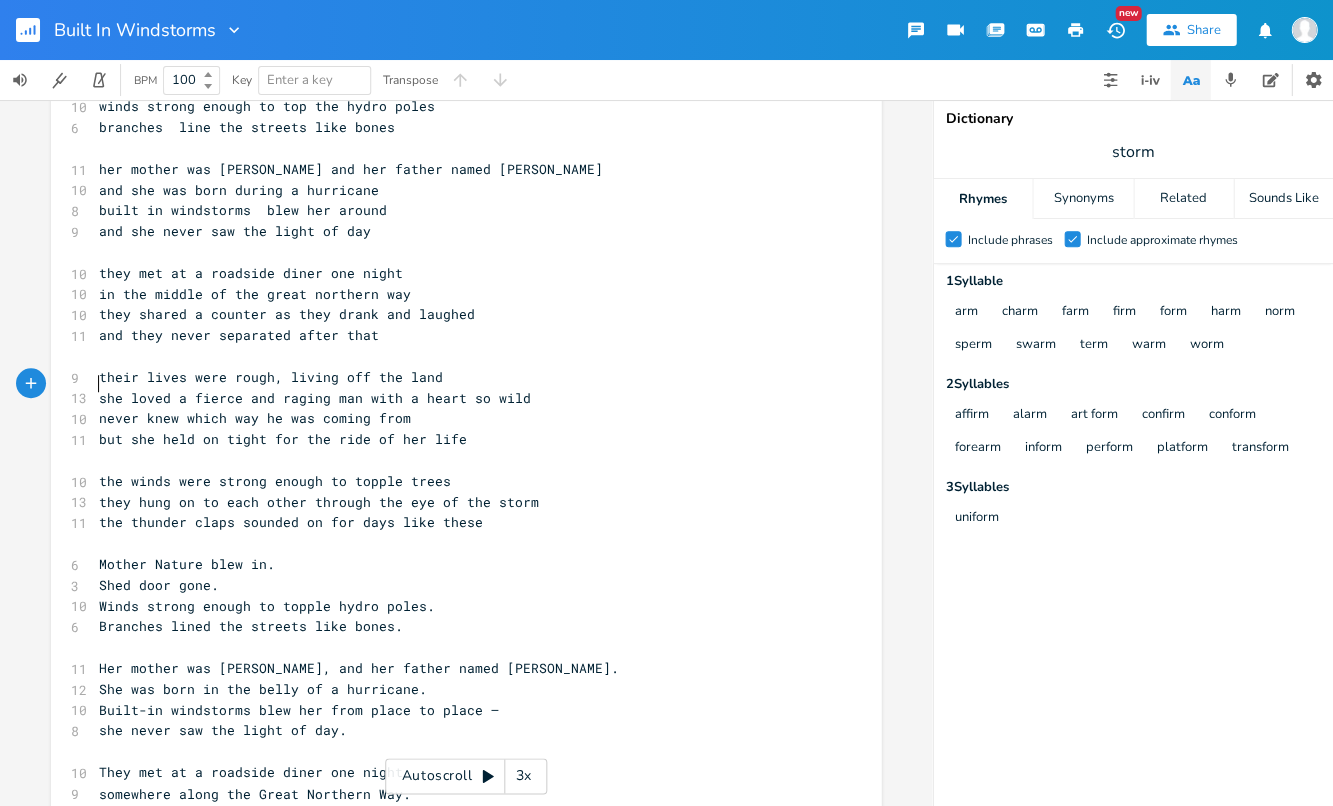 type on "heir lives were rough, living off the land" 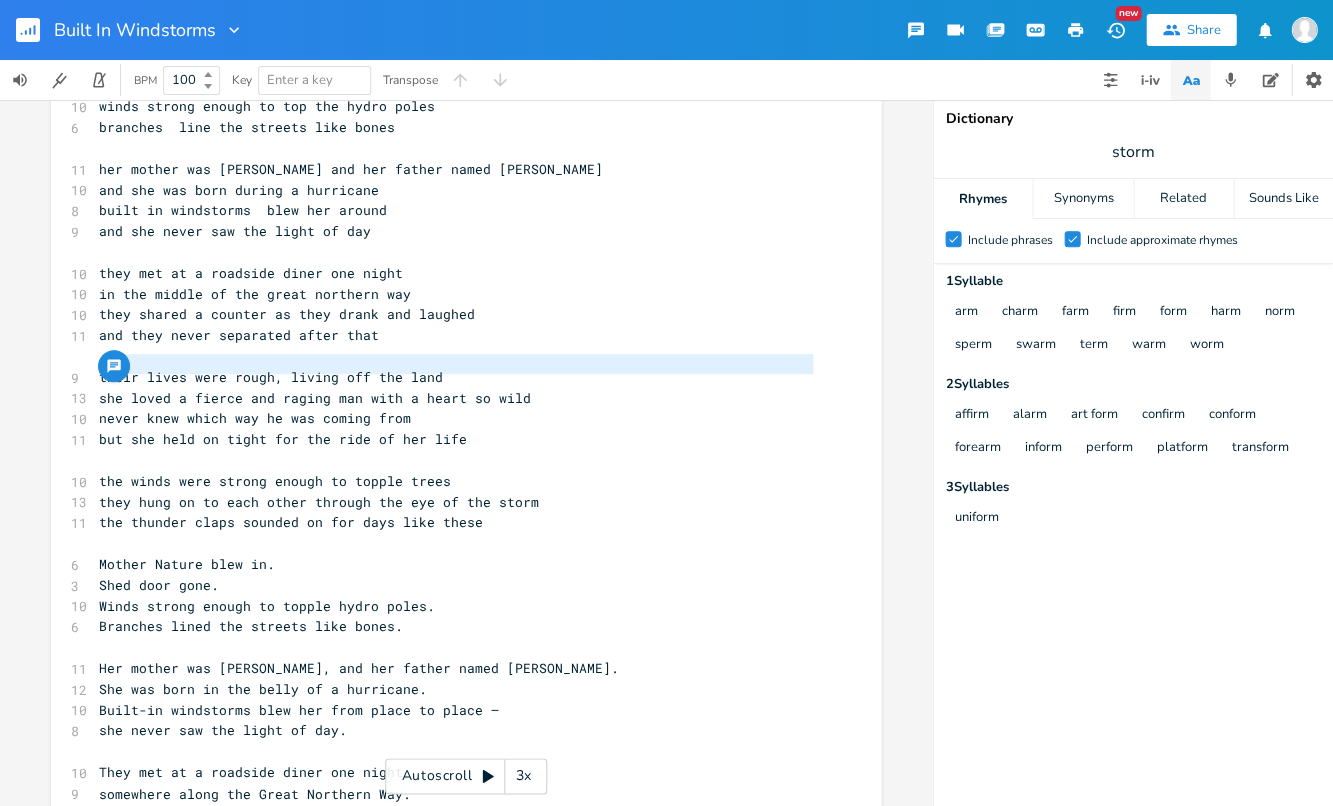 drag, startPoint x: 96, startPoint y: 394, endPoint x: 98, endPoint y: 356, distance: 38.052597 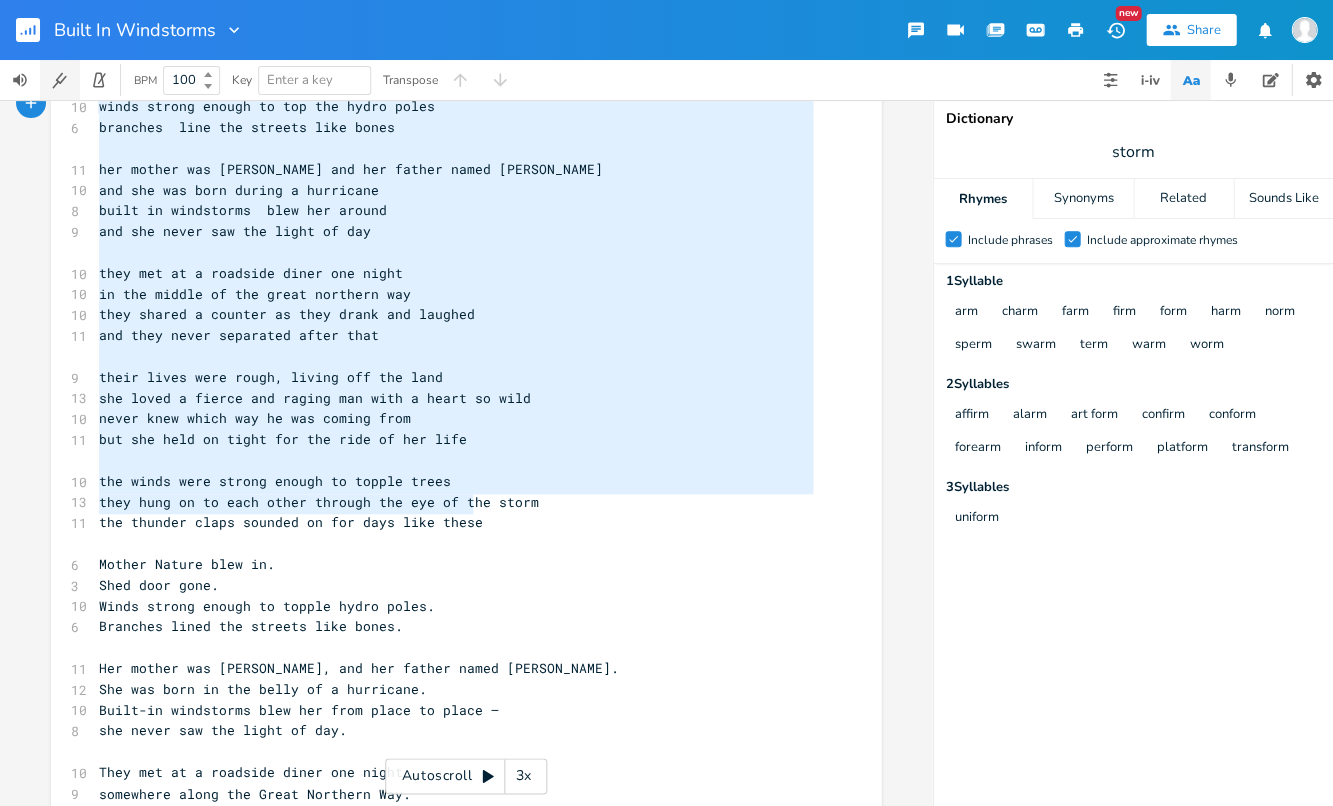 type on "shed door gone
winds strong enough to top the hydro poles
branches  line the streets like bones
her mother was [PERSON_NAME] and her father named [PERSON_NAME]
and she was born during a hurricane
built in windstorms  blew her around
and she never saw the light of day
they met at a roadside diner one night
in the middle of the great northern way
they shared a counter as they drank and laughed
and they never separated after that
their lives were rough, living off the land
she loved a fierce and raging man with a heart so wild
never knew which way he was coming from
but she held on tight for the ride of her life
the winds were strong enough to topple trees
they hung on to each other through the eye of the storm
the thunder claps sounded on for days like these" 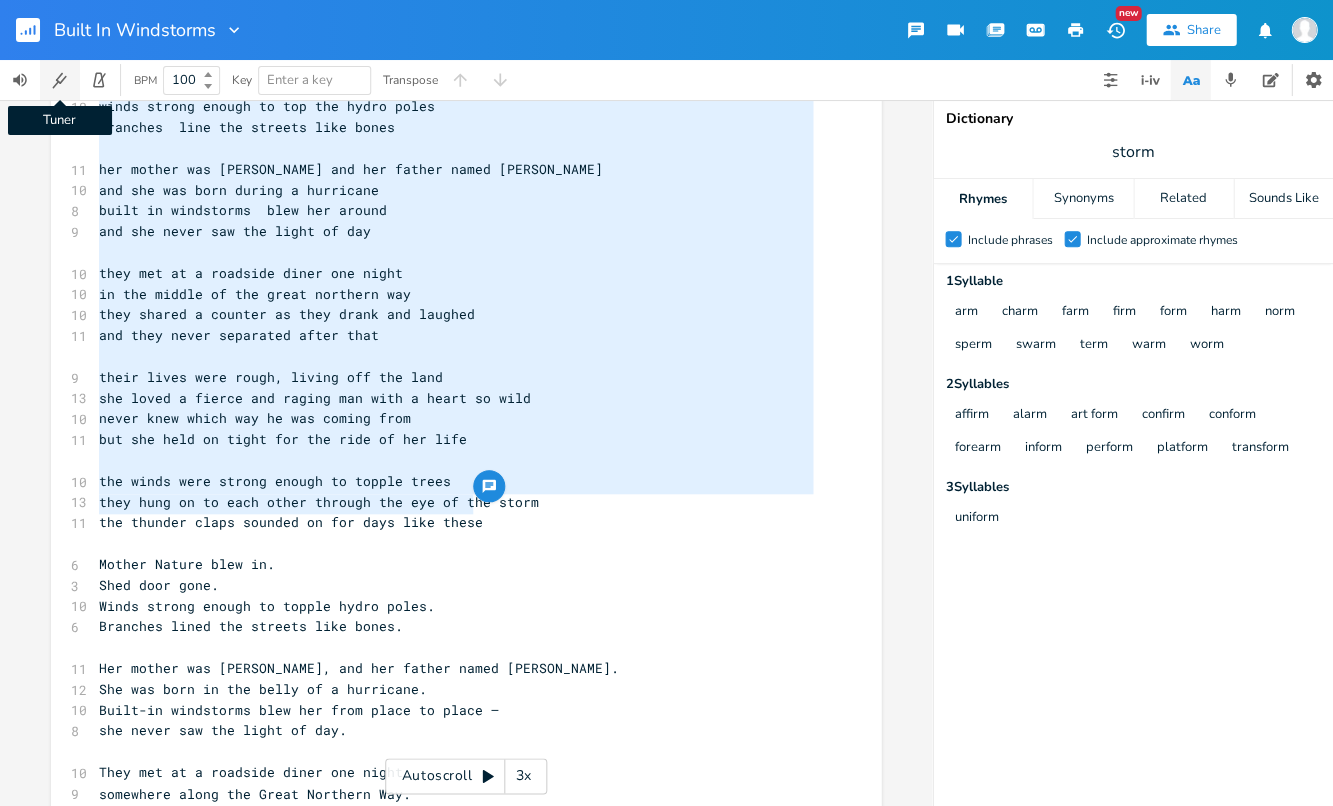 drag, startPoint x: 461, startPoint y: 494, endPoint x: 76, endPoint y: 84, distance: 562.4278 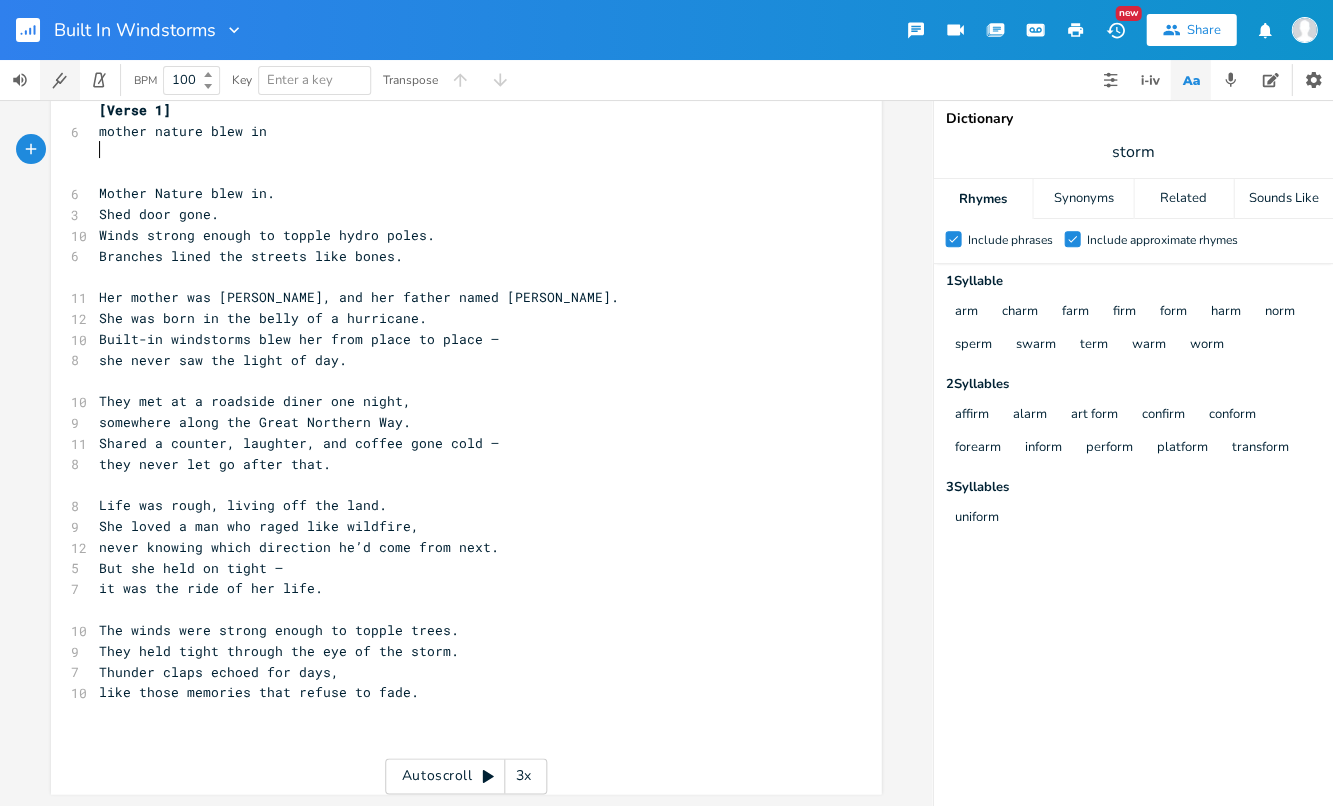 scroll, scrollTop: 22, scrollLeft: 0, axis: vertical 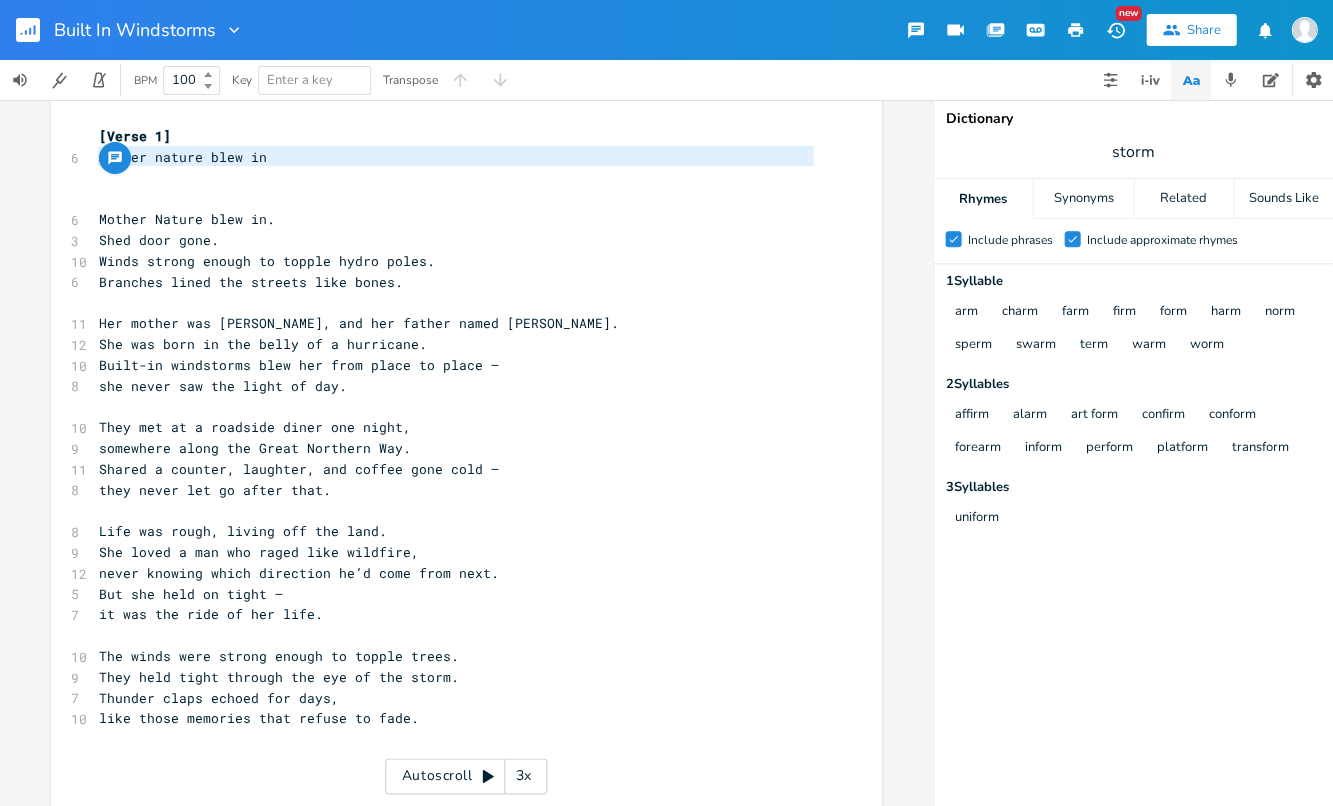 type on "[Verse 1]
mother nature blew in" 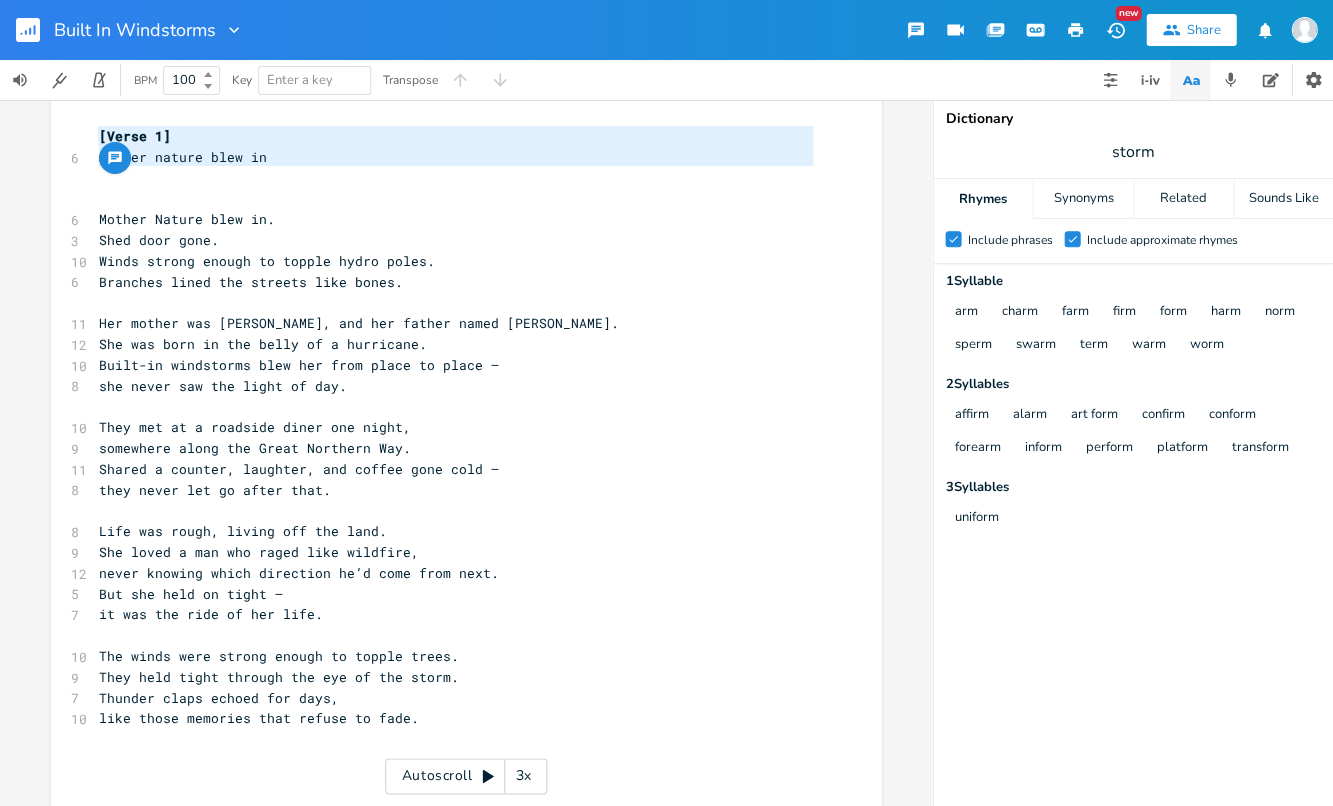 drag, startPoint x: 102, startPoint y: 173, endPoint x: 84, endPoint y: 129, distance: 47.539455 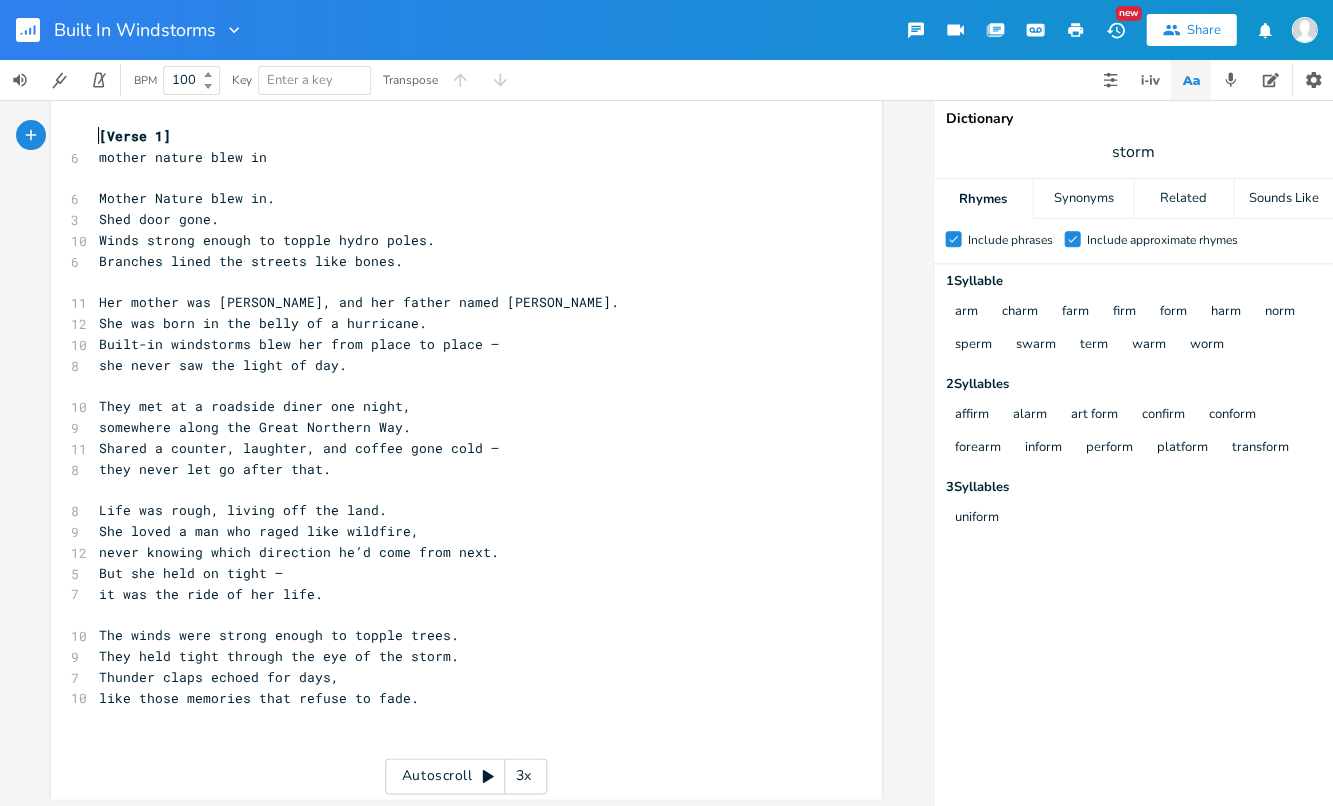 scroll, scrollTop: 2, scrollLeft: 0, axis: vertical 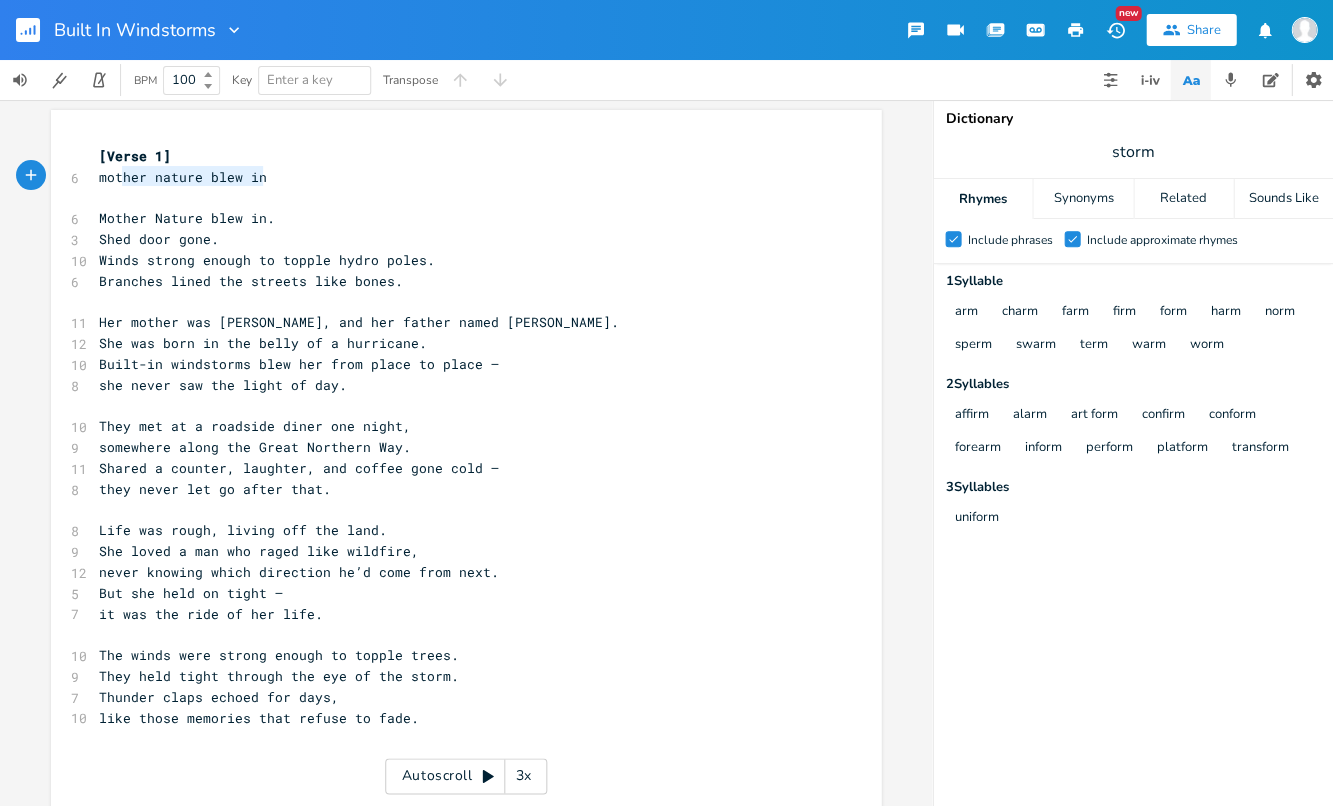 type on "[Verse 1]
mother nature blew in" 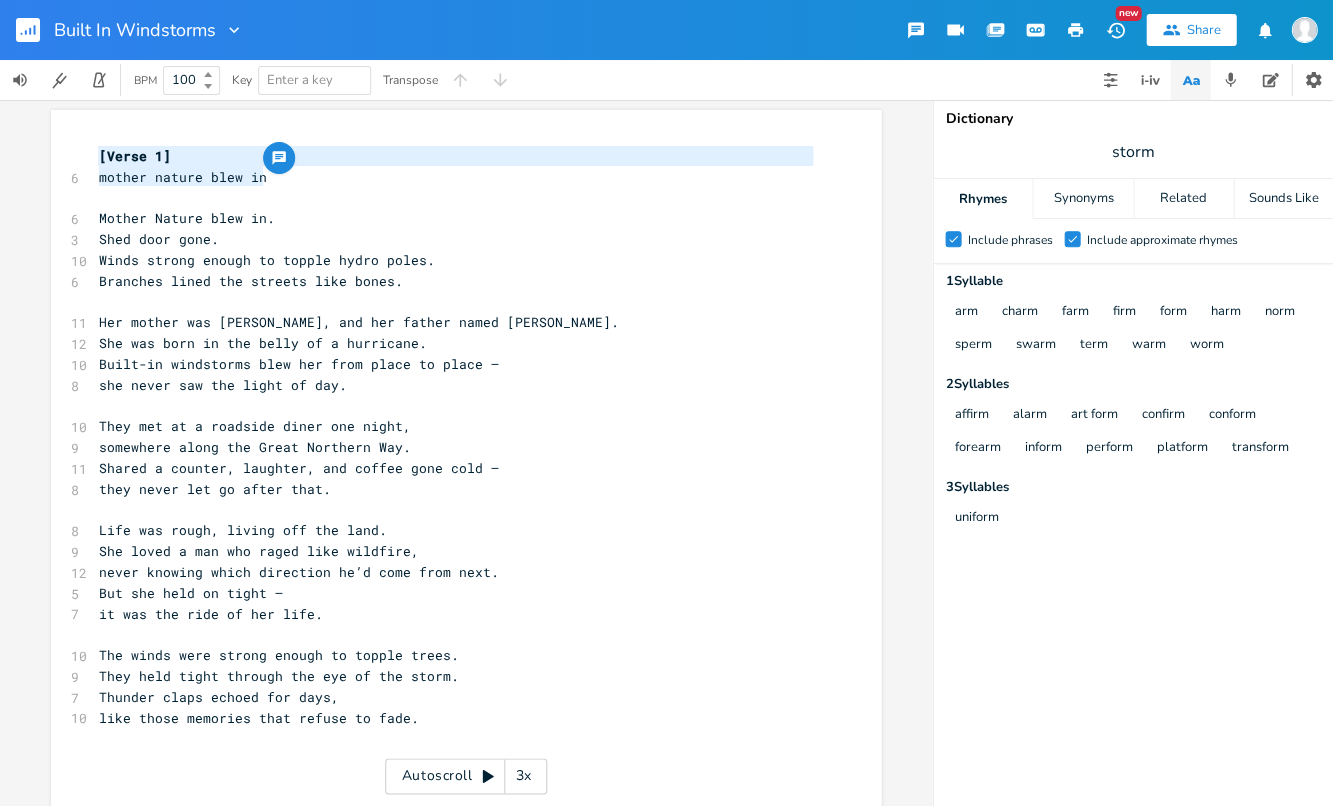 drag, startPoint x: 275, startPoint y: 173, endPoint x: 88, endPoint y: 157, distance: 187.68324 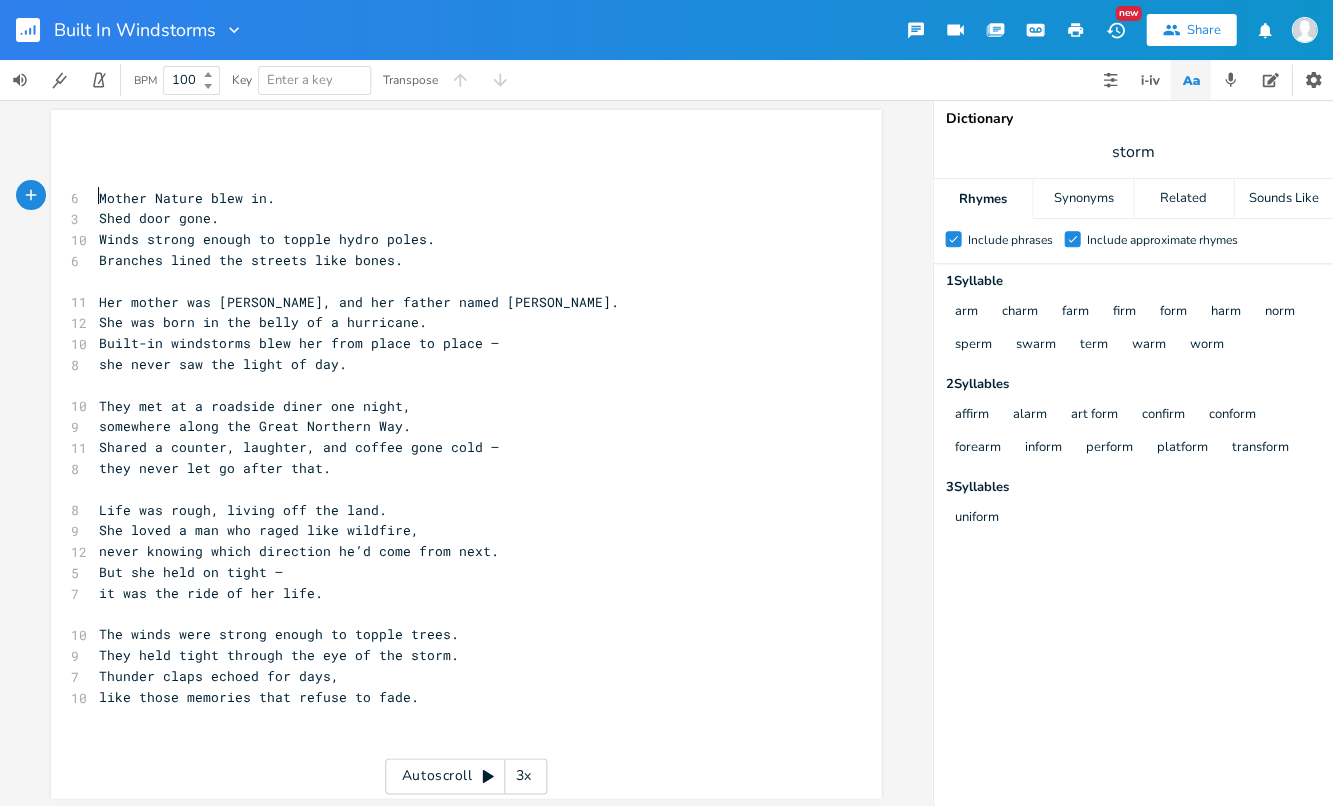 click on "Mother Nature blew in." at bounding box center [456, 198] 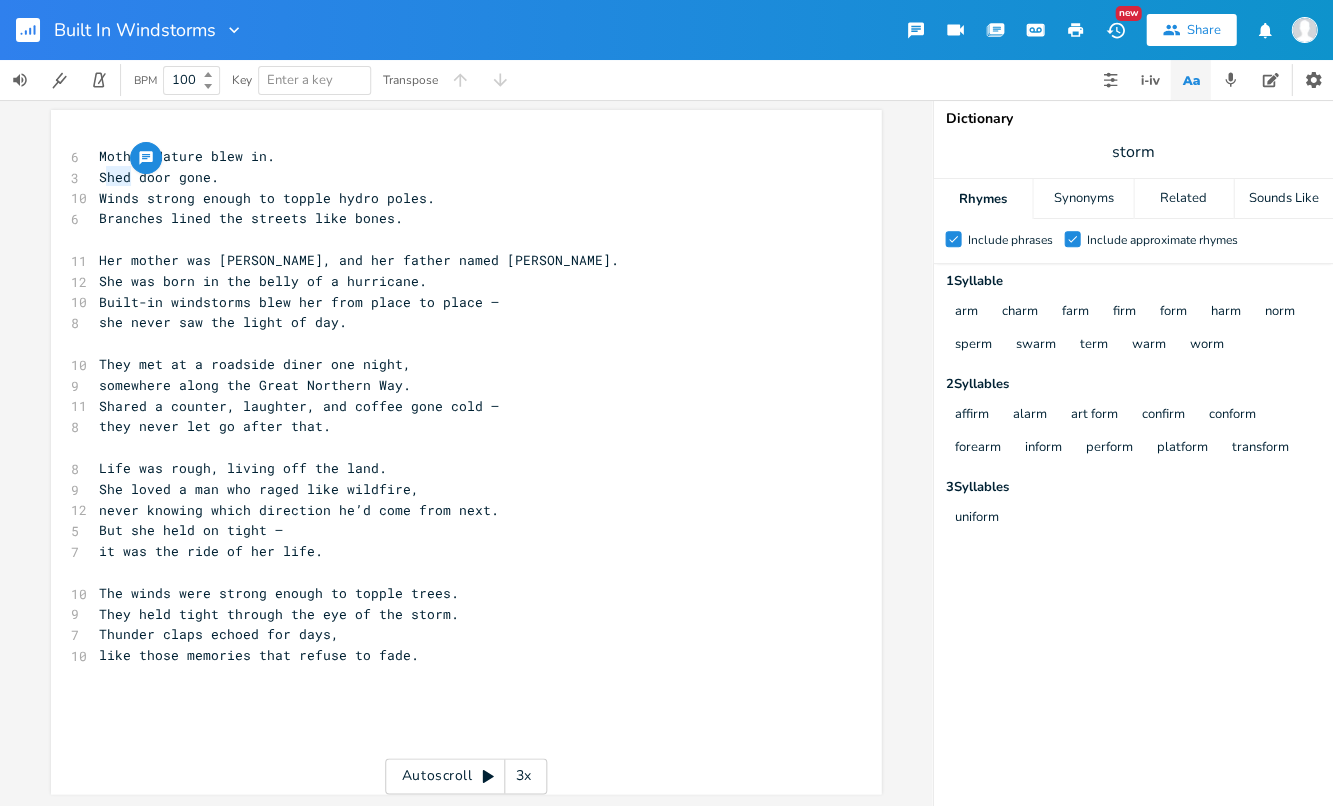type on "Shed" 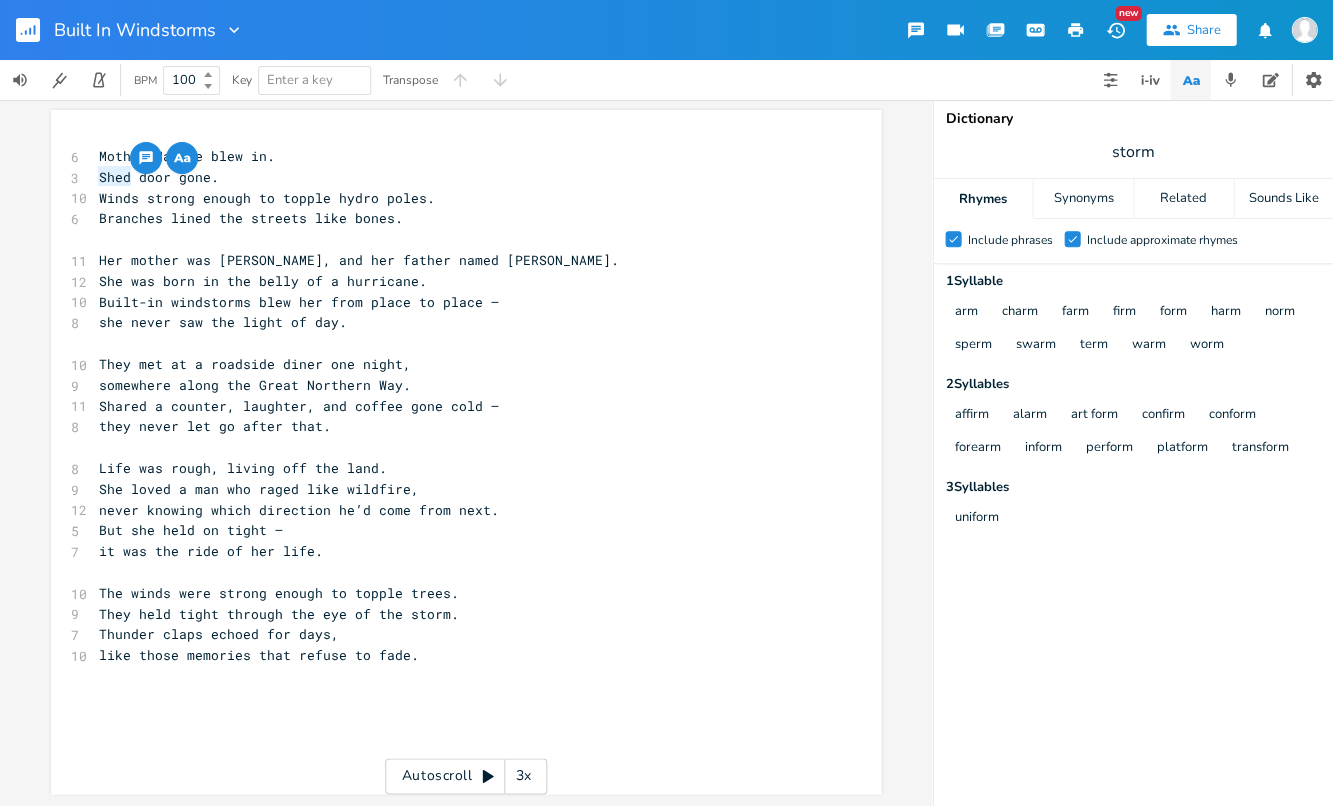 drag, startPoint x: 127, startPoint y: 174, endPoint x: 92, endPoint y: 175, distance: 35.014282 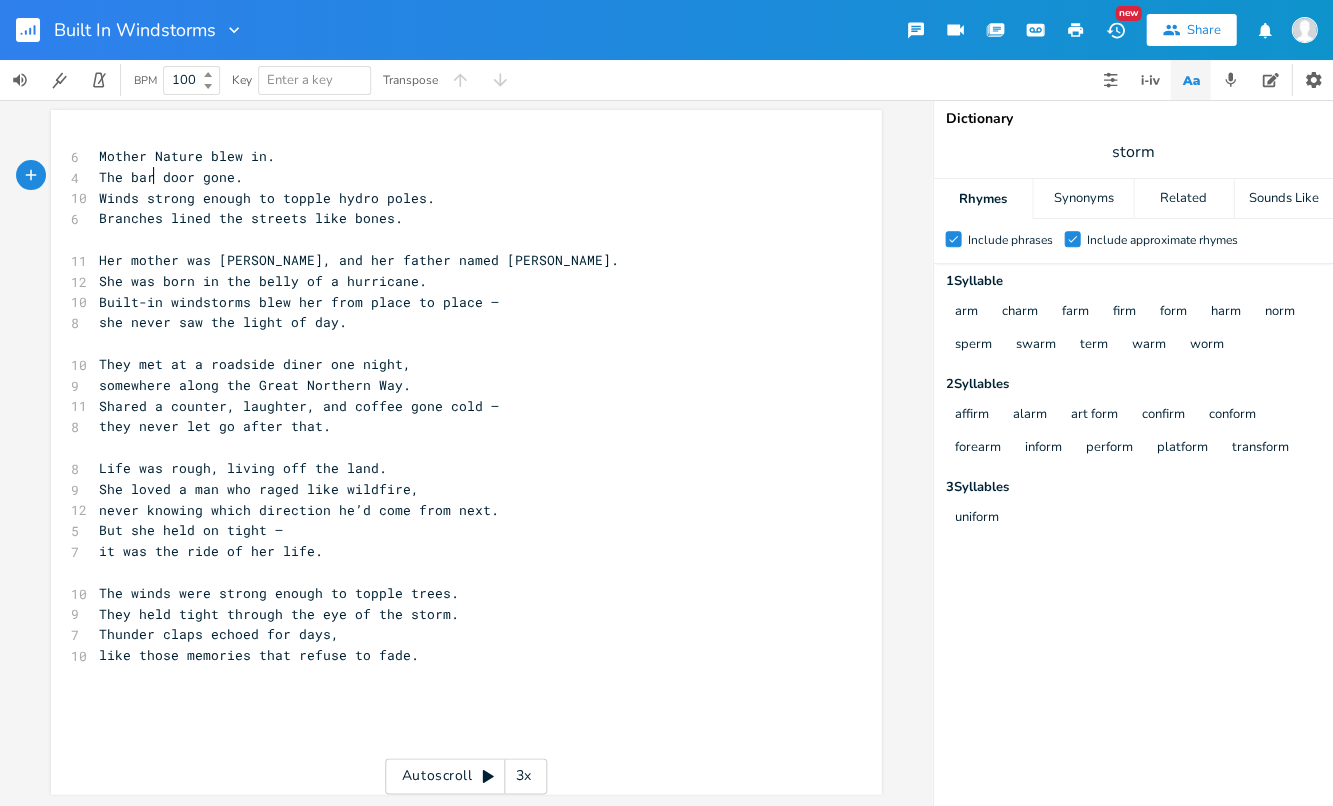 type on "The barn" 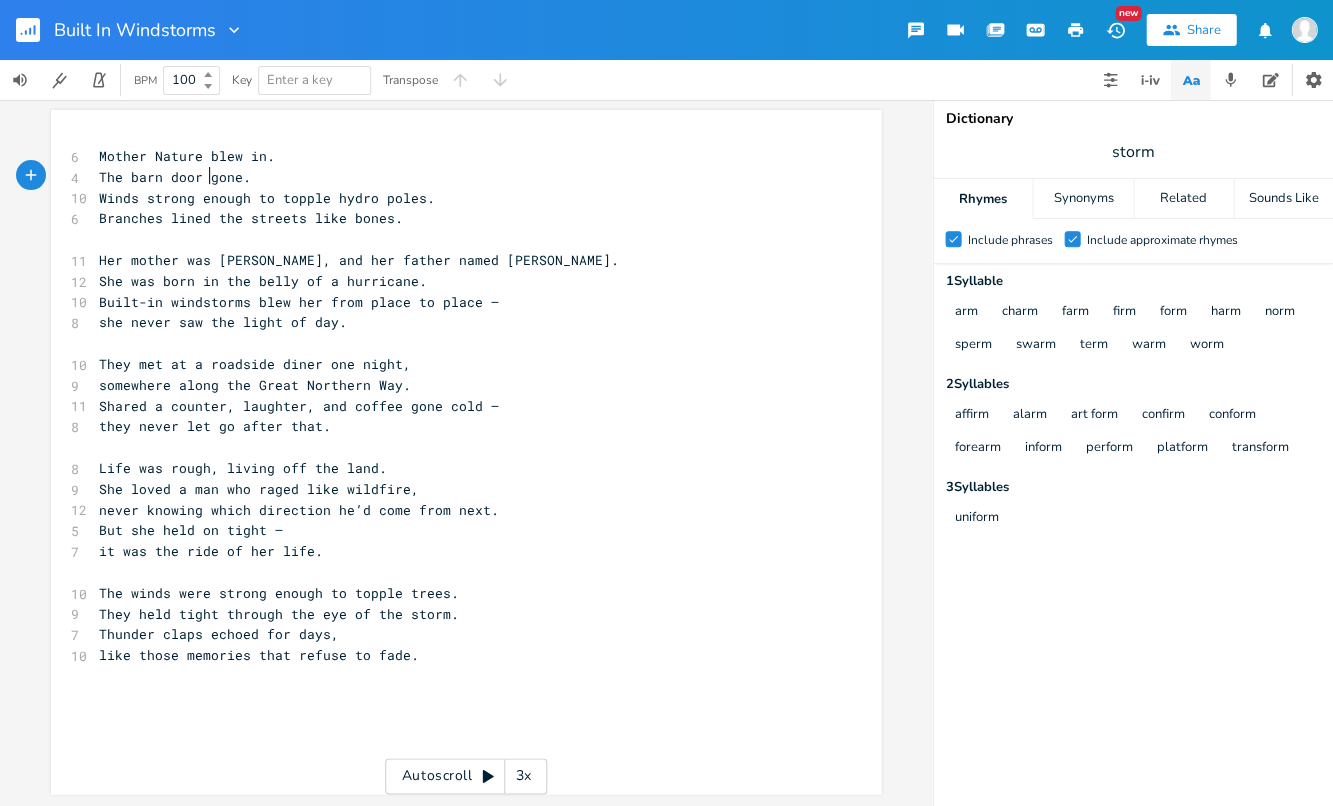 click on "The barn door gone." at bounding box center (175, 177) 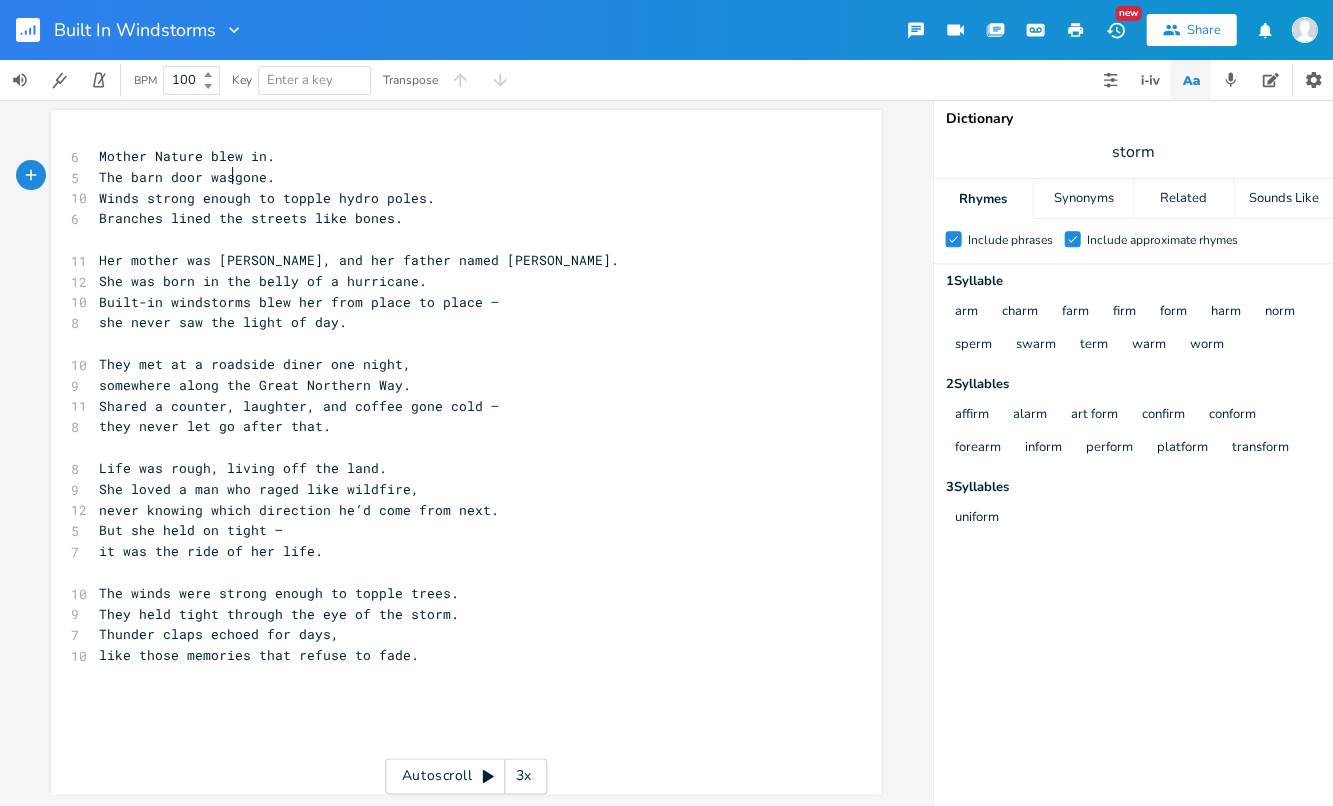 type on "was" 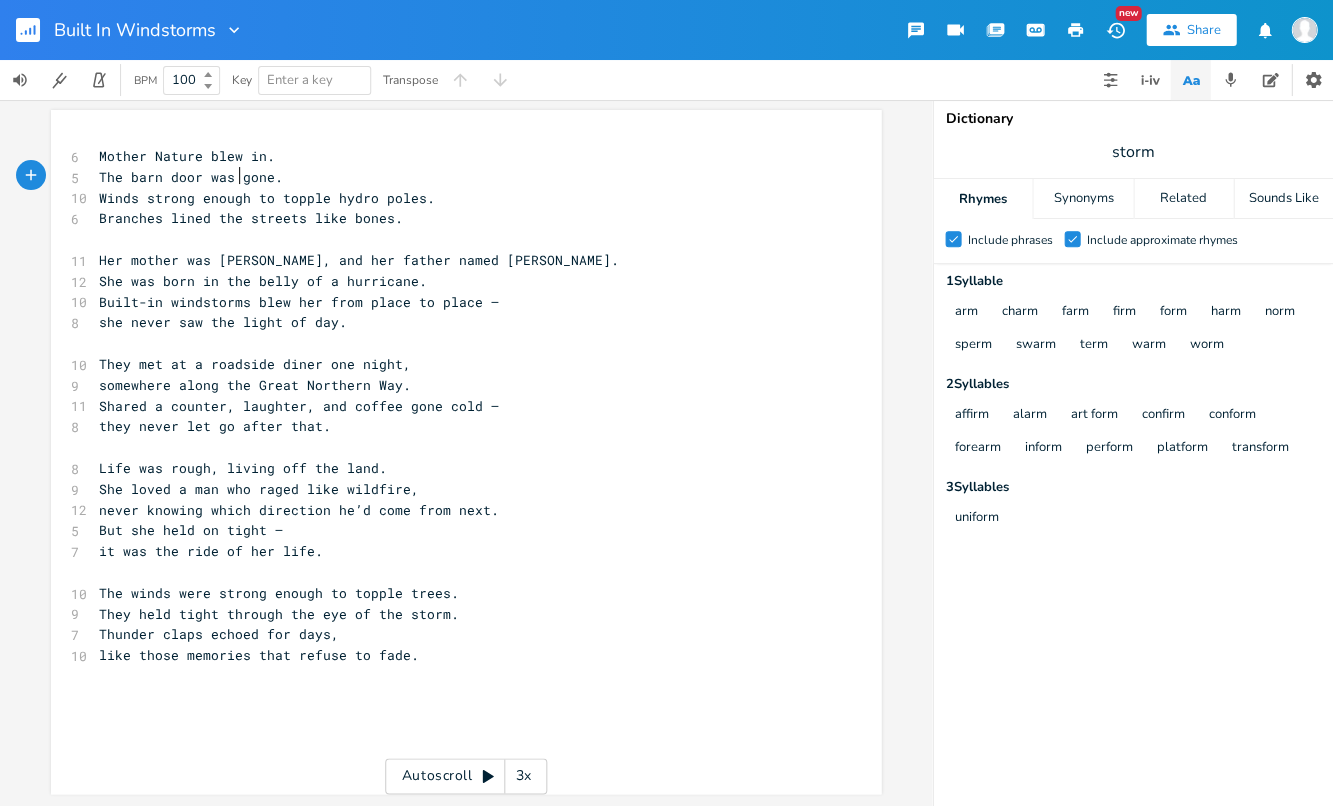 scroll, scrollTop: 0, scrollLeft: 23, axis: horizontal 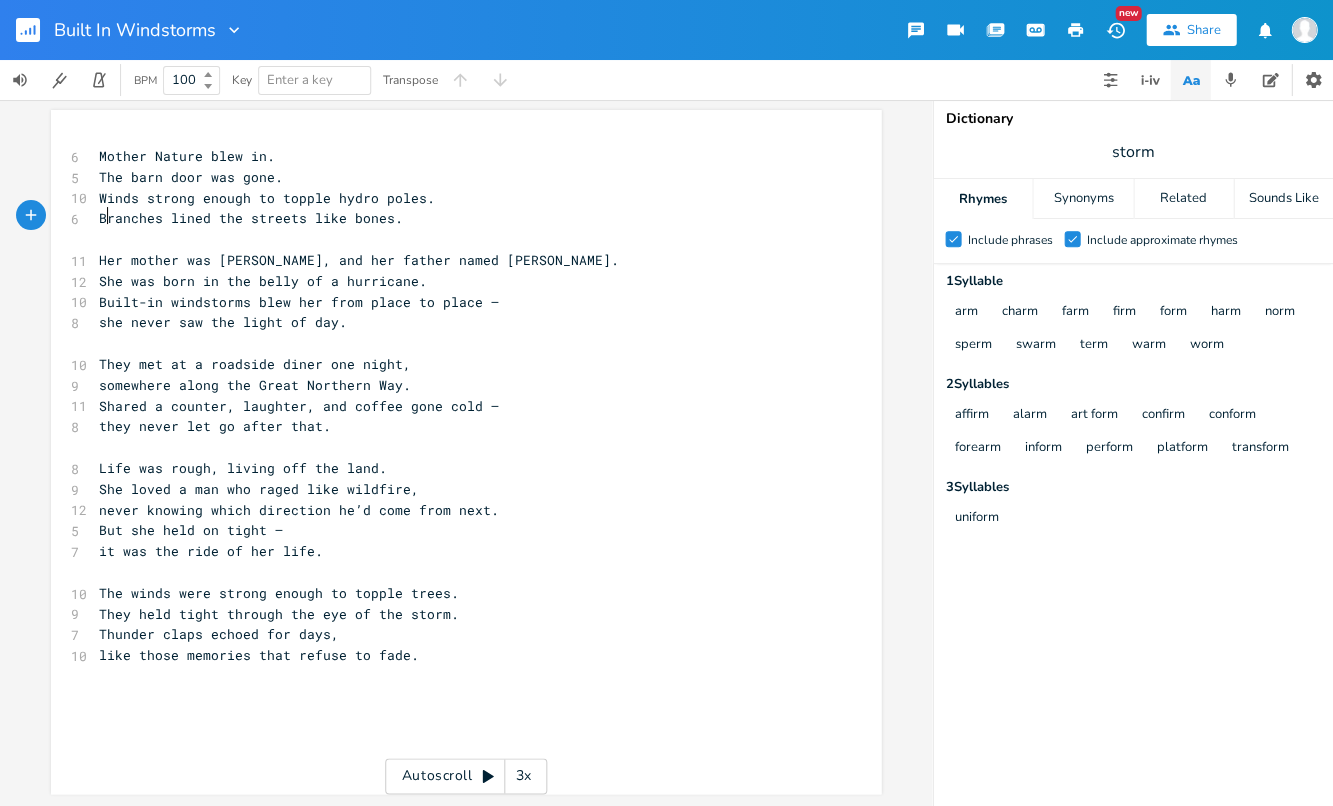 click on "Branches lined the streets like bones." at bounding box center [251, 218] 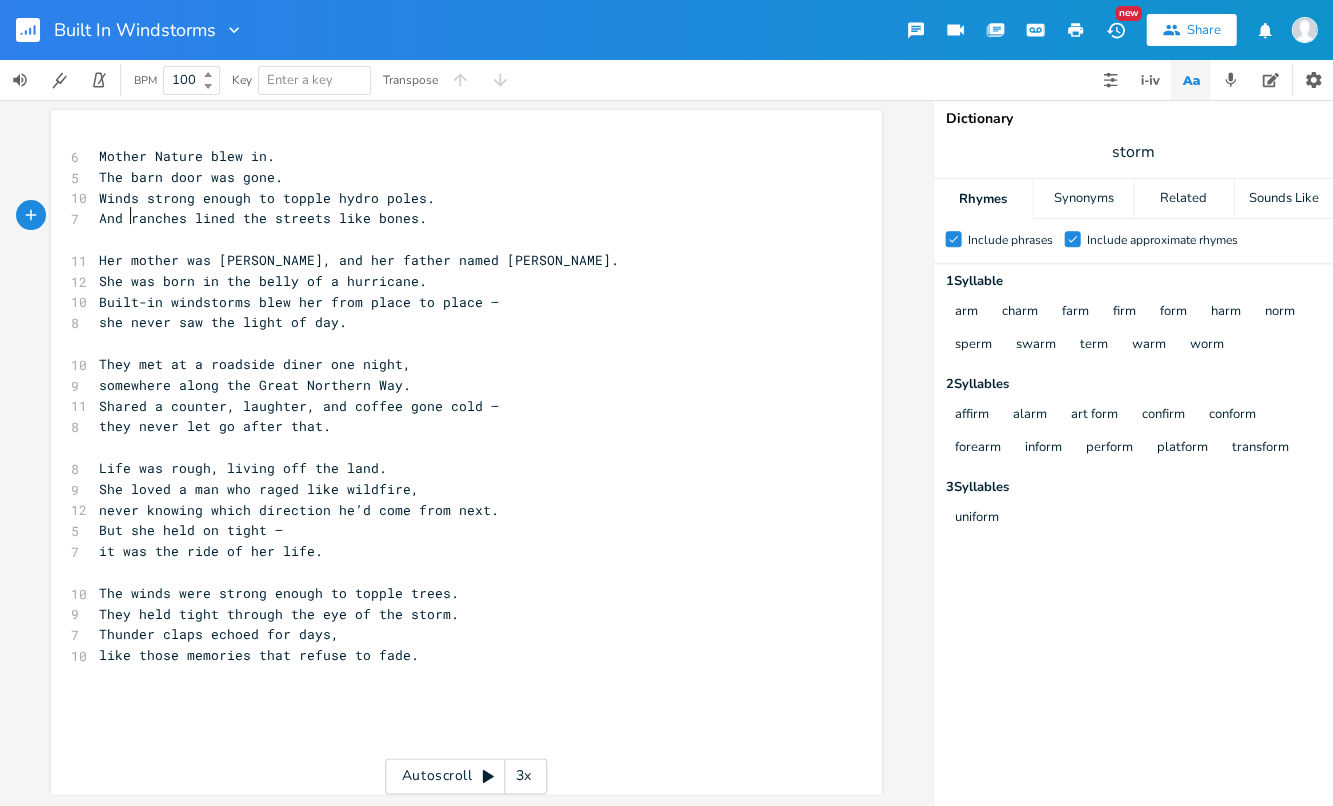 type on "And b" 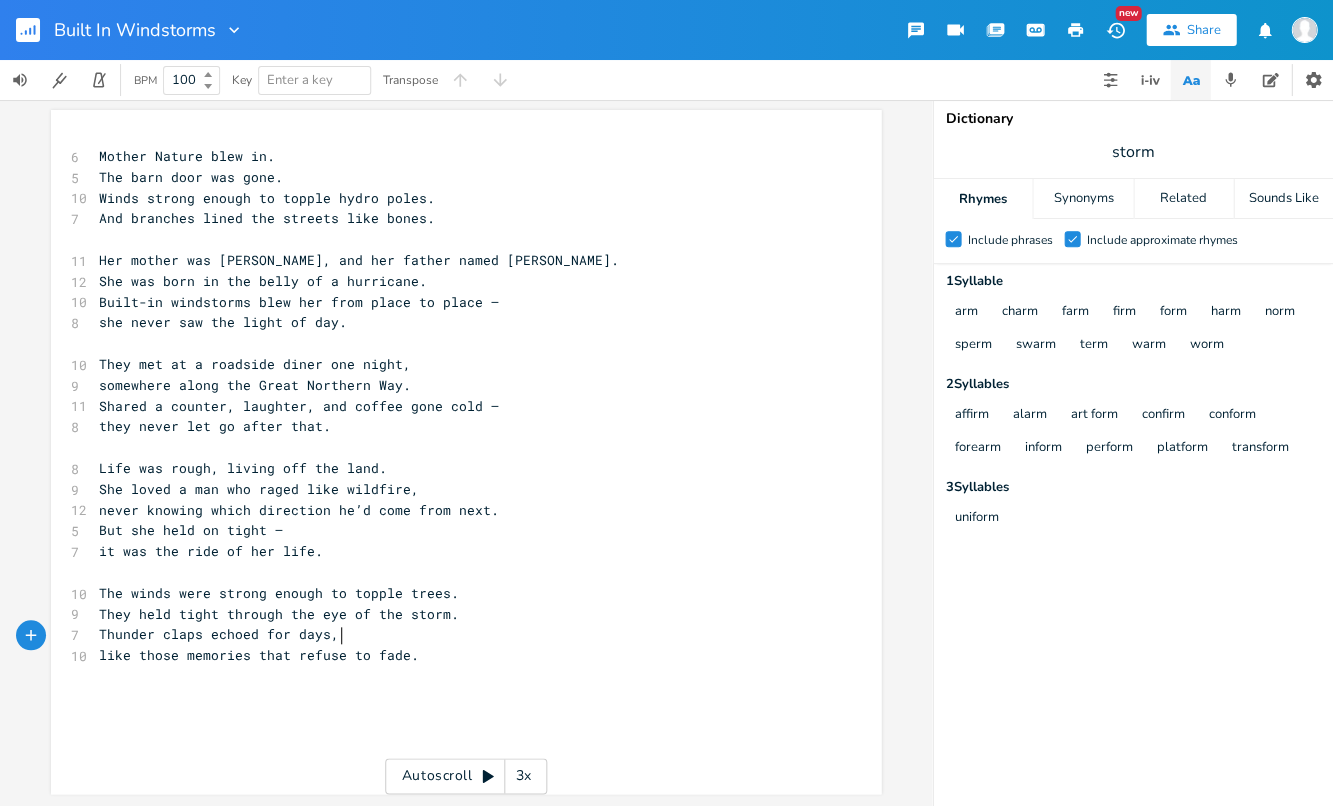 click on "like those memories that refuse to fade." at bounding box center (259, 655) 